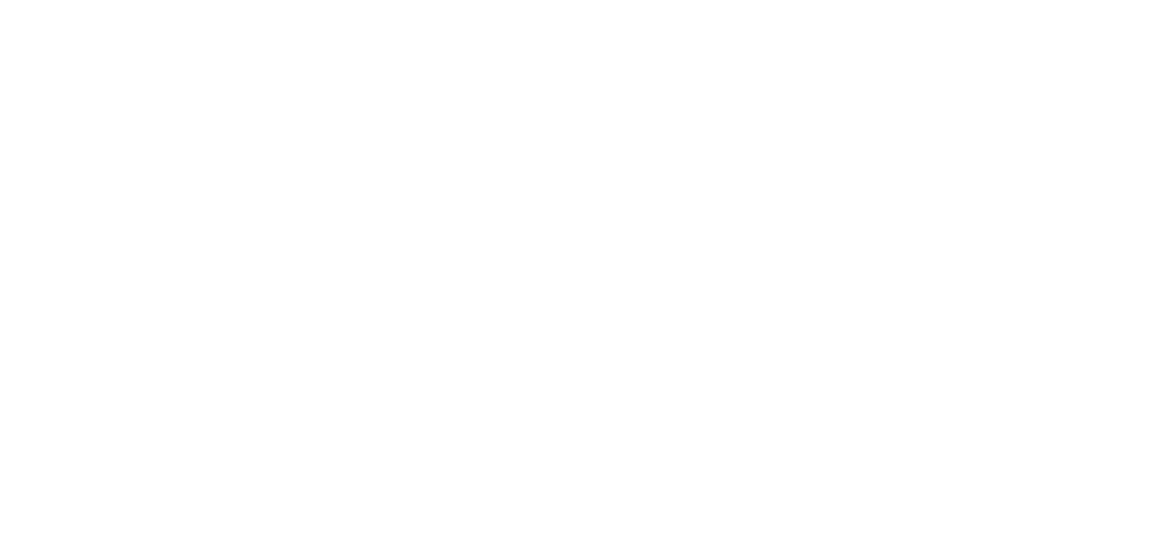 scroll, scrollTop: 0, scrollLeft: 0, axis: both 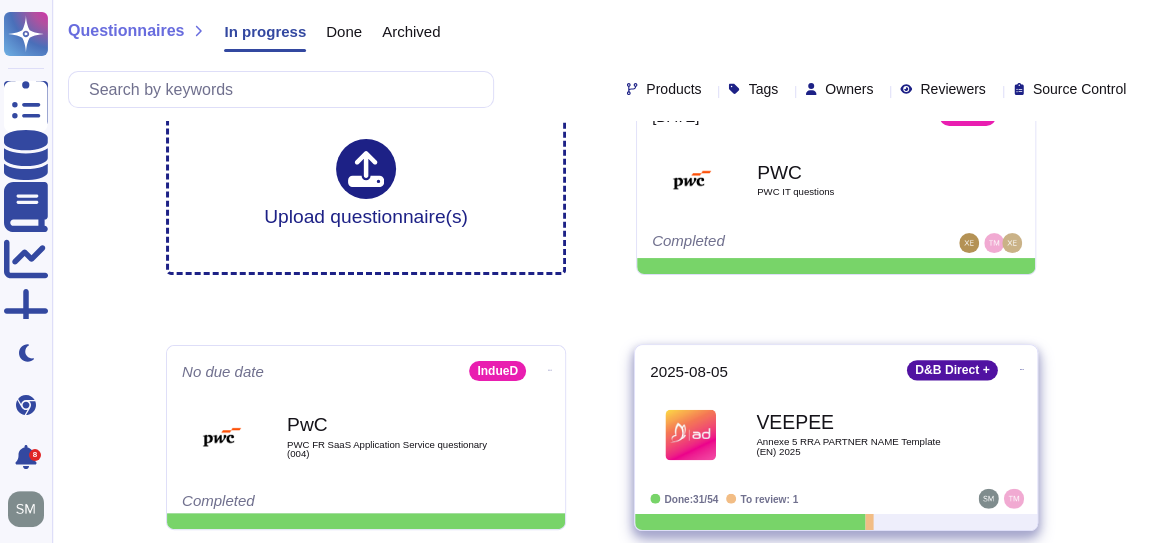 click on "Annexe 5 RRA PARTNER NAME Template (EN) 2025" at bounding box center [857, 446] 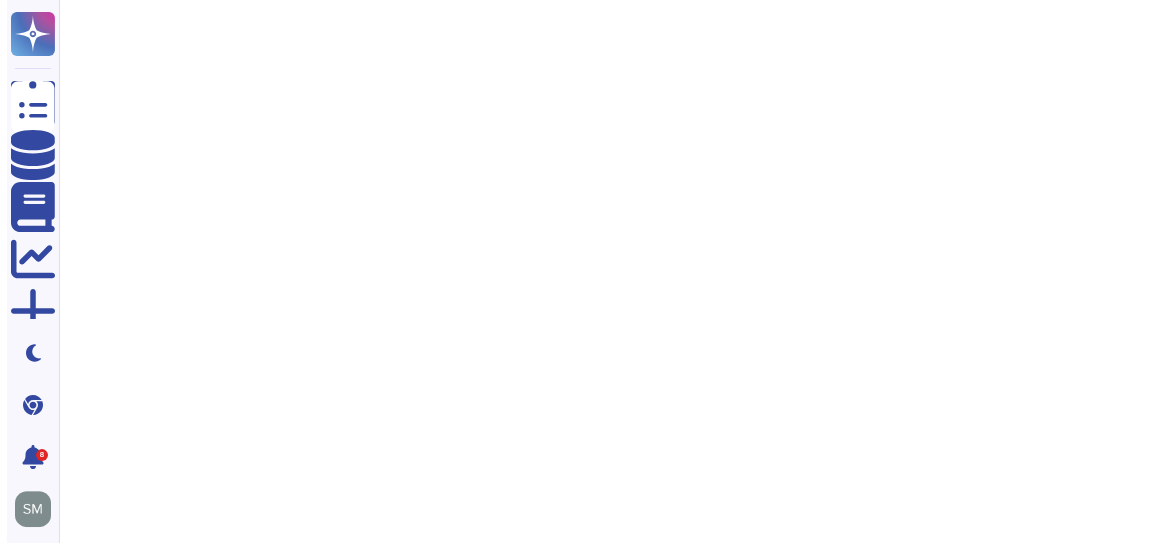 scroll, scrollTop: 0, scrollLeft: 0, axis: both 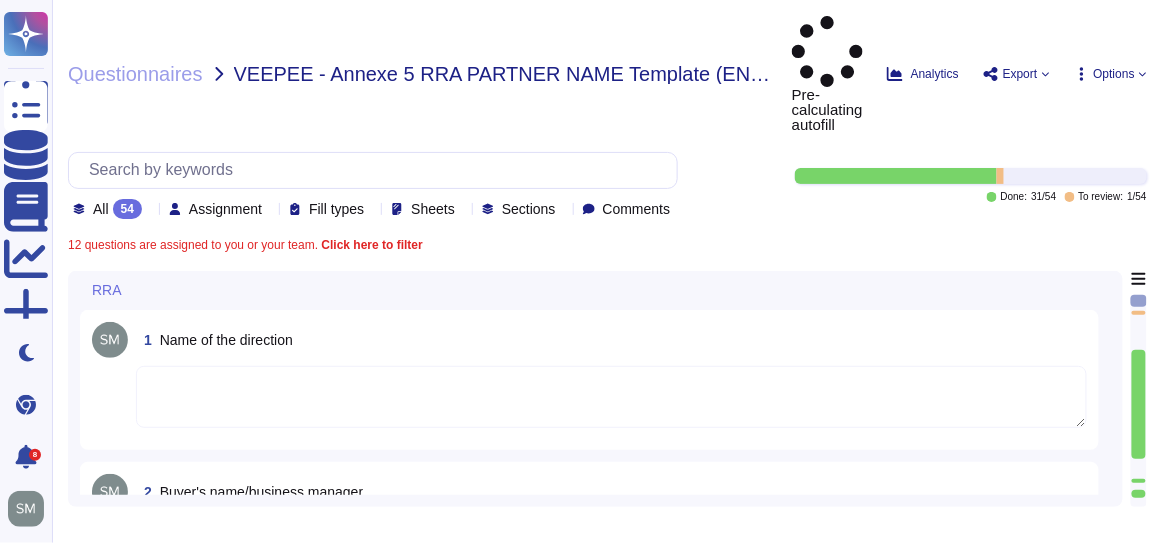 type on "ALTARES - D&B SAS" 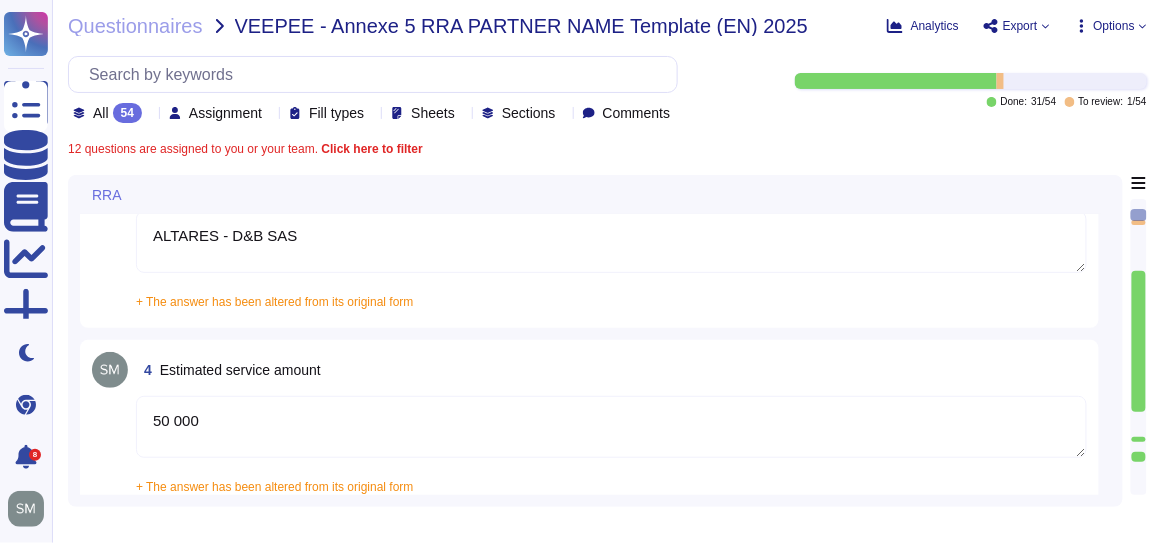 type on "The cybersecurity contact email for cybersecurity is cyber.alert@altares.com." 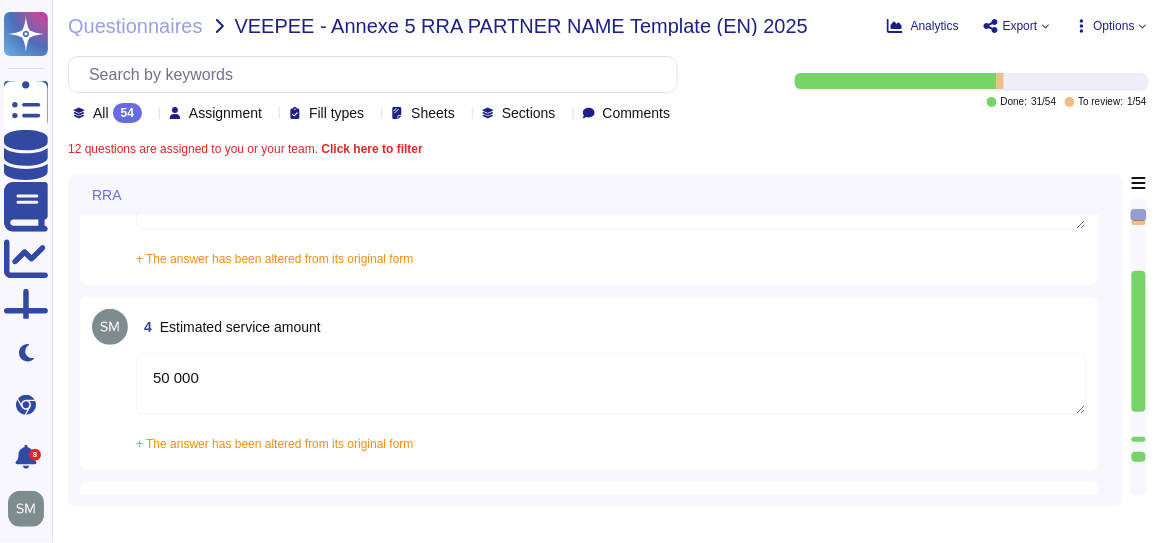scroll, scrollTop: 727, scrollLeft: 0, axis: vertical 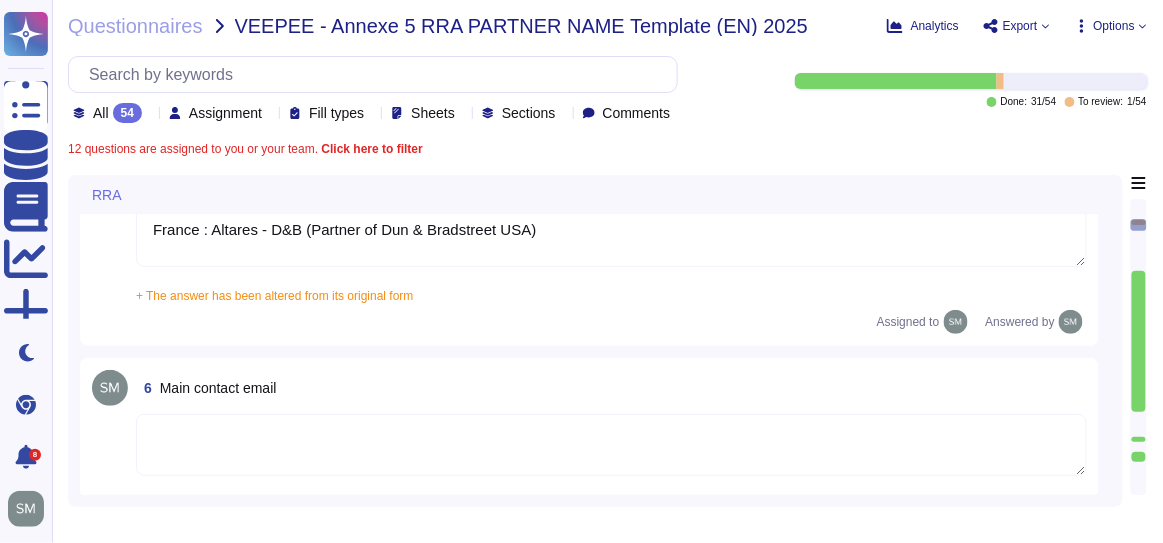 type on "www.altares.com" 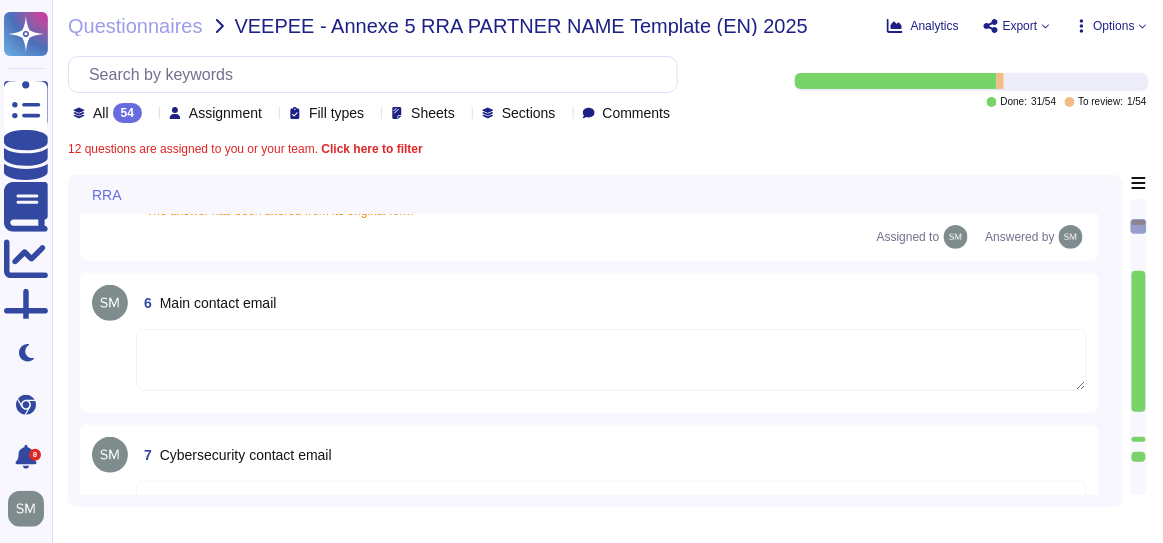 scroll, scrollTop: 909, scrollLeft: 0, axis: vertical 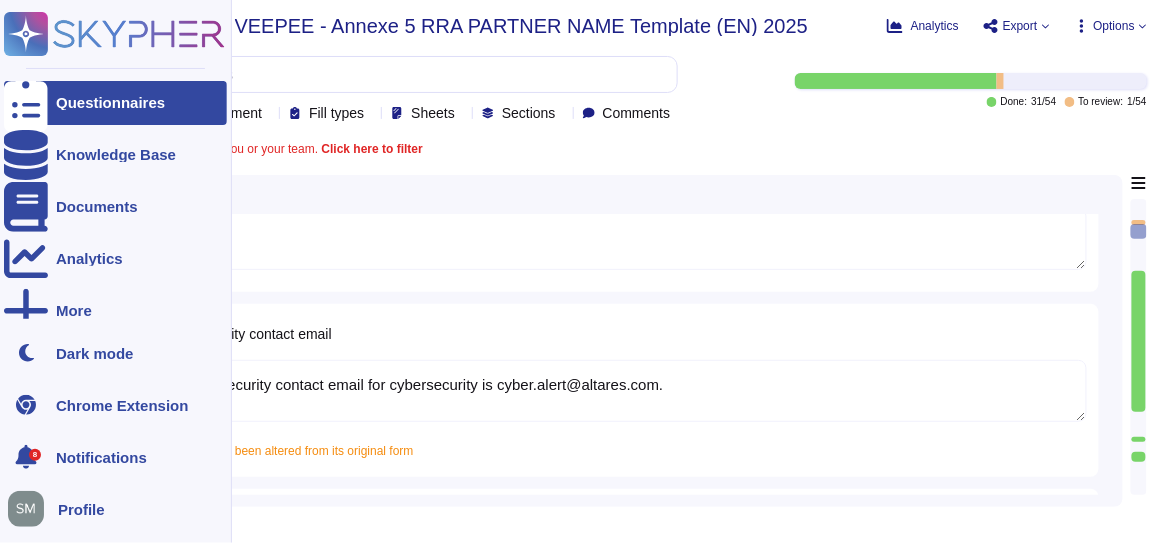drag, startPoint x: 729, startPoint y: 400, endPoint x: 3, endPoint y: 403, distance: 726.0062 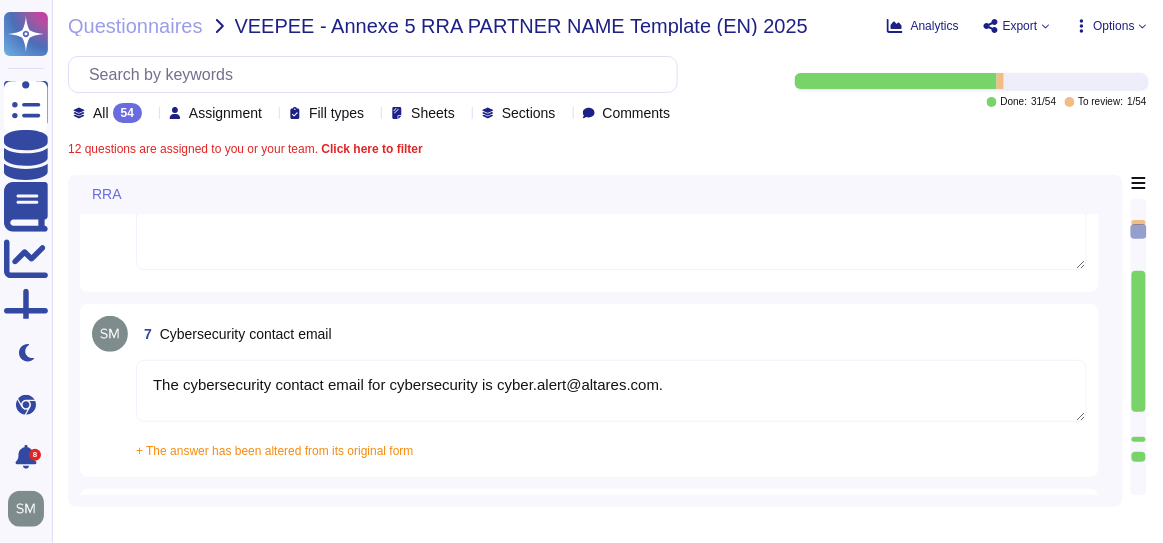 click on "The cybersecurity contact email for cybersecurity is cyber.alert@altares.com." at bounding box center (611, 391) 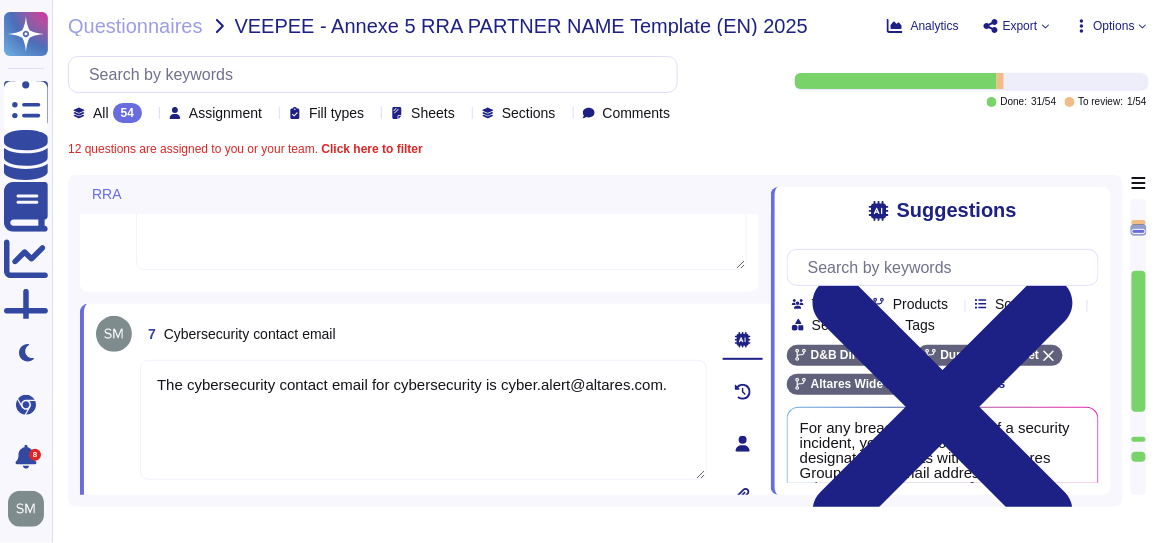 drag, startPoint x: 680, startPoint y: 393, endPoint x: 496, endPoint y: 389, distance: 184.04347 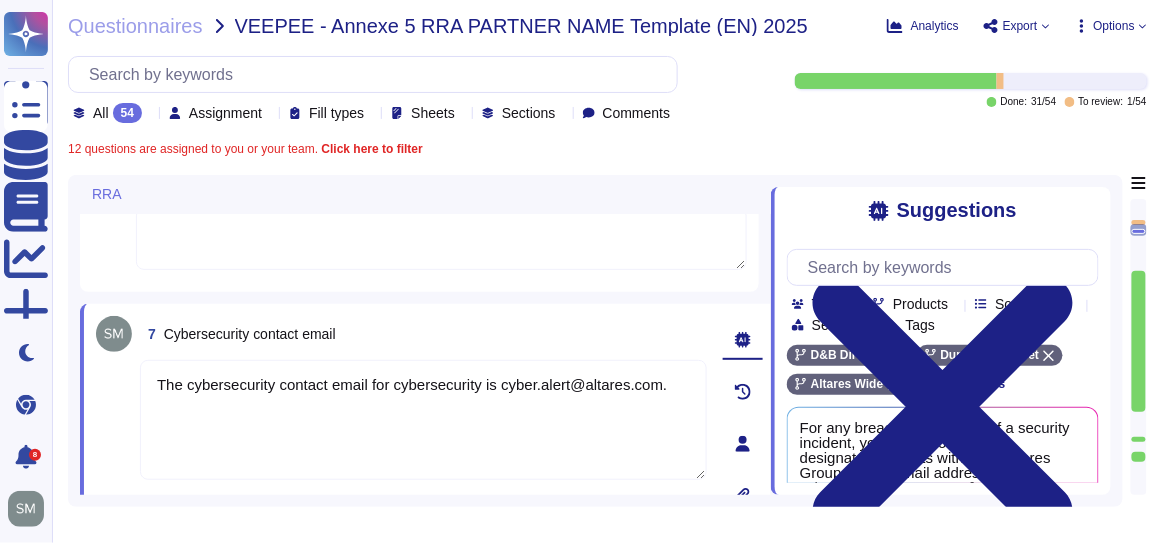 drag, startPoint x: 489, startPoint y: 265, endPoint x: 487, endPoint y: 311, distance: 46.043457 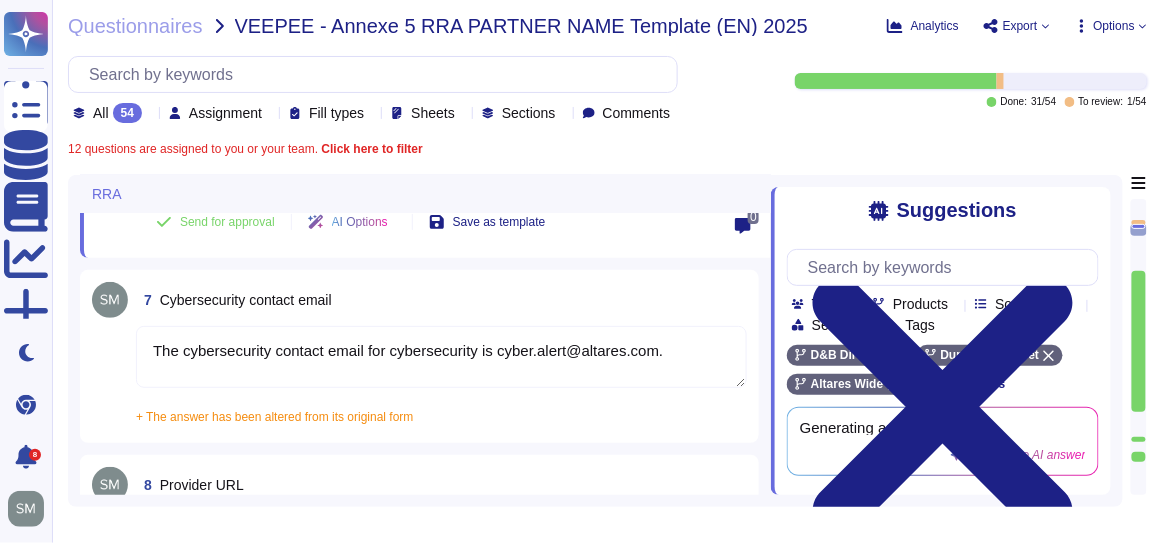 scroll, scrollTop: 1181, scrollLeft: 0, axis: vertical 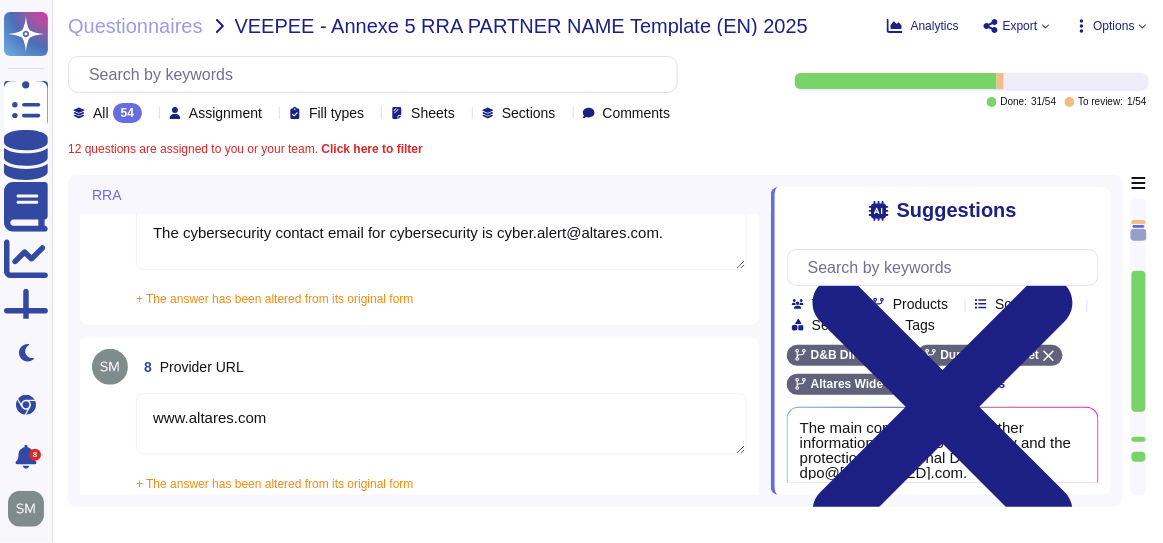 drag, startPoint x: 270, startPoint y: 421, endPoint x: 134, endPoint y: 417, distance: 136.0588 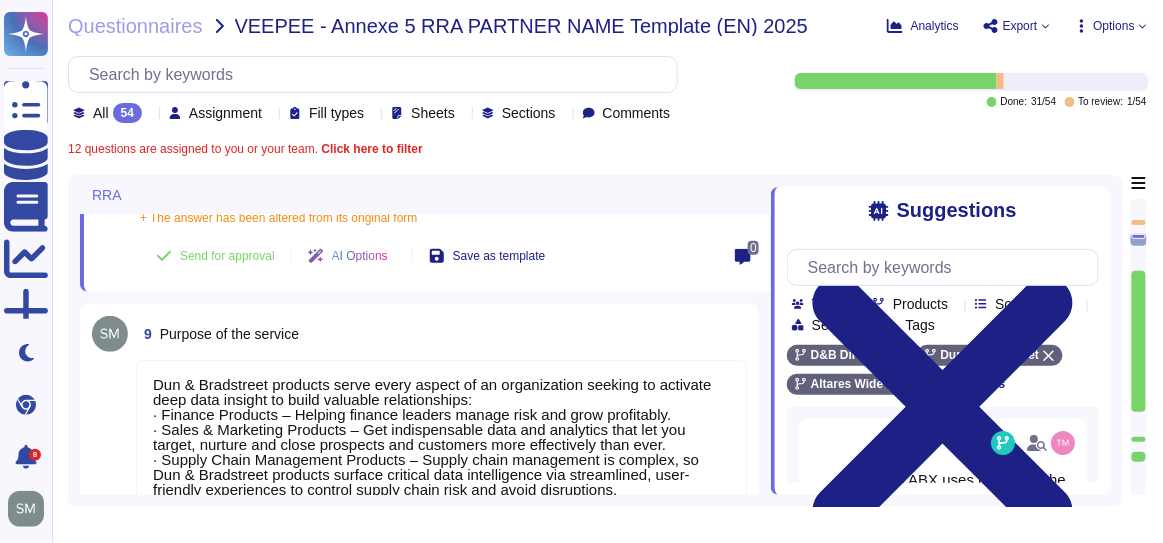 scroll, scrollTop: 1363, scrollLeft: 0, axis: vertical 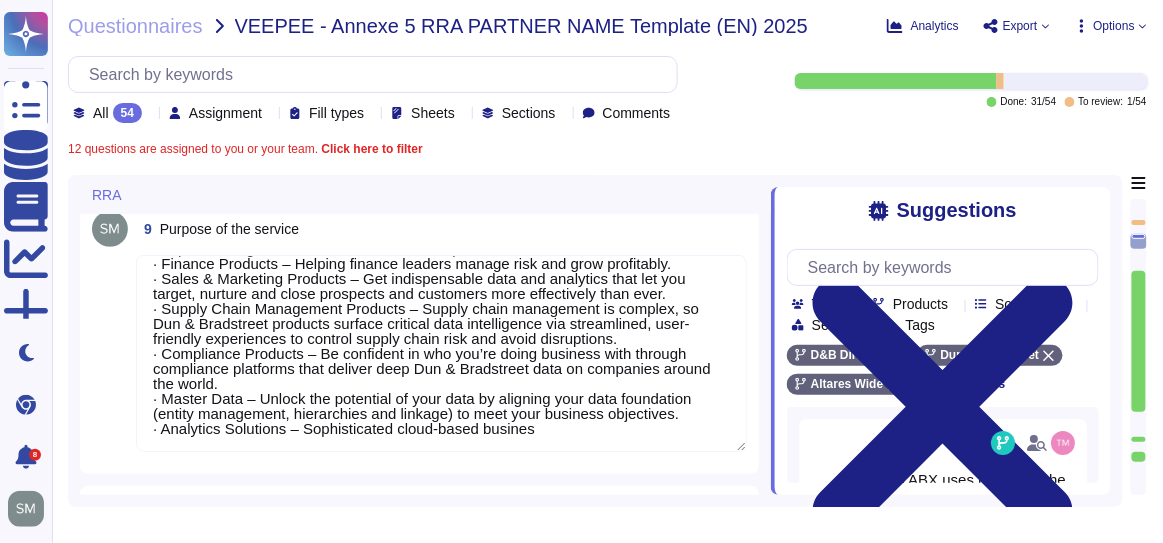click on "Dun & Bradstreet products serve every aspect of an organization seeking to activate deep data insight to build valuable relationships:
· Finance Products – Helping finance leaders manage risk and grow profitably.
· Sales & Marketing Products – Get indispensable data and analytics that let you target, nurture and close prospects and customers more effectively than ever.
· Supply Chain Management Products – Supply chain management is complex, so Dun & Bradstreet products surface critical data intelligence via streamlined, user-friendly experiences to control supply chain risk and avoid disruptions.
· Compliance Products – Be confident in who you’re doing business with through compliance platforms that deliver deep Dun & Bradstreet data on companies around the world.
· Master Data – Unlock the potential of your data by aligning your data foundation (entity management, hierarchies and linkage) to meet your business objectives.
· Analytics Solutions – Sophisticated cloud-based busines" at bounding box center [441, 353] 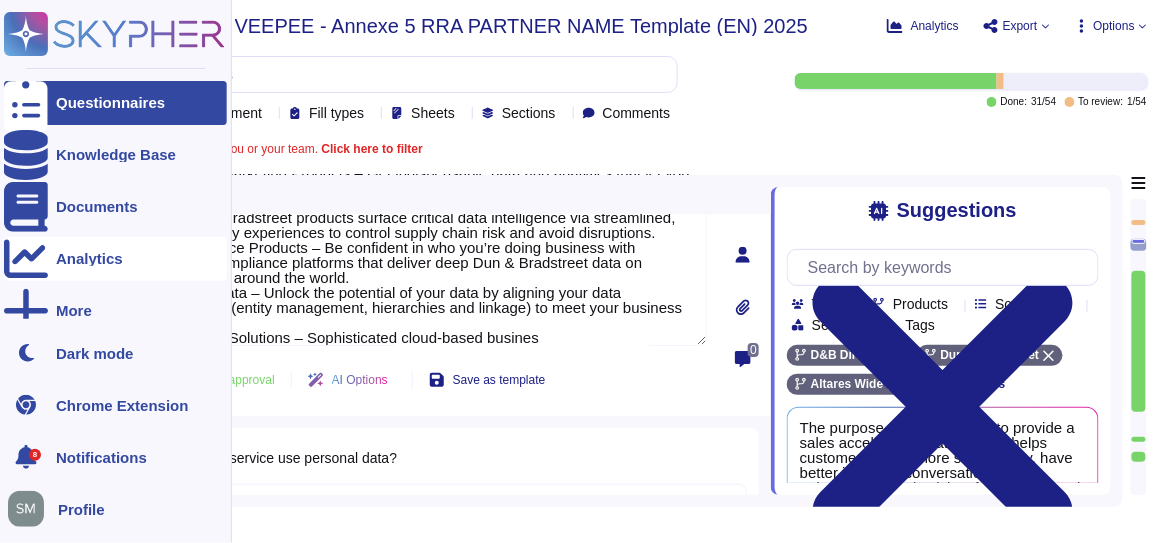 scroll, scrollTop: 69, scrollLeft: 0, axis: vertical 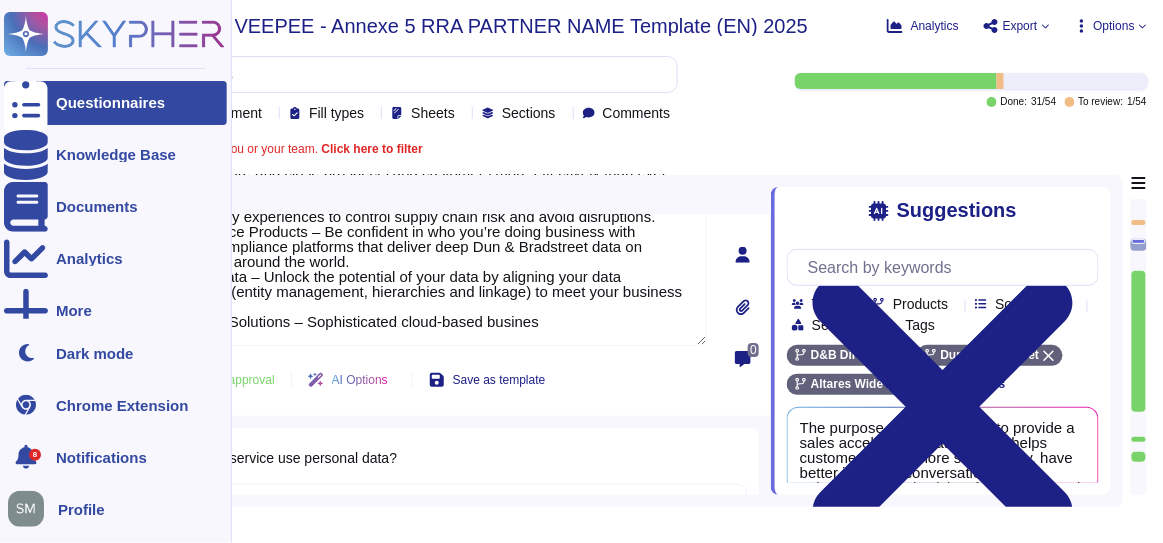 drag, startPoint x: 308, startPoint y: 336, endPoint x: 45, endPoint y: 182, distance: 304.77042 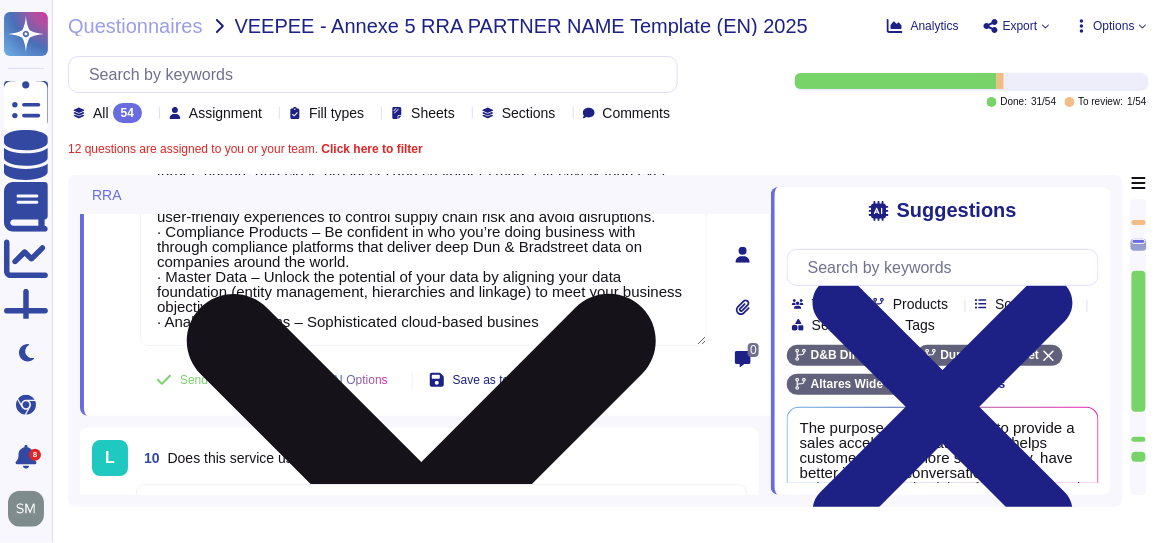 click on "Dun & Bradstreet products serve every aspect of an organization seeking to activate deep data insight to build valuable relationships:
· Finance Products – Helping finance leaders manage risk and grow profitably.
· Sales & Marketing Products – Get indispensable data and analytics that let you target, nurture and close prospects and customers more effectively than ever.
· Supply Chain Management Products – Supply chain management is complex, so Dun & Bradstreet products surface critical data intelligence via streamlined, user-friendly experiences to control supply chain risk and avoid disruptions.
· Compliance Products – Be confident in who you’re doing business with through compliance platforms that deliver deep Dun & Bradstreet data on companies around the world.
· Master Data – Unlock the potential of your data by aligning your data foundation (entity management, hierarchies and linkage) to meet your business objectives.
· Analytics Solutions – Sophisticated cloud-based busines" at bounding box center (423, 247) 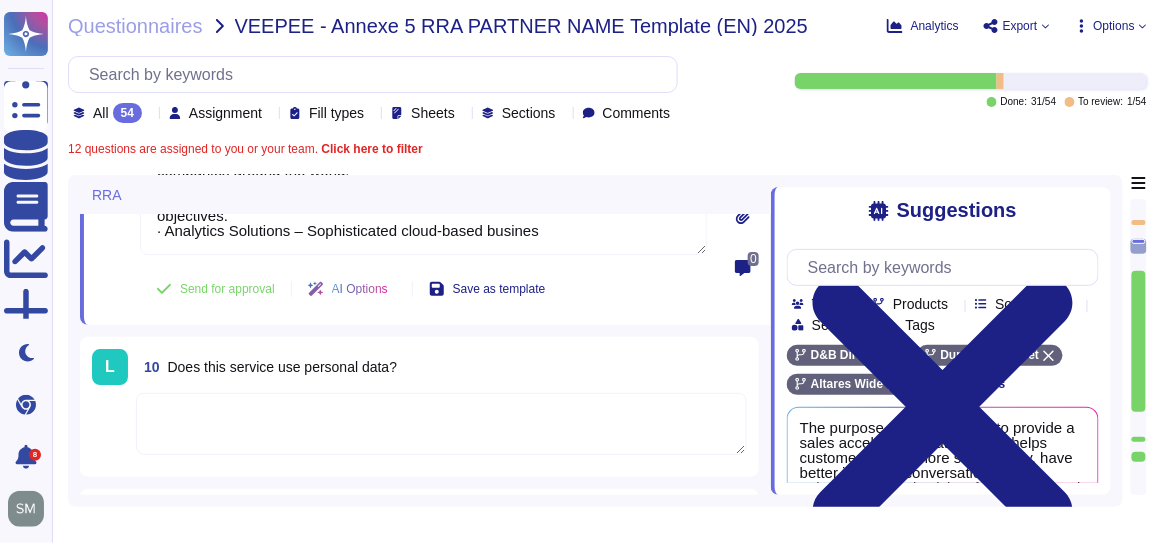 type on "Yes" 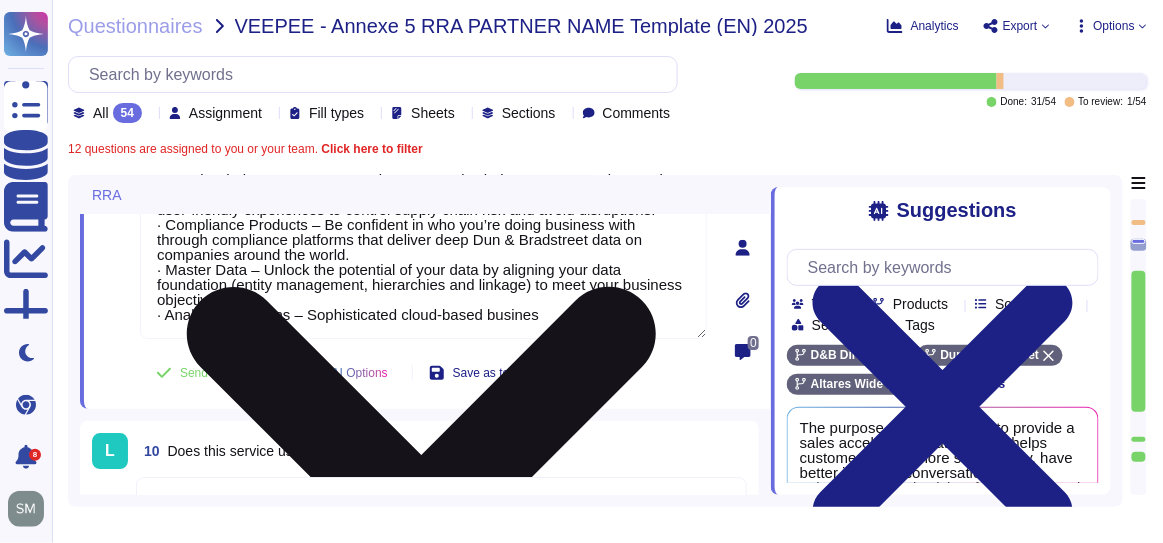 scroll, scrollTop: 1363, scrollLeft: 0, axis: vertical 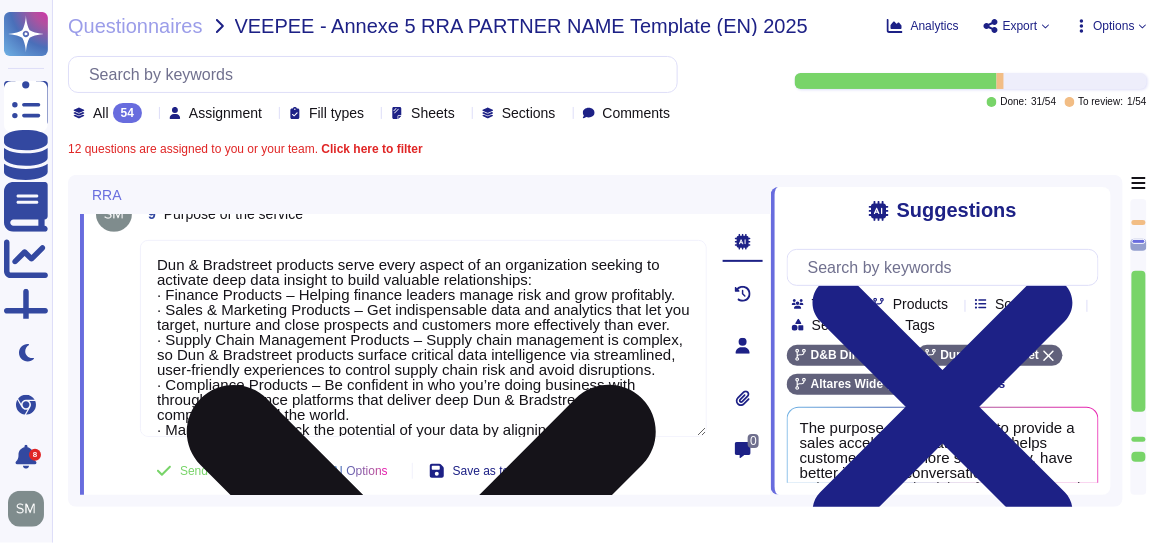 drag, startPoint x: 546, startPoint y: 419, endPoint x: 152, endPoint y: 254, distance: 427.15454 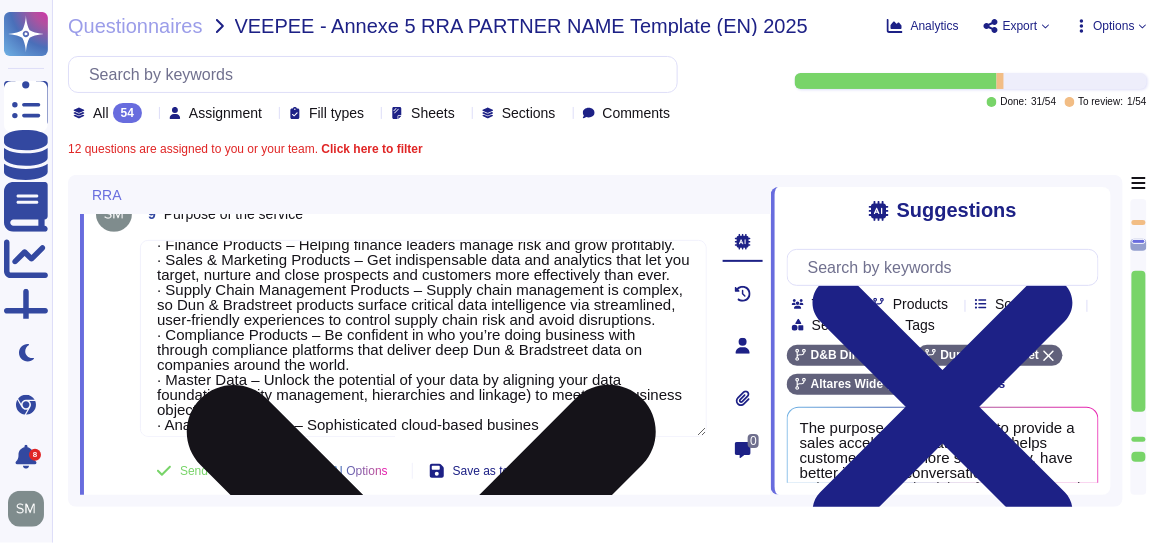 scroll, scrollTop: 75, scrollLeft: 0, axis: vertical 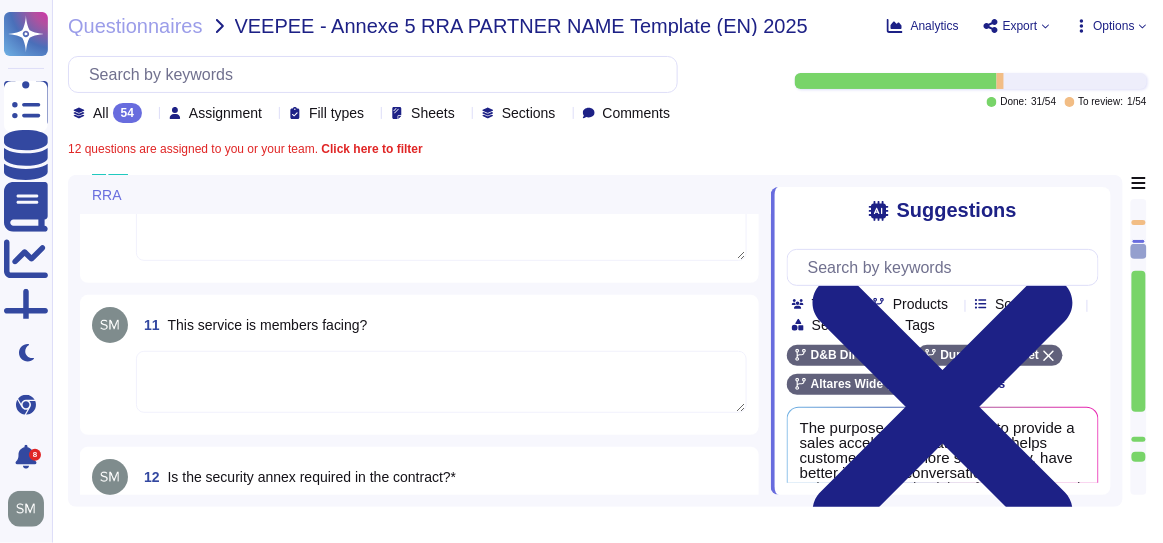 type on "Yes, the performance SLAs are defined by the service provider, Altares, as outlined in the Service Level Agreement (SLA). The SLA specifies the terms and conditions for the performance of the Altares Service(s) and includes details such as recovery time objectives (RTO) and recovery point objectives (RPO) for various services." 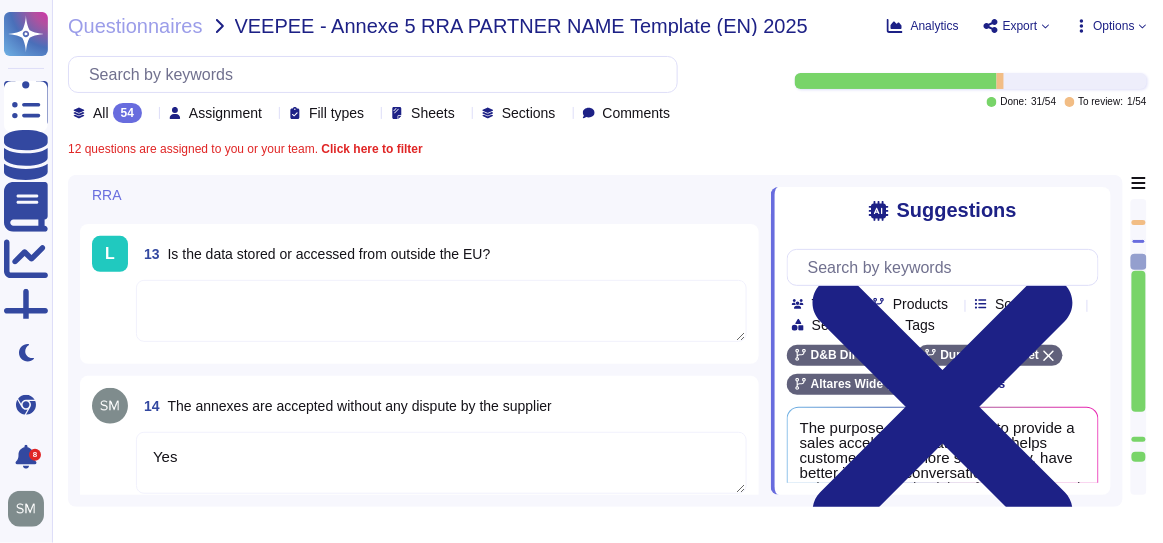 scroll, scrollTop: 2090, scrollLeft: 0, axis: vertical 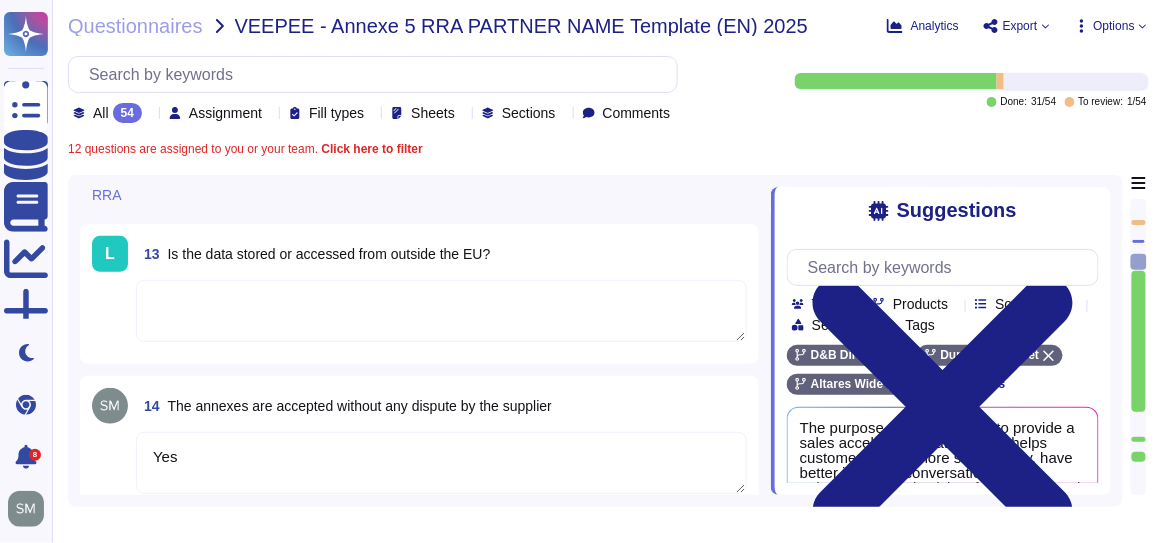 click at bounding box center [441, 311] 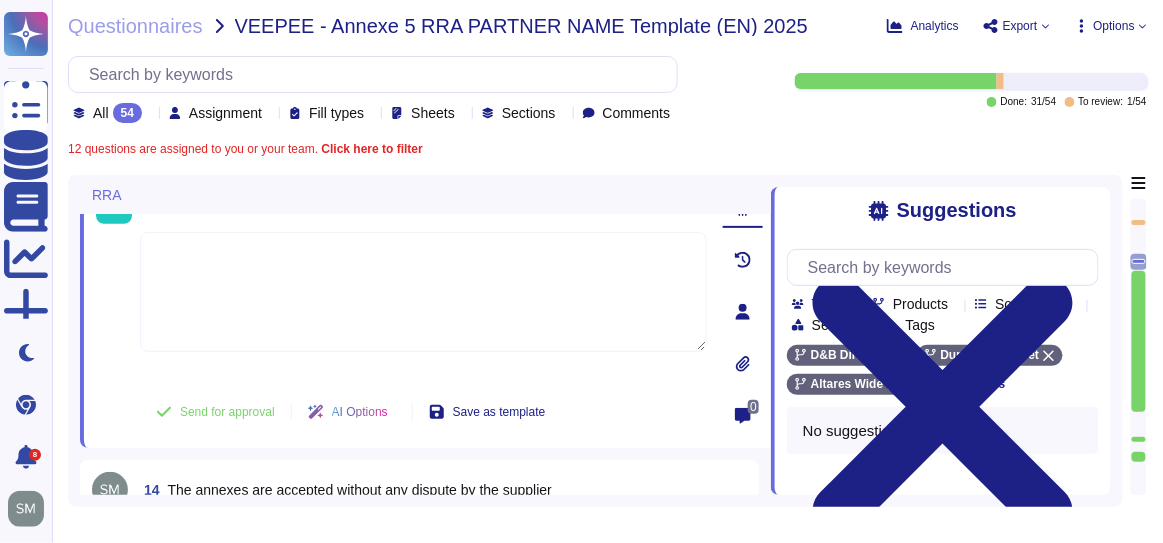 scroll, scrollTop: 0, scrollLeft: 0, axis: both 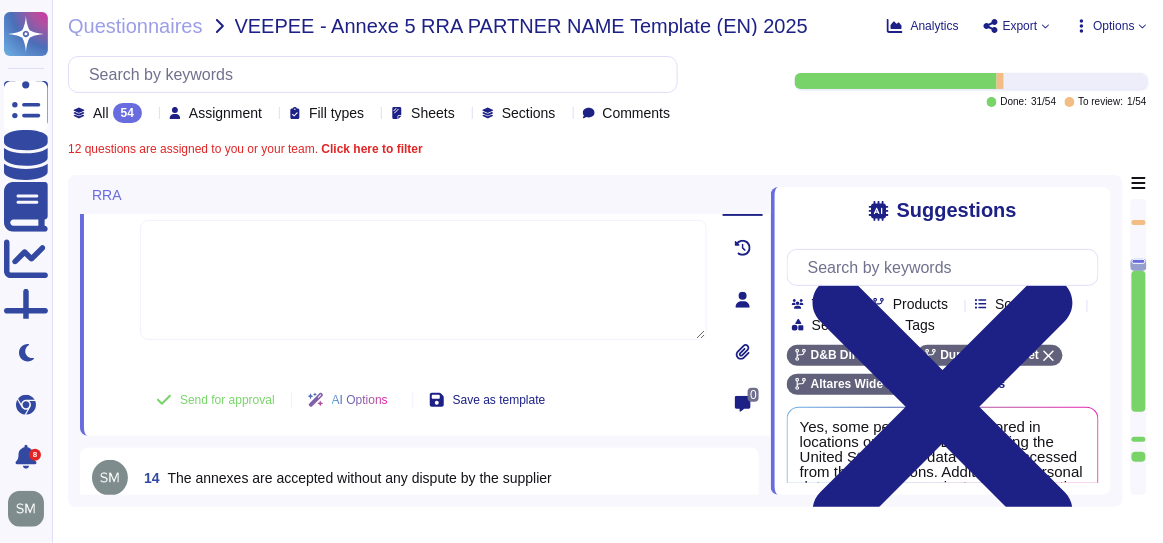 drag, startPoint x: 1141, startPoint y: 393, endPoint x: 1143, endPoint y: 429, distance: 36.05551 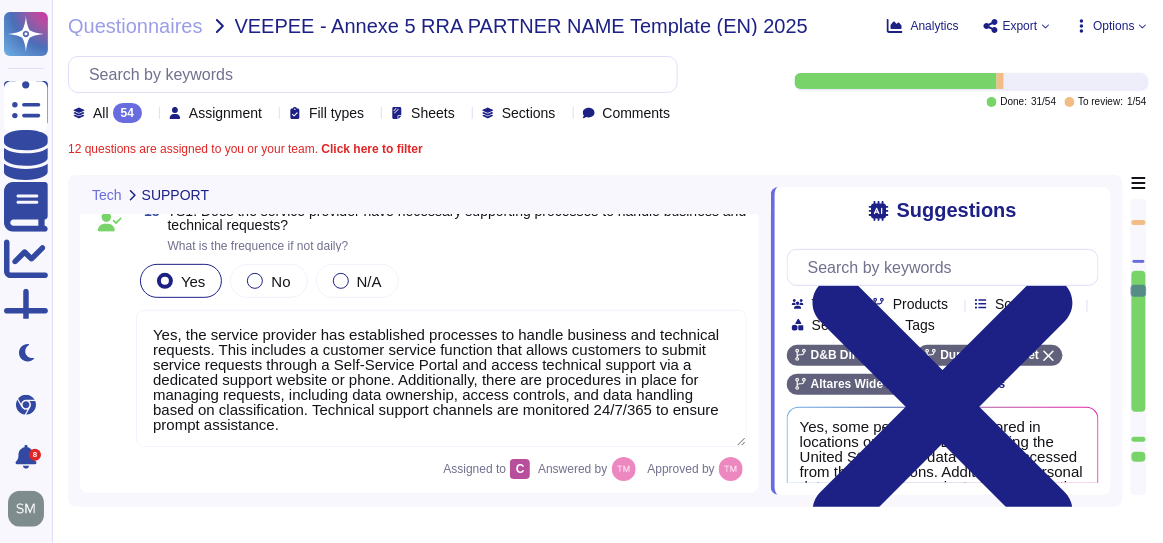 type on "It depends of choice of the solution :
- API : Customization / development from VEEPEE
- Connector : Exempted o integration - Settings and mapping of datas required" 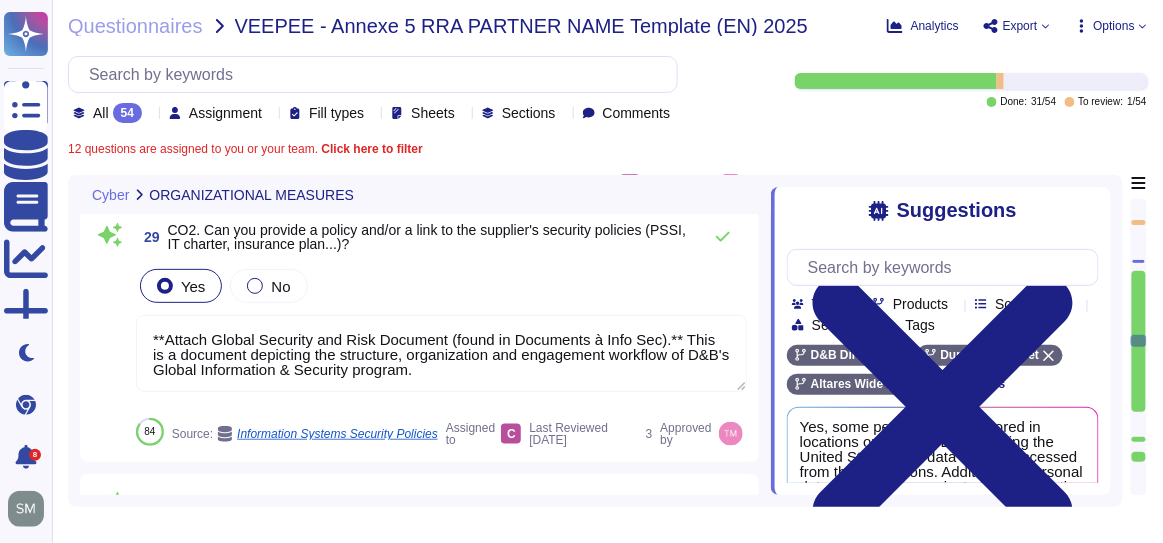 type on "**Attach Global Security and Risk Document (found in Documents à Info Sec).** This is a document depicting the structure, organization and engagement workflow of D&B's Global Information & Security program." 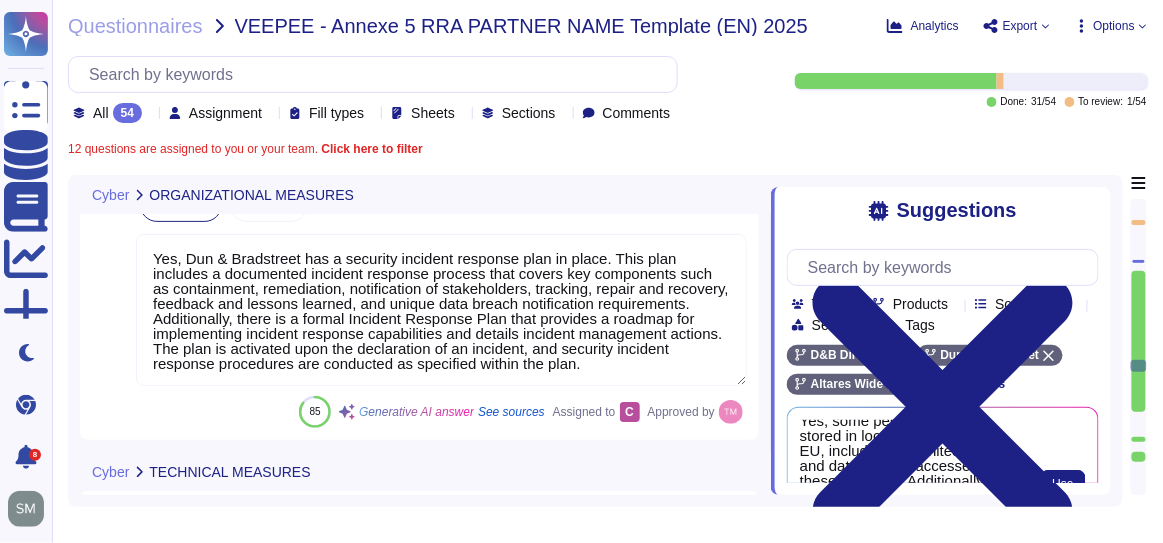 scroll, scrollTop: 7318, scrollLeft: 0, axis: vertical 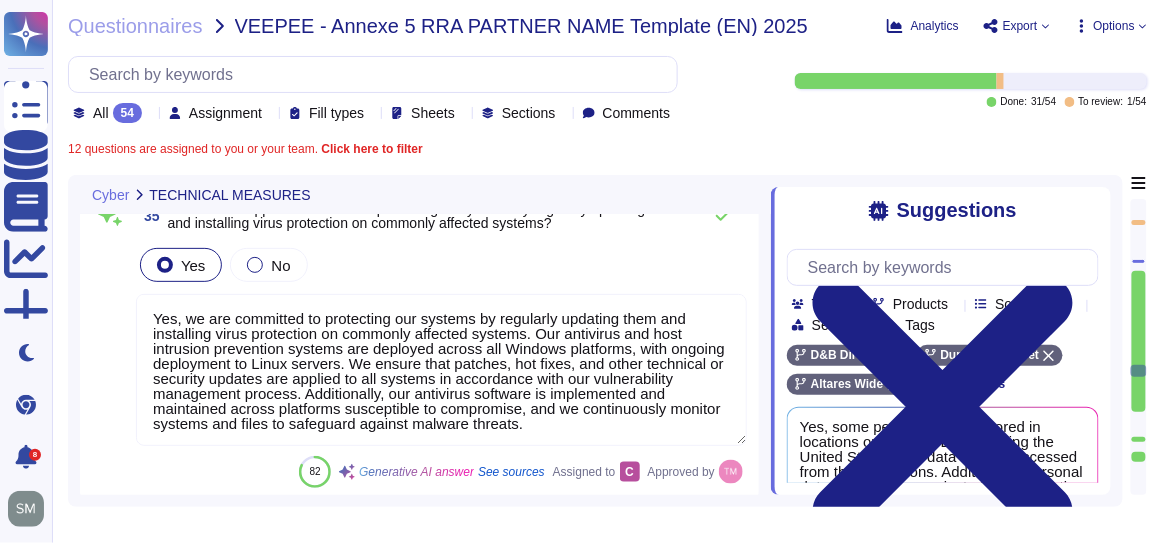 type on "Yes, we have a comprehensive backup strategy in place to protect and secure data, including a Business Continuity/Disaster Recovery Plan (BCP/BRP) that includes procedures for data backup and recovery. Our backup process utilizes NetBackup software, and backups are retained based on application requirements, typically for 30 days. Backup copies are stored offsite, and backup data is encrypted using 256-bit or higher encryption at all times. We also conduct annual backup restoration testing to ensure the integrity and completeness of backups." 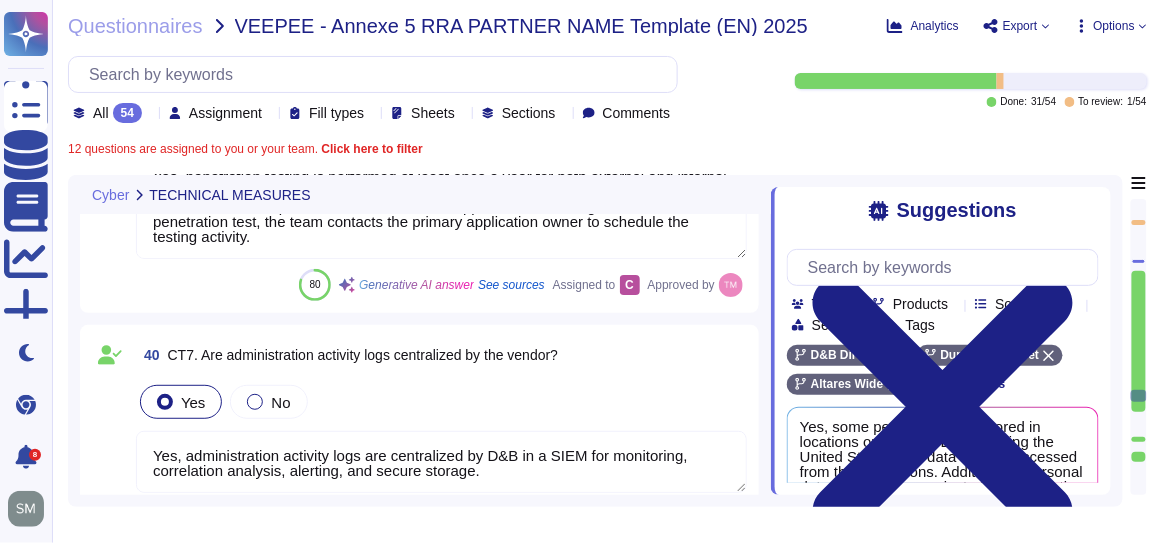 type on "Yes, the development, QA, and production environments are logically segmented on the LAN, and production, test, and support networks are physically and logically isolated." 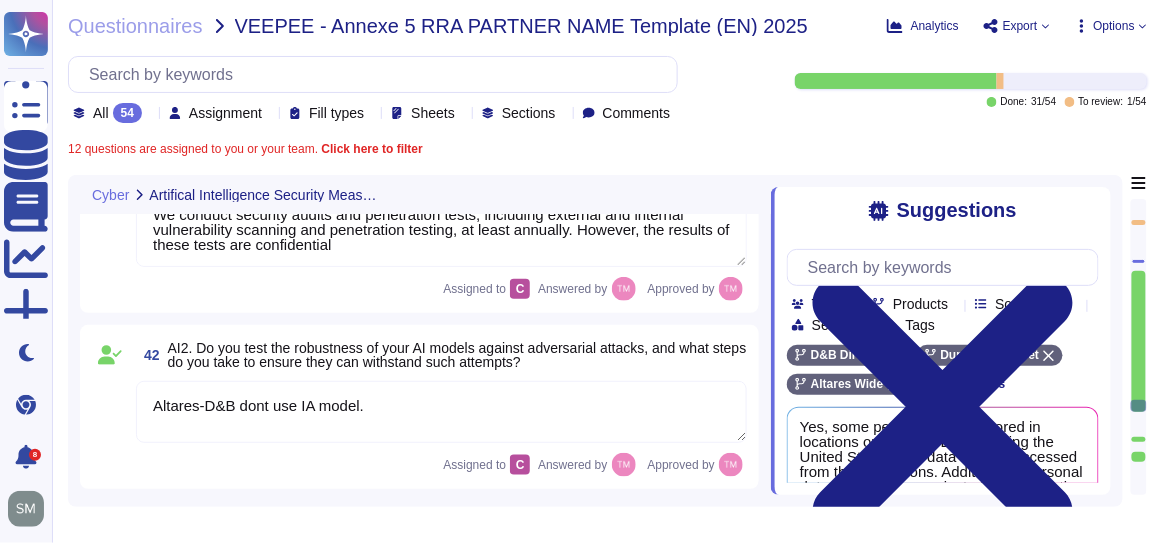 type on "Yes, the Altares Group has established a General Personal Data Protection Policy aimed at protecting personal data, which includes a general policy with projects, investments, and resources to ensure customer protection through fair practices and data surveillance. Additionally, a sales policy has been developed to protect both sales representatives and clients through data protection provisions systematically included in contracts." 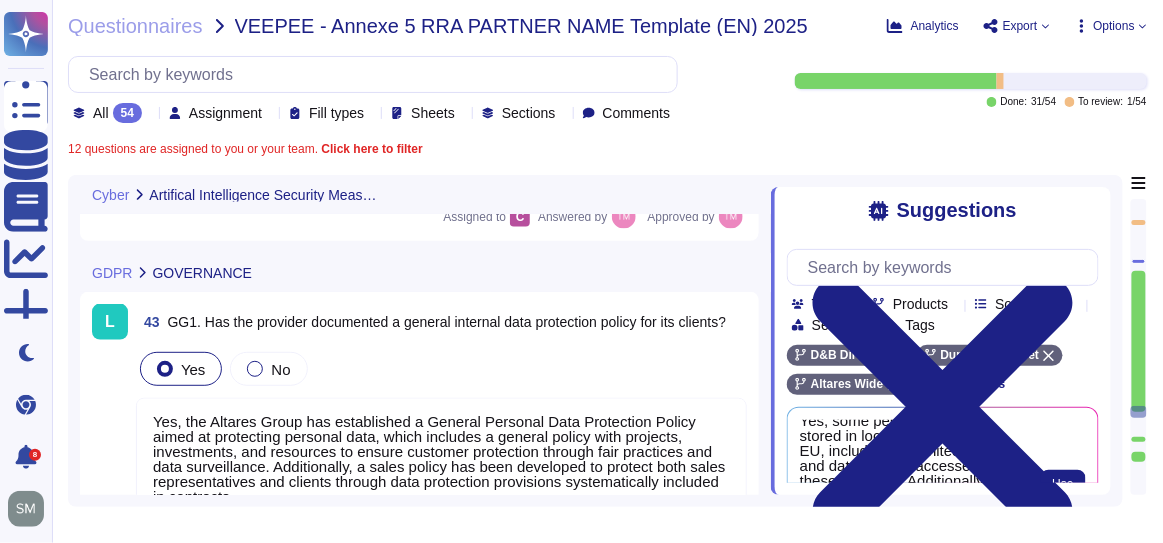 type on "The Data Protection Officer appointed by Altares - D&B can be contacted at the following email address: dpo@[REDACTED].com." 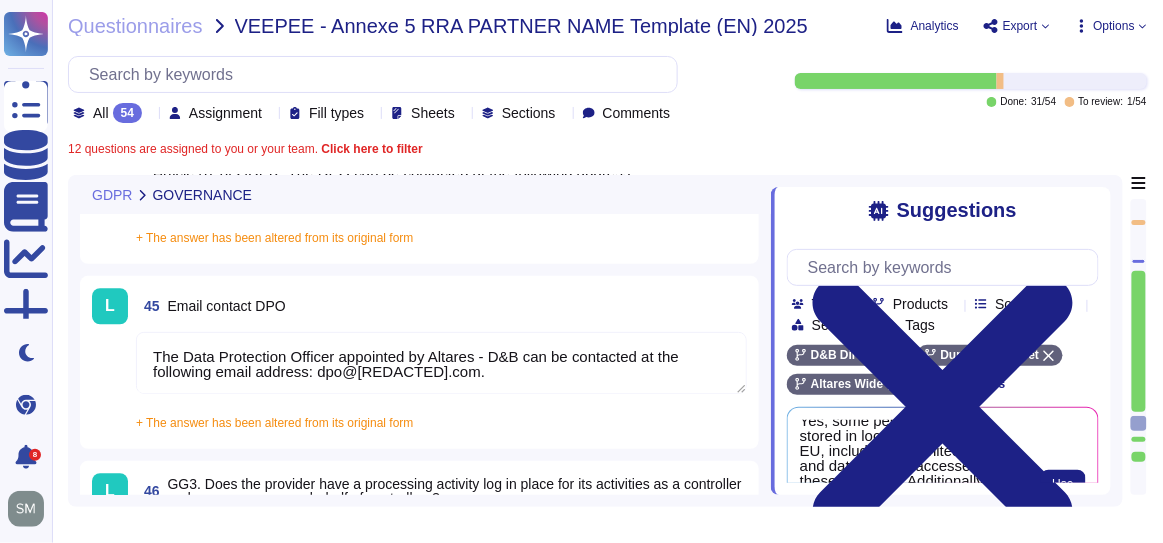 type on "Yes, the provider maintains a written record of the processing activities carried out on behalf of the Customer, in accordance with the Applicable Legislation. This includes logging activities for systems, applications, and network infrastructure devices." 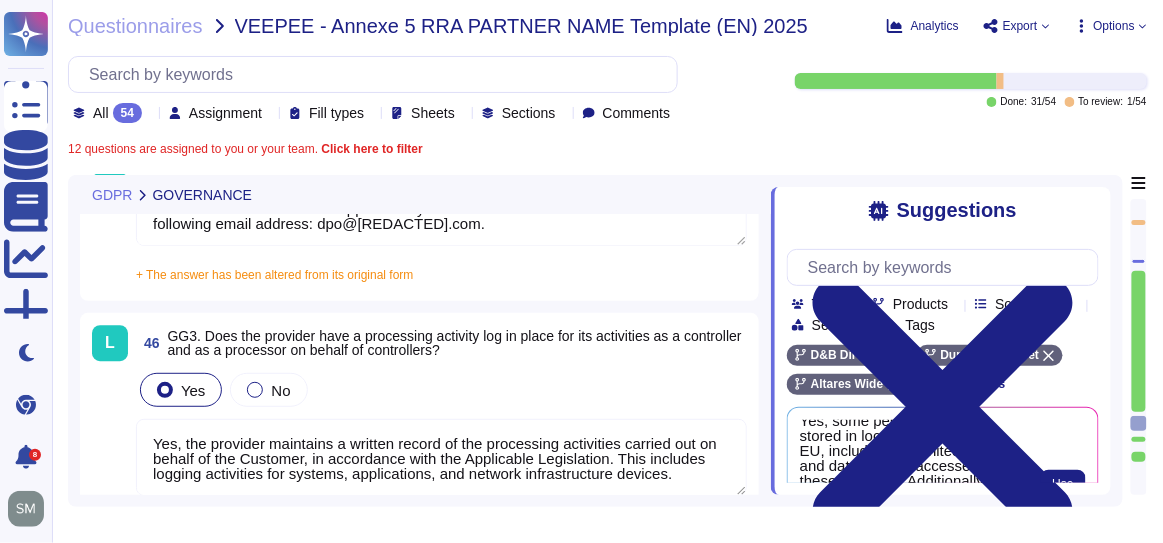 scroll, scrollTop: 21, scrollLeft: 0, axis: vertical 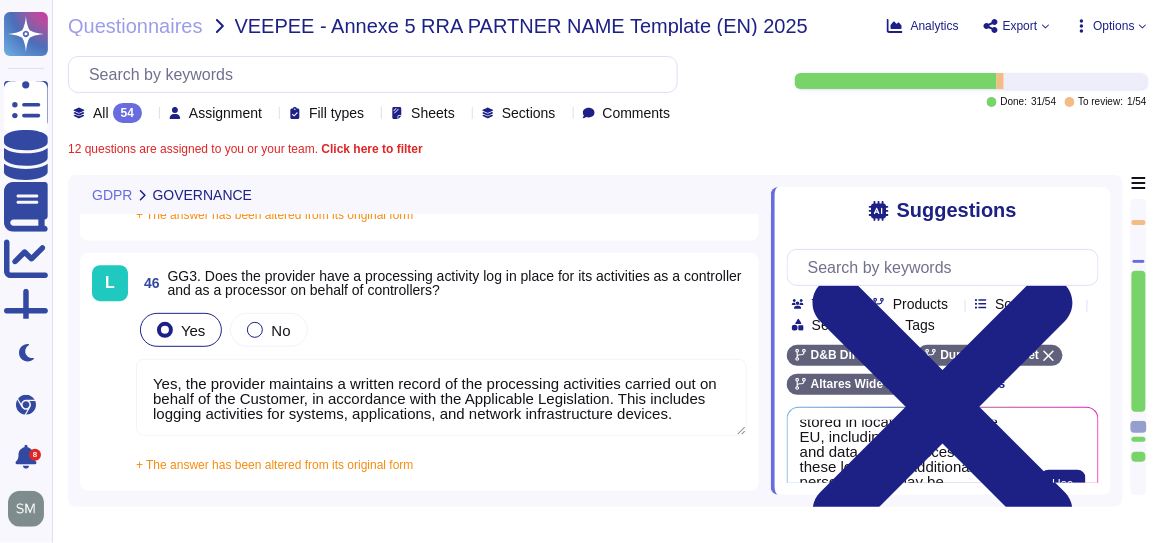 type on "Yes, we have a process in place to meet GDPR requests within 30 days. Additionally, we assist the Customer in managing requests for the exercise of rights granted to data subjects under the Applicable Legislation." 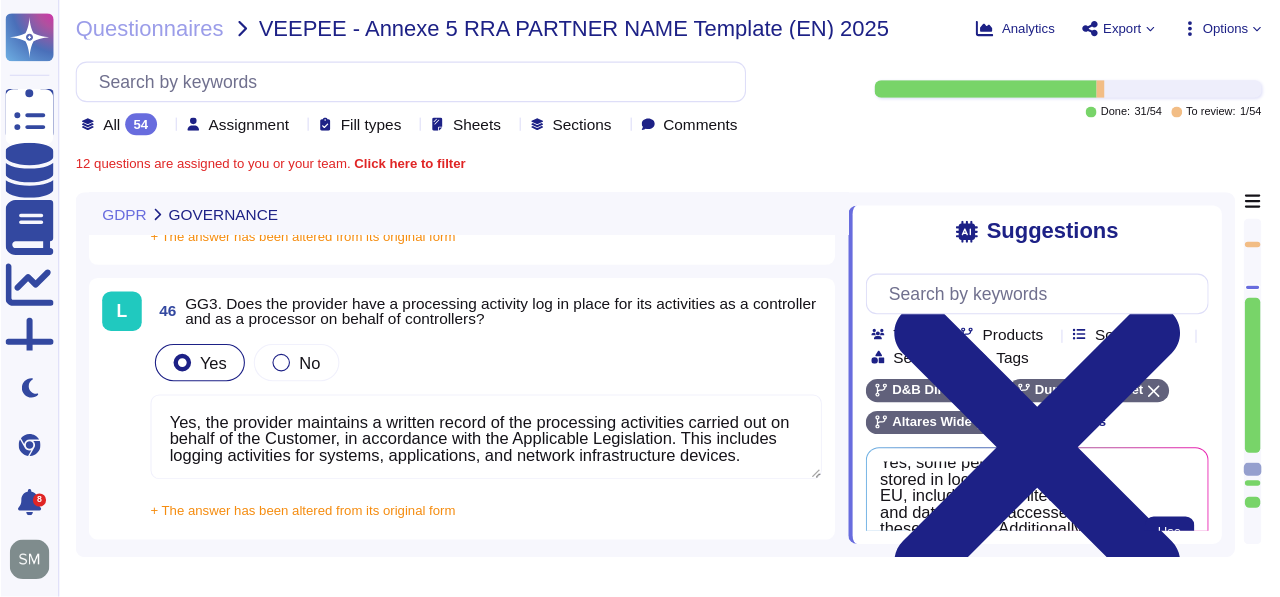 scroll, scrollTop: 0, scrollLeft: 0, axis: both 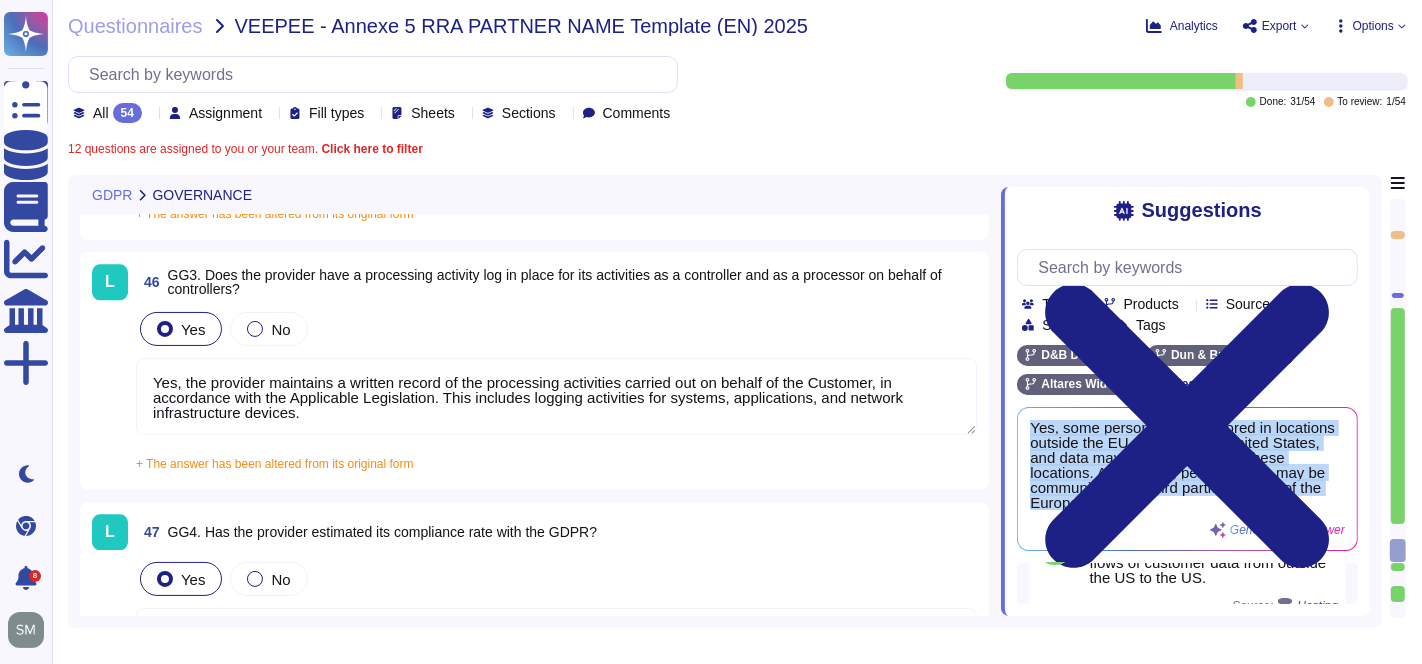 drag, startPoint x: 1171, startPoint y: 515, endPoint x: 1014, endPoint y: 423, distance: 181.96977 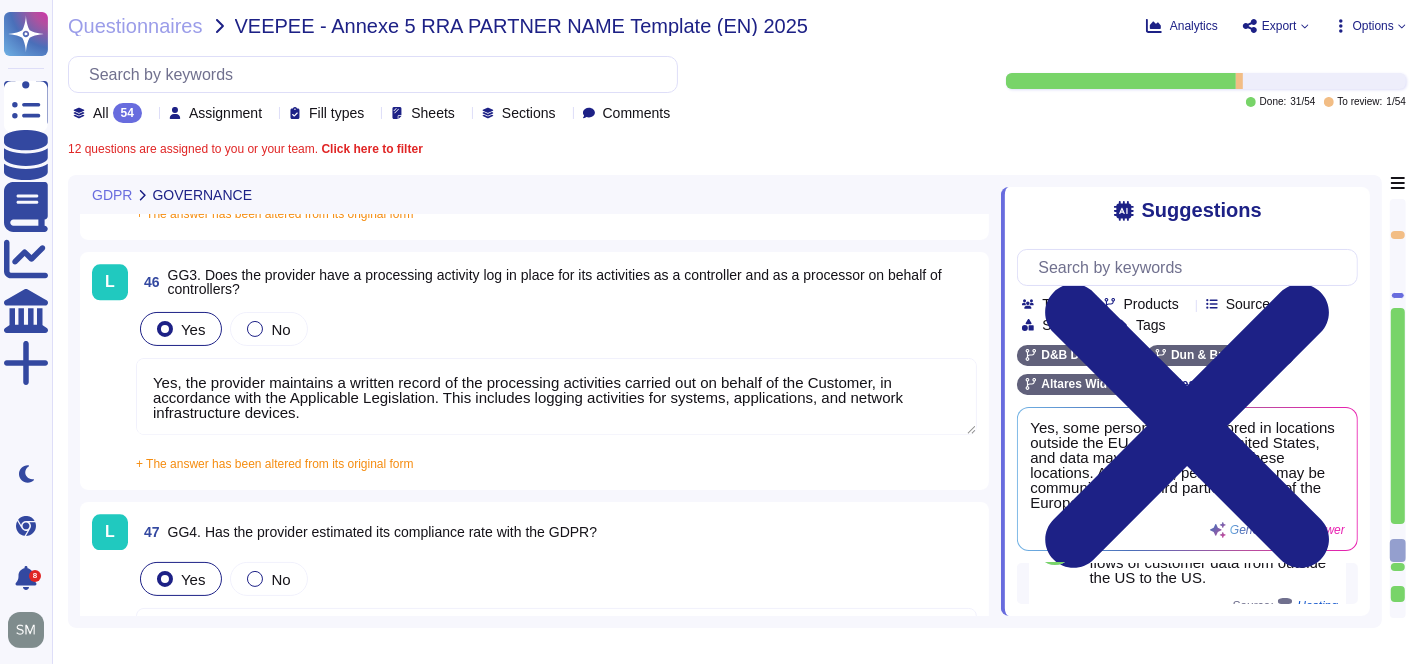 drag, startPoint x: 899, startPoint y: 34, endPoint x: 820, endPoint y: 41, distance: 79.30952 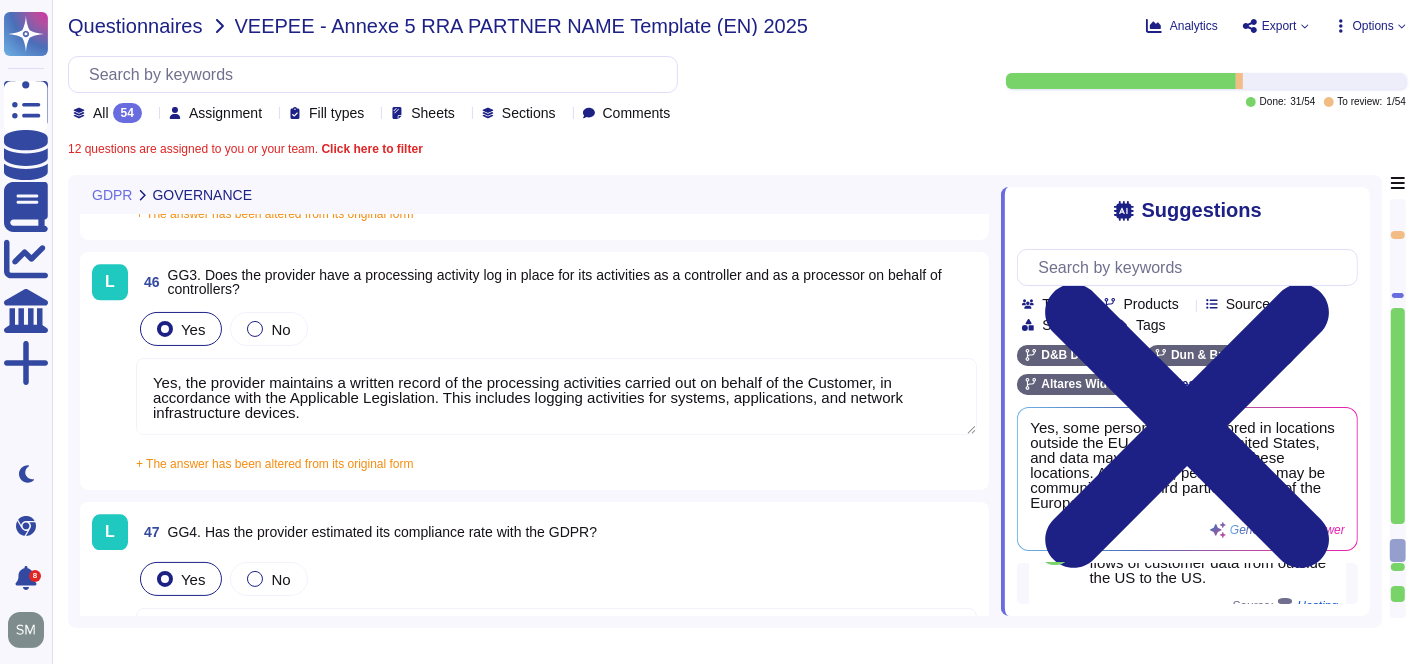 click on "Questionnaires" at bounding box center [135, 26] 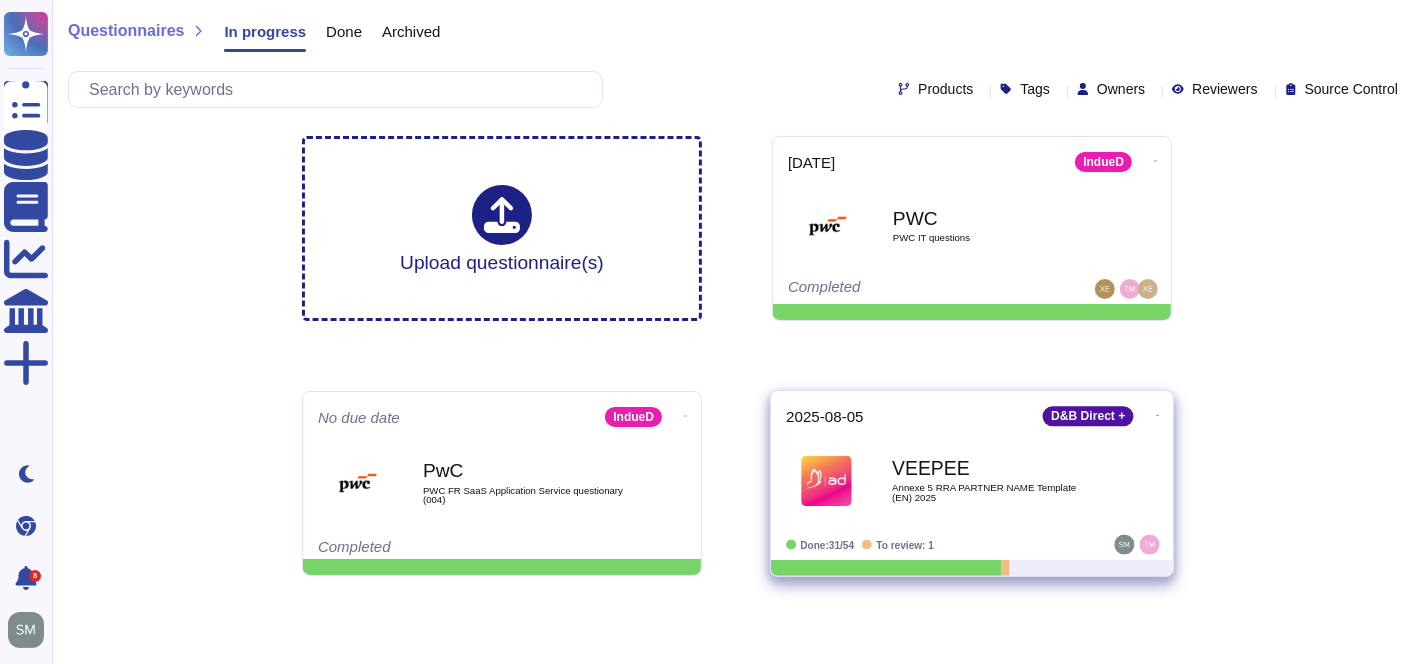 click on "VEEPEE Annexe 5 RRA PARTNER NAME Template (EN) 2025" at bounding box center [972, 480] 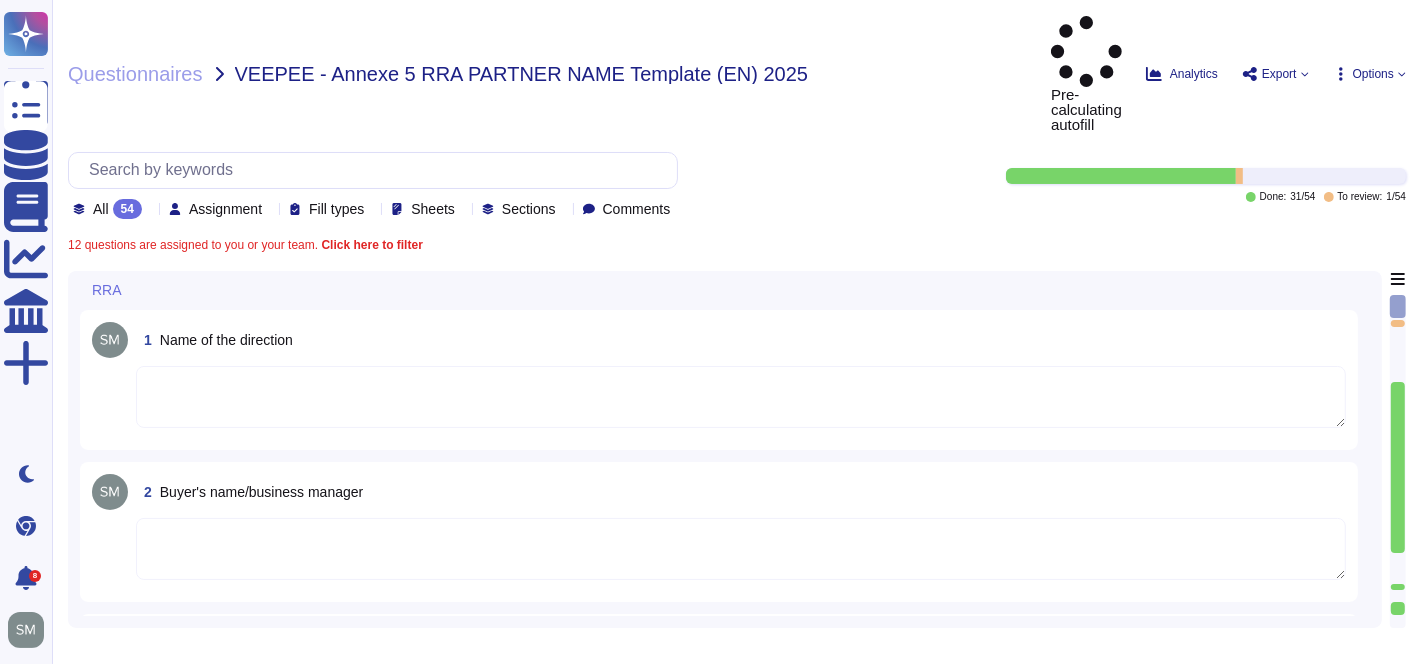 type on "ALTARES - D&B SAS" 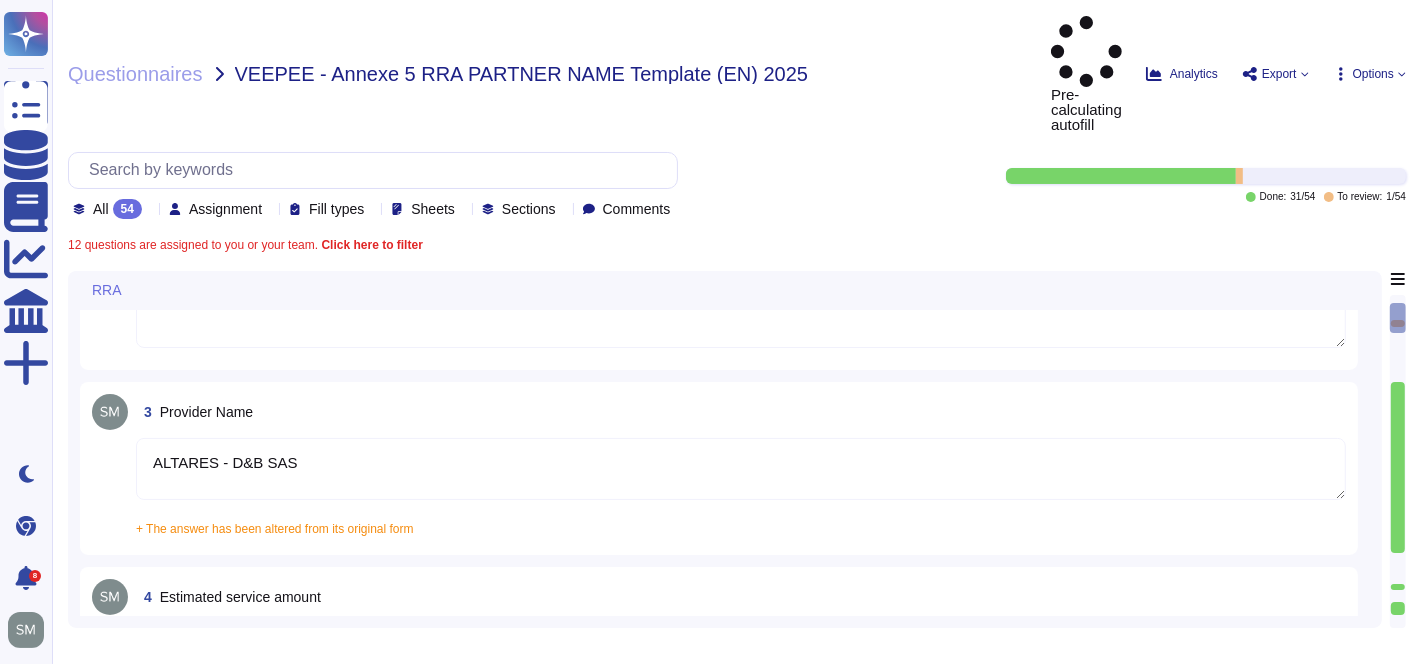 type on "The cybersecurity contact email for cybersecurity is cyber.alert@altares.com." 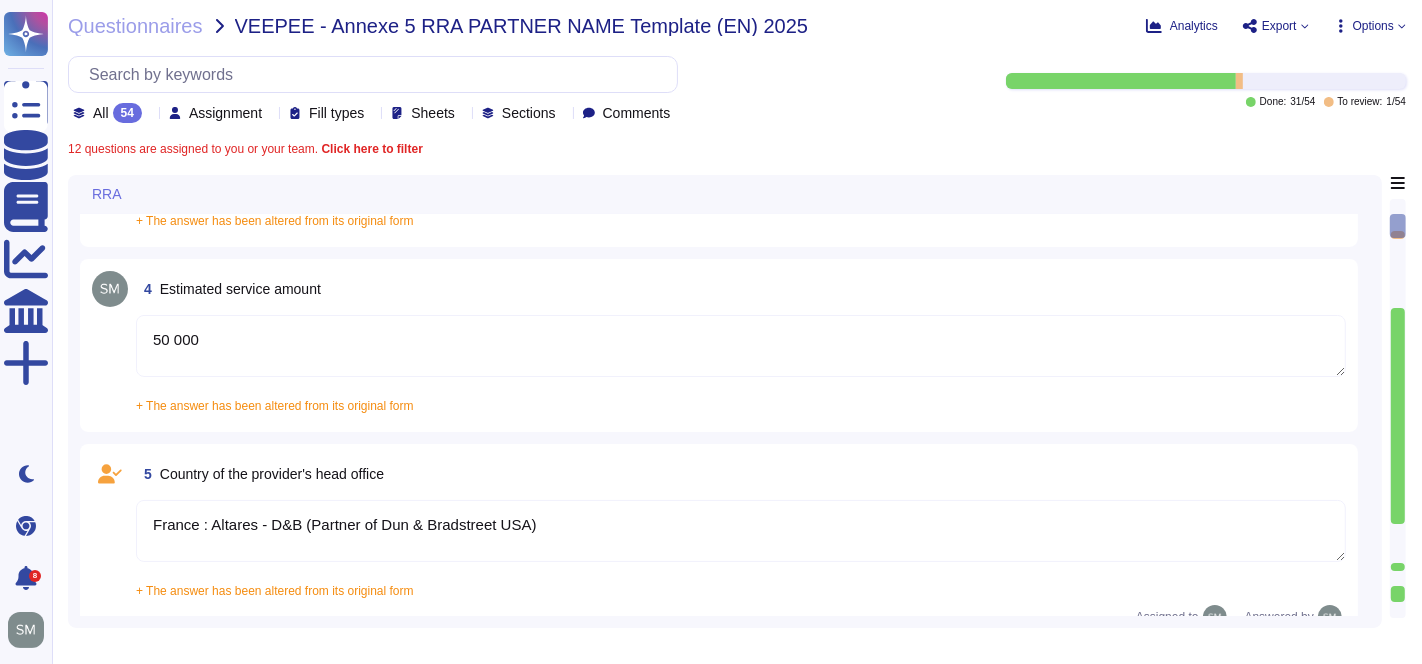 type on "www.altares.com" 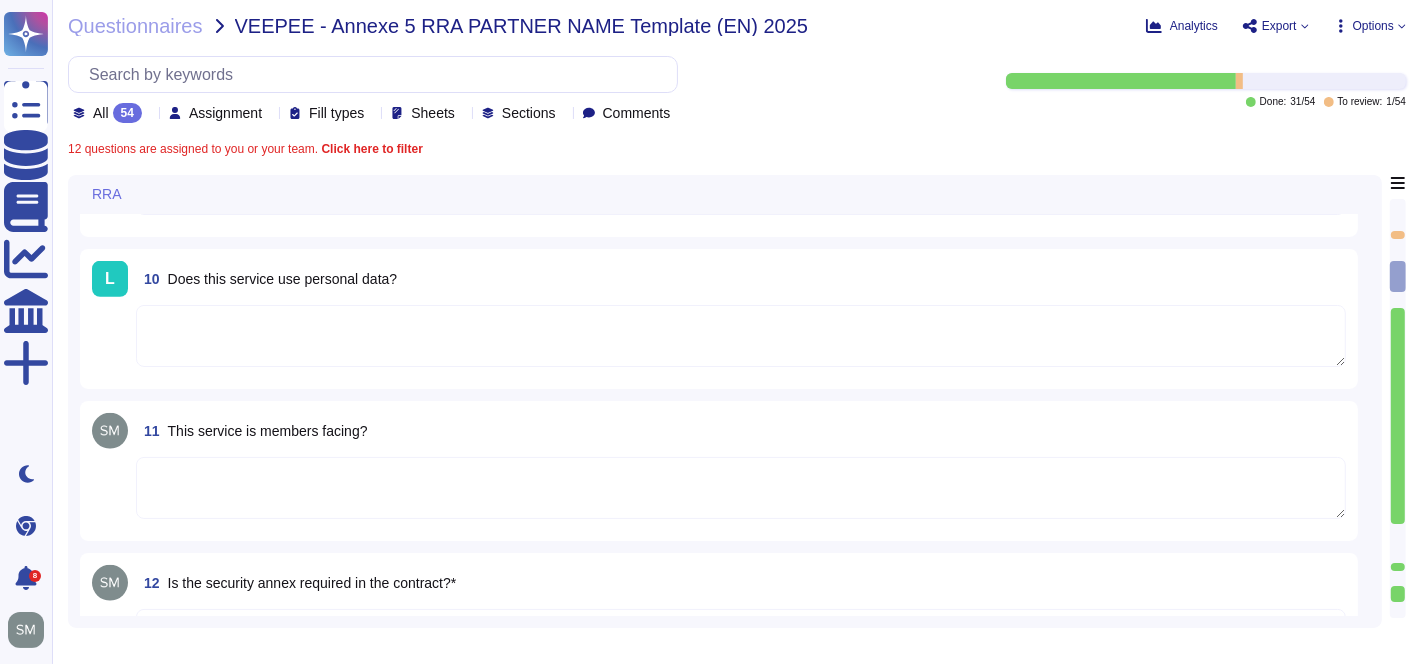 type on "No" 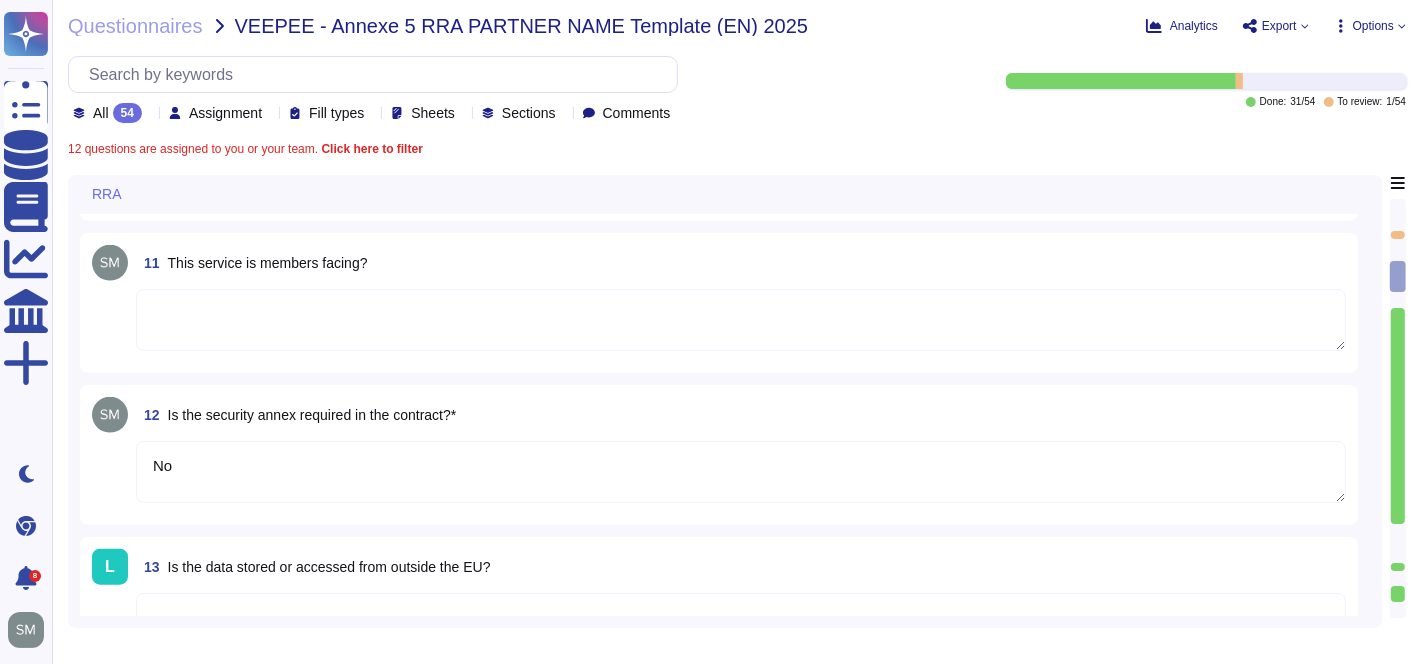 scroll, scrollTop: 2222, scrollLeft: 0, axis: vertical 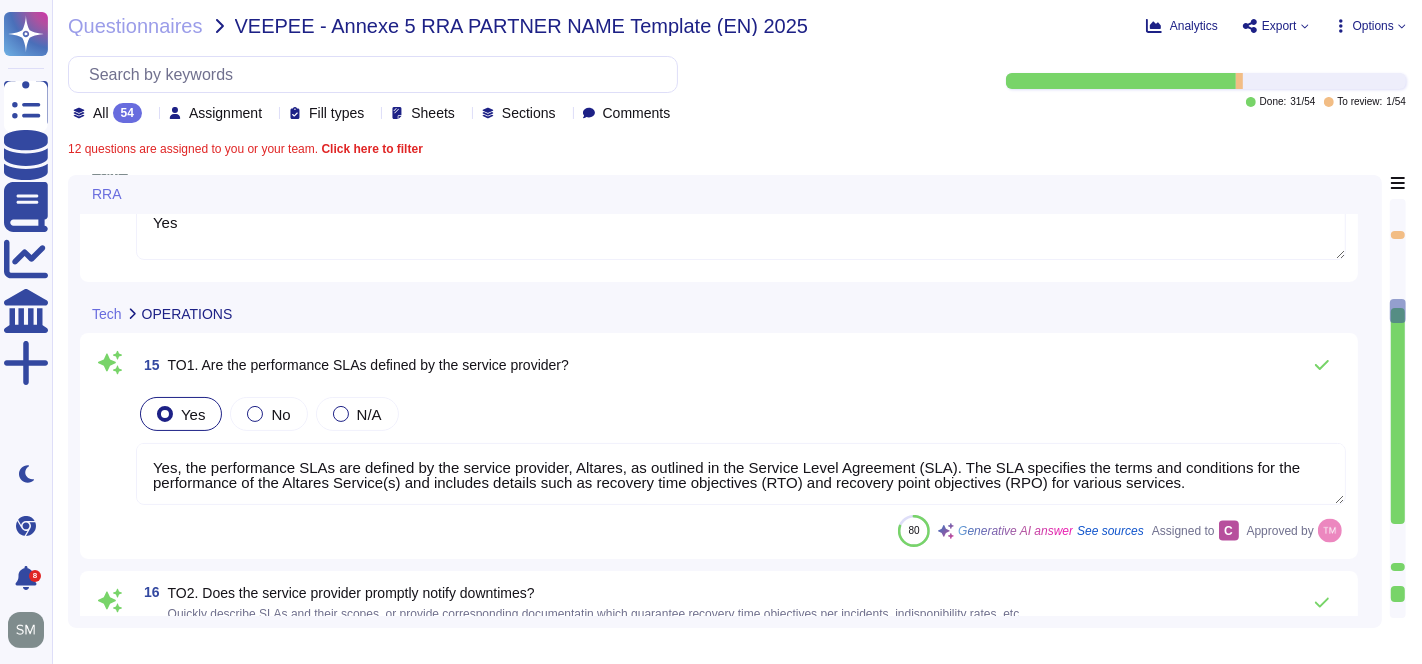 type on "Yes, the service provider will notify clients about any scheduled maintenance through electronic communication mechanisms. Clients will be informed no later than 24 hours after confirmation of the scheduled maintenance. Additionally, D&B will provide notice promptly, but no later than 24 hours after confirmation of any incident that results in unauthorized access to a customer's data." 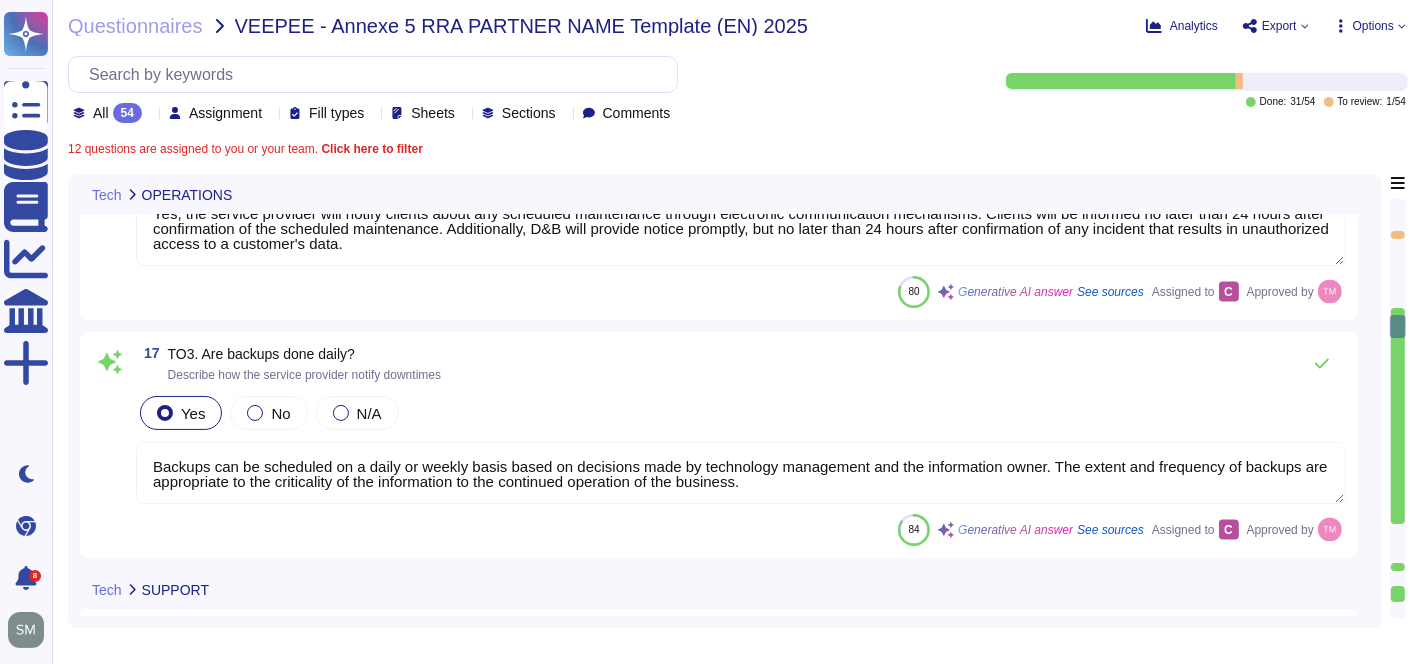 type on "Yes, Dun & Bradstreet has a security incident response team available 24x7 to respond to security incidents. Additionally, there is an overall Incident and Crisis Management Team led by a Critical Incident Response Manager, and the Information Security team has its own incident management team. Technical support channels are also monitored 24/7/365." 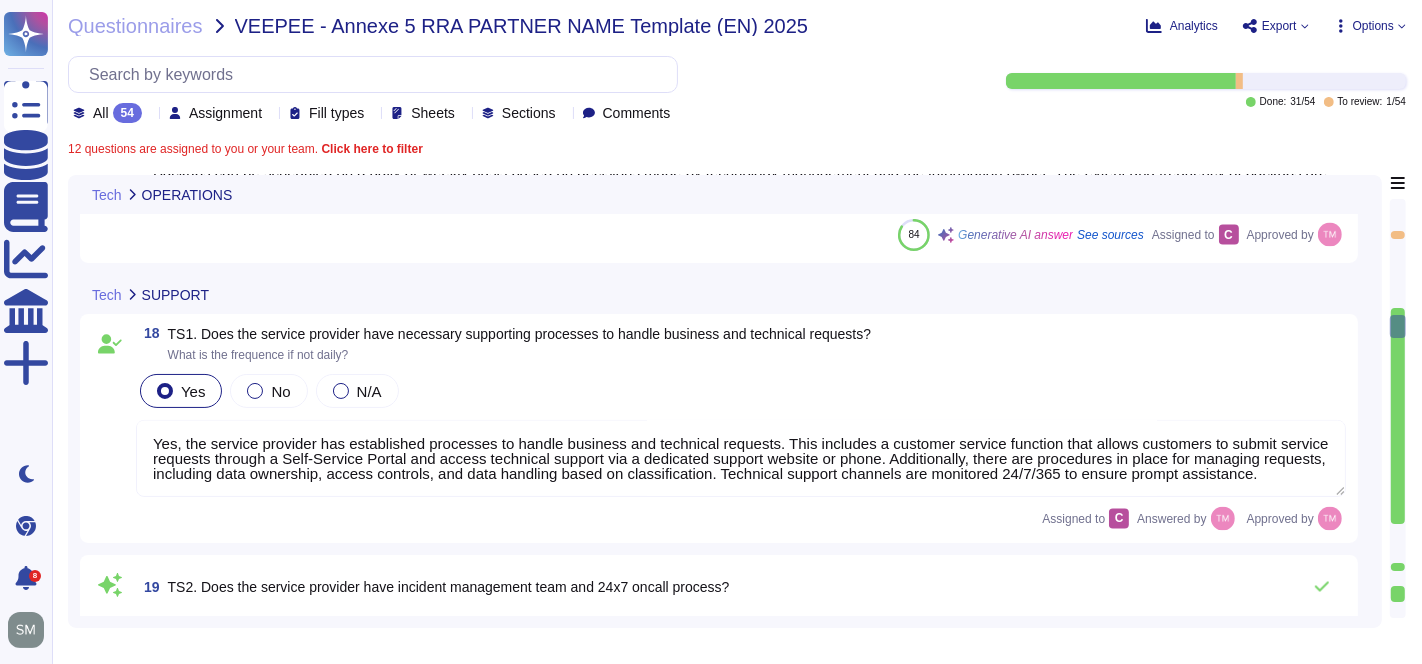 scroll, scrollTop: 3444, scrollLeft: 0, axis: vertical 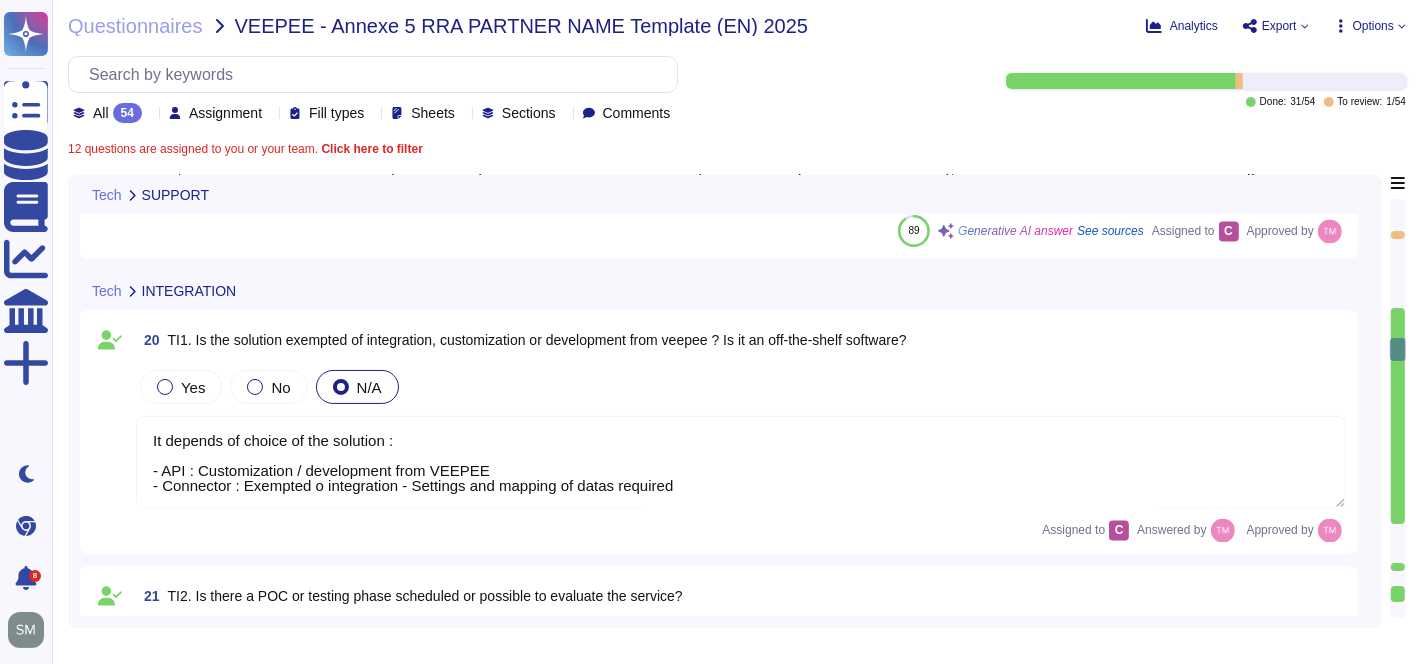 type on "It depends of choice of the solution :
- API : Customization / development from VEEPEE
- Connector : Exempted o integration - Settings and mapping of datas required" 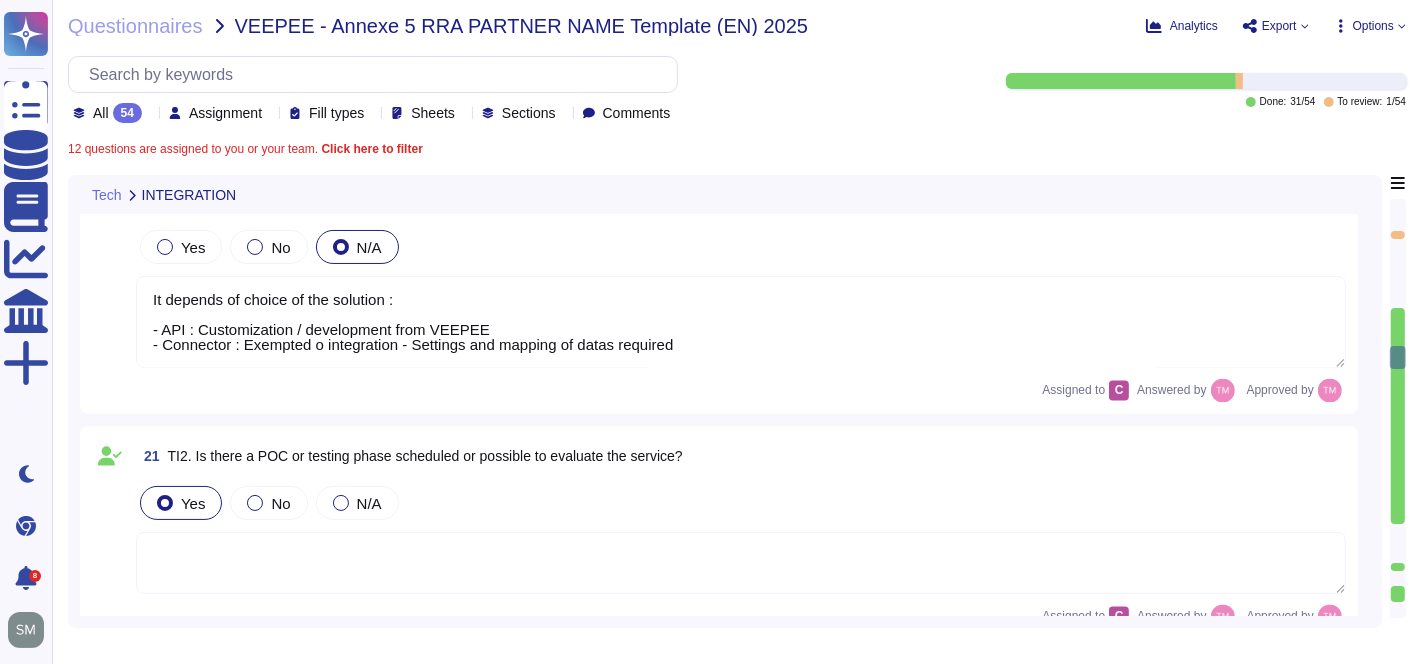 type on "No dashboard published automaticly.
Our team can send you a consumption reporting" 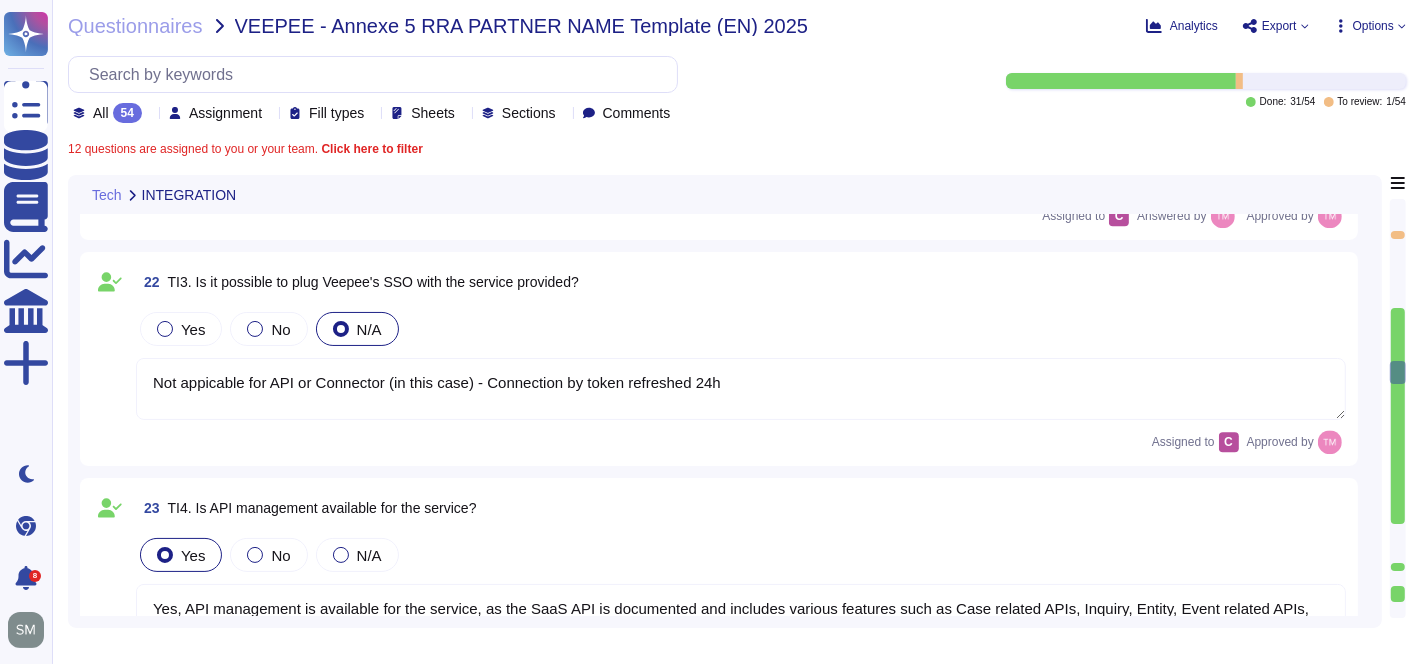 type on "Yes. Network Diagrams include: Documented network diagram for facilities processing target data, Documented network diagram for facilities storing target data, Diagrams contain date of last update, Firewall(s) protect and are inspecting traffic between defined network zones that possess different levels of trust." 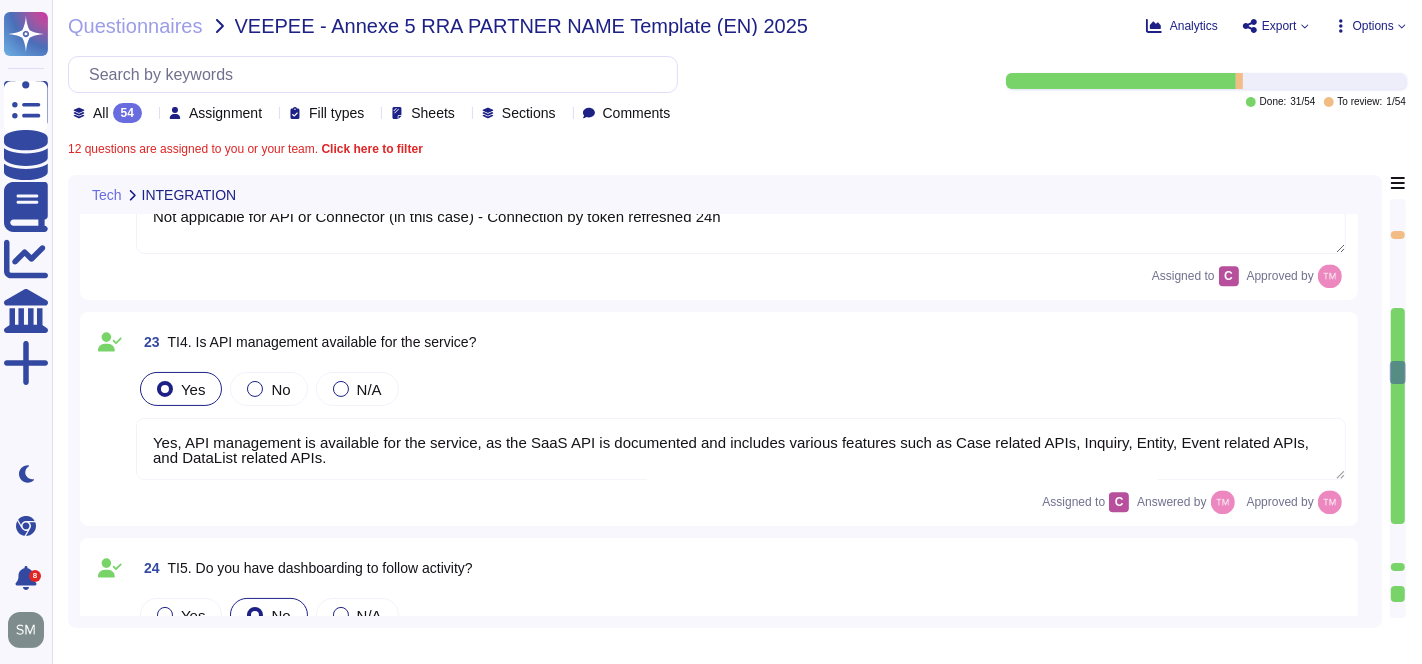 type on "Yes, at the end of the Agreement, the service provider will return the Personal Data processed on behalf of the Customer and will destroy any manual or computerized files storing said data, including any copies, according to the Customer’s instructions. This process ensures that personal data is deleted without undue delay, unless retention is required by European Union law or French legislation." 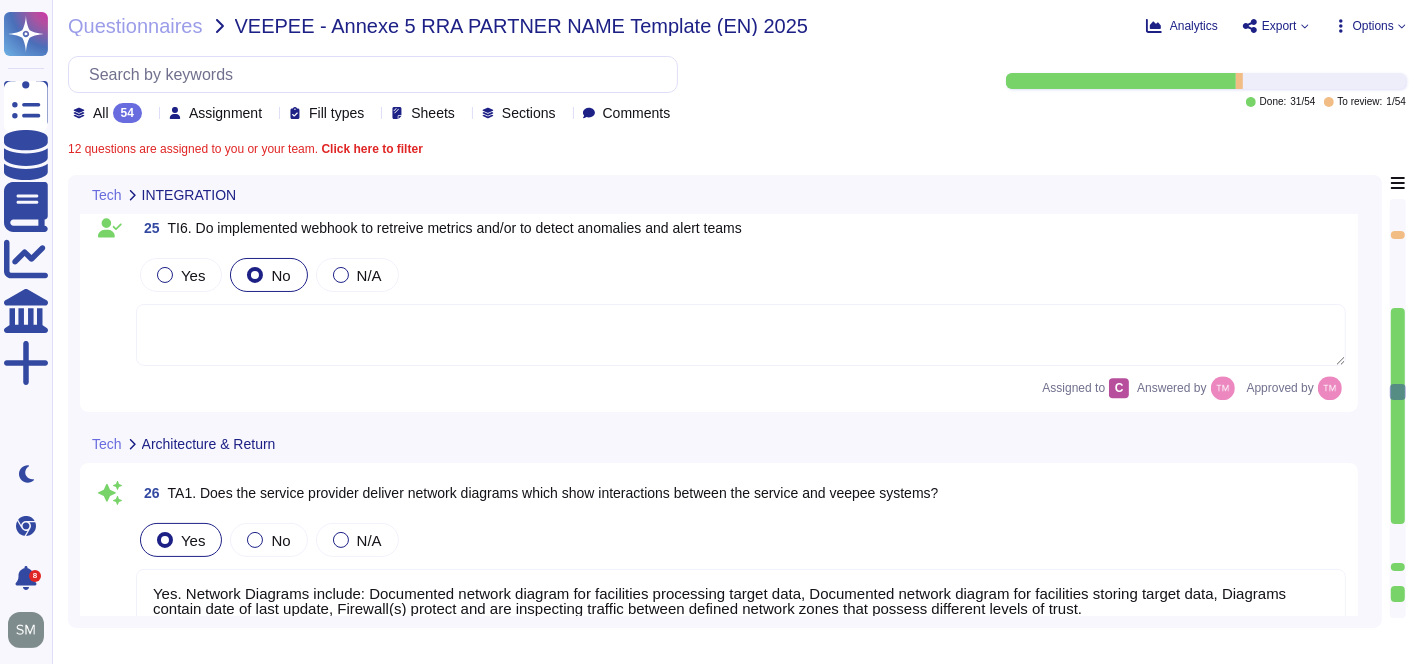 type on "Dun & Bradstreet holds certifications for compliance and information security, including ISO 27001 and SOC 2. The SOC 2 report is available upon request with a mutual NDA. Additional information on certifications and compliance can also be provided upon request for applicable environments. The ISO 27001 certification is available online. For further details, please feel free to reach out." 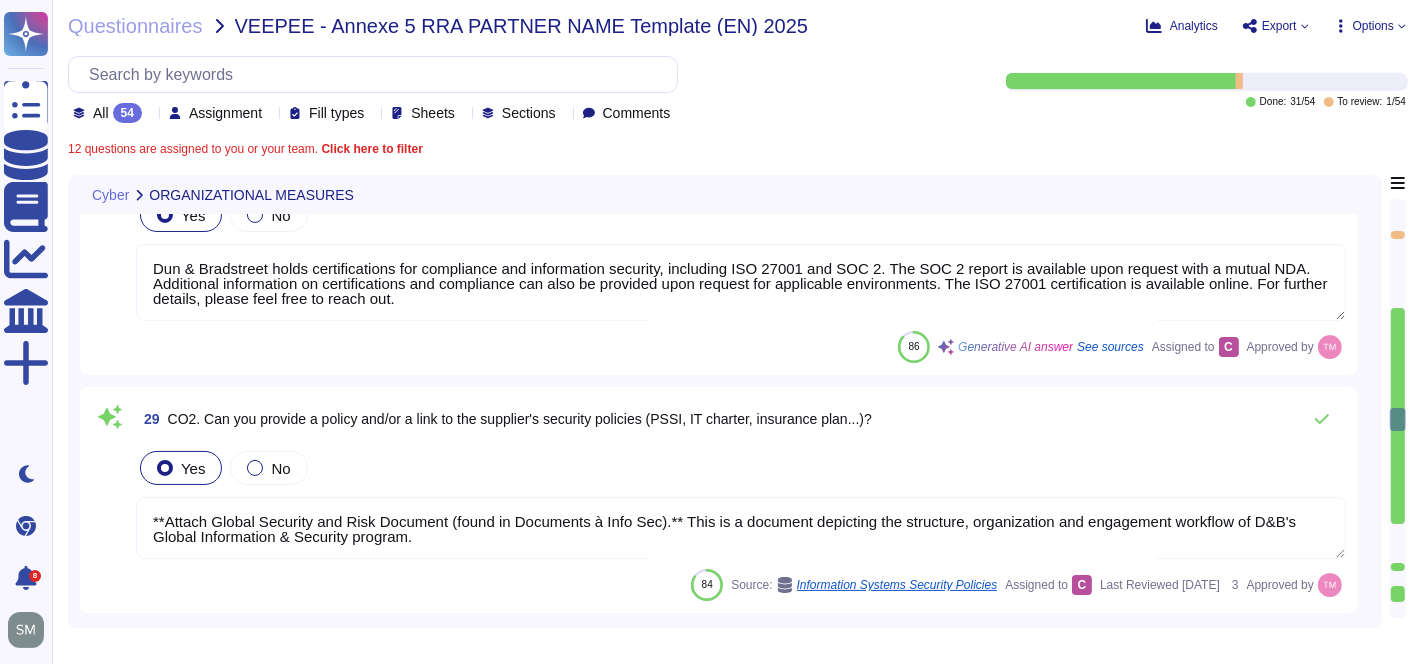 type on "**Attach Global Security and Risk Document (found in Documents à Info Sec).** This is a document depicting the structure, organization and engagement workflow of D&B's Global Information & Security program." 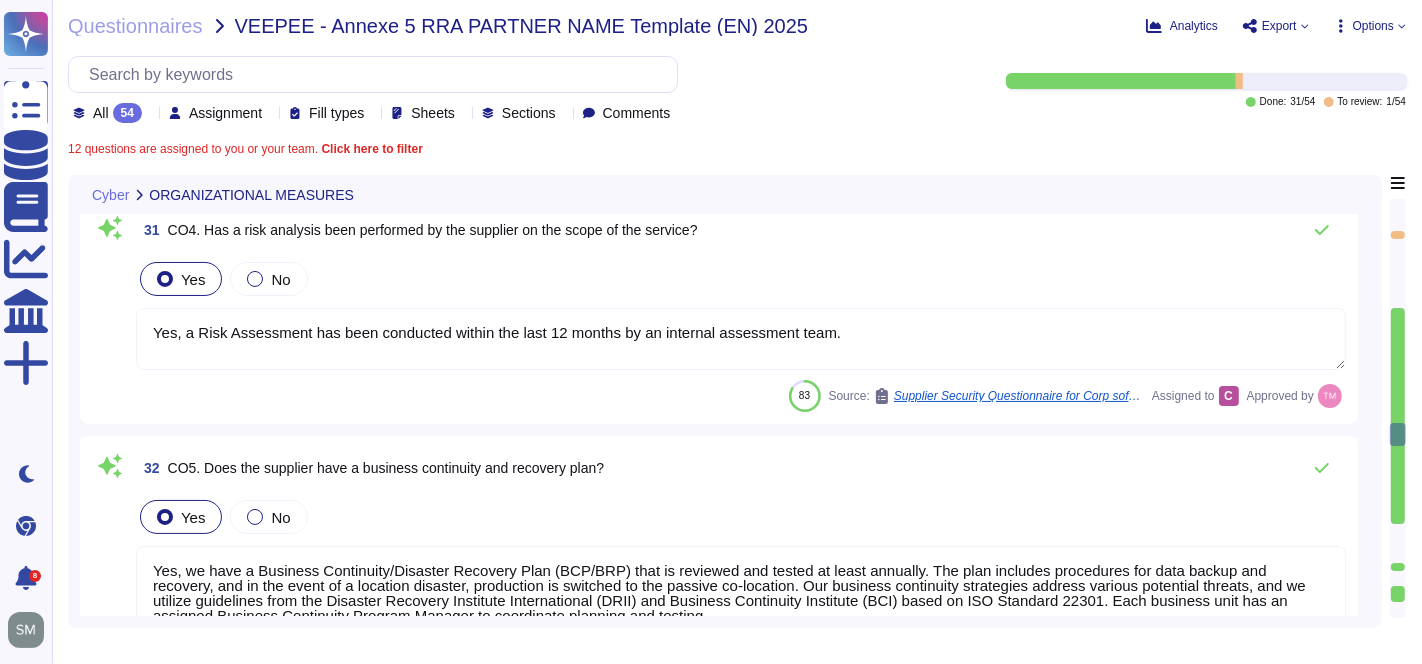 type on "Yes, we have a Business Continuity/Disaster Recovery Plan (BCP/BRP) that is reviewed and tested at least annually. The plan includes procedures for data backup and recovery, and in the event of a location disaster, production is switched to the passive co-location. Our business continuity strategies address various potential threats, and we utilize guidelines from the Disaster Recovery Institute International (DRII) and Business Continuity Institute (BCI) based on ISO Standard 22301. Each business unit has an assigned Business Continuity Program Manager to coordinate planning and testing." 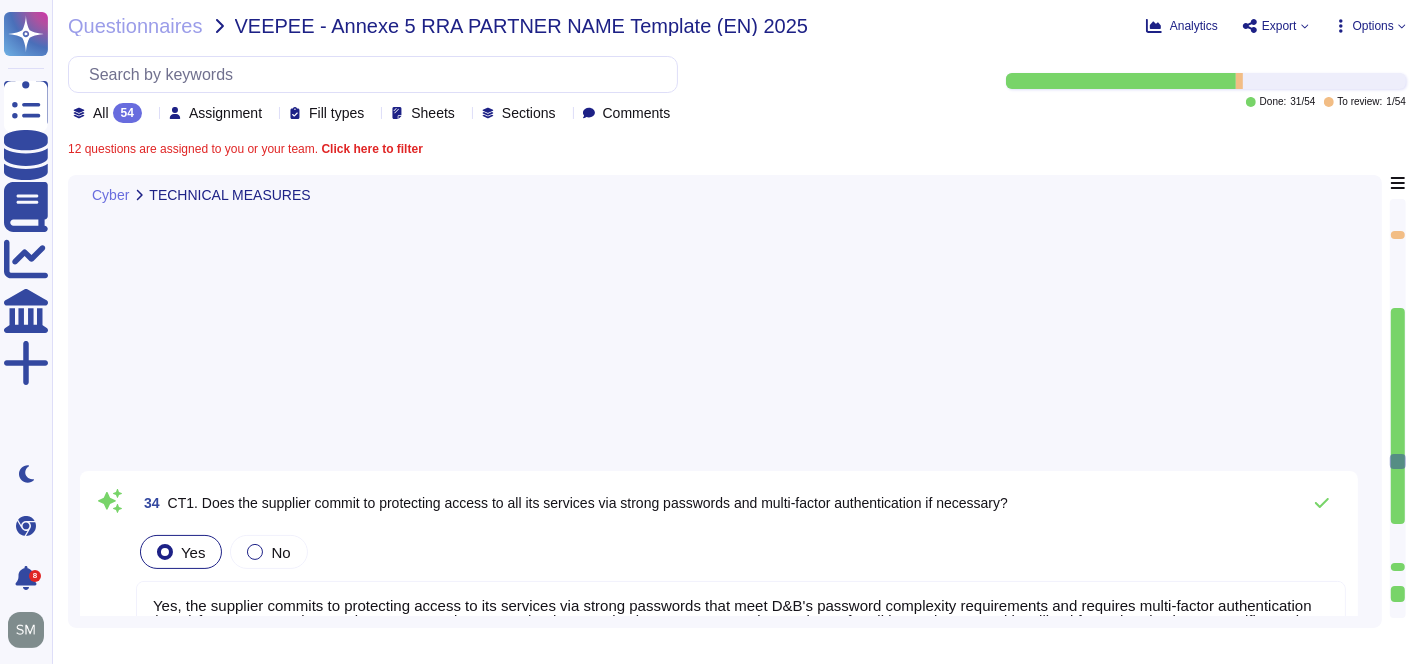 type on "Yes, we are committed to protecting our systems by regularly updating them and installing virus protection on commonly affected systems. Our antivirus and host intrusion prevention systems are deployed across all Windows platforms, with ongoing deployment to Linux servers. We ensure that patches, hot fixes, and other technical or security updates are applied to all systems in accordance with our vulnerability management process. Additionally, our antivirus software is implemented and maintained across platforms susceptible to compromise, and we continuously monitor systems and files to safeguard against malware threats." 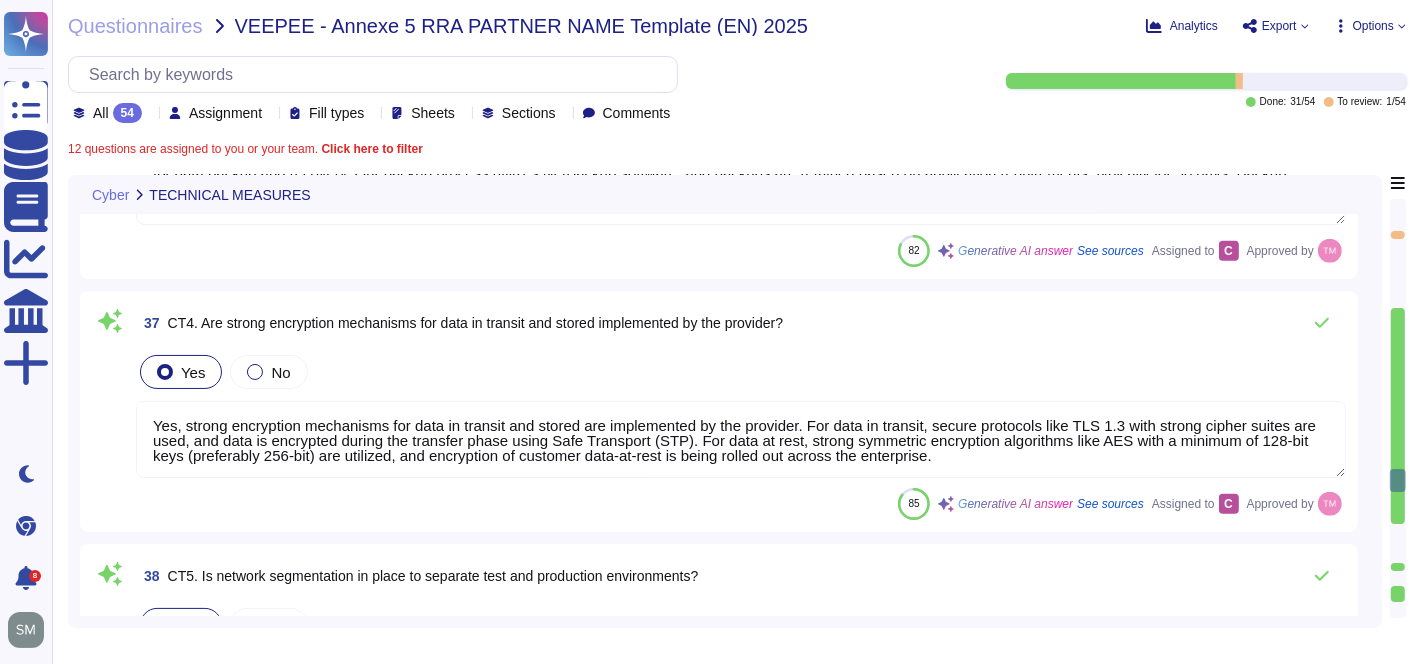 type on "Yes, the development, QA, and production environments are logically segmented on the LAN, and production, test, and support networks are physically and logically isolated." 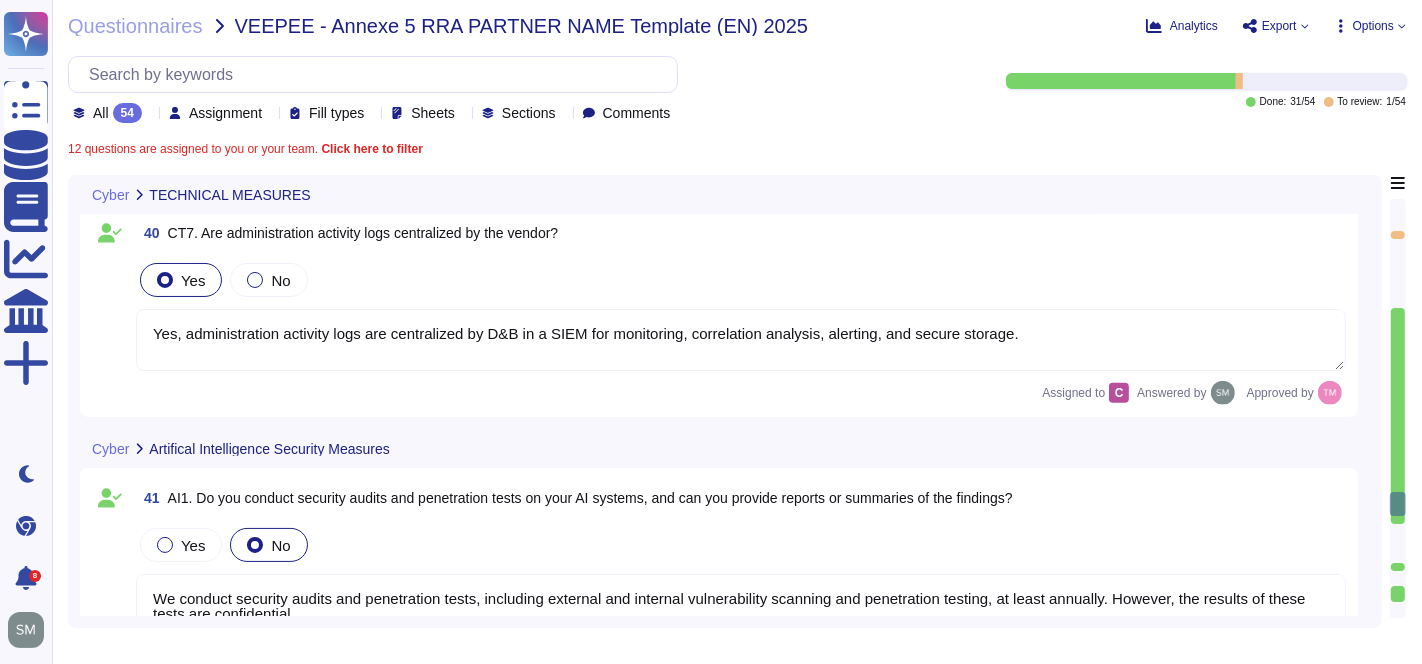 type on "We conduct security audits and penetration tests, including external and internal vulnerability scanning and penetration testing, at least annually. However, the results of these tests are confidential" 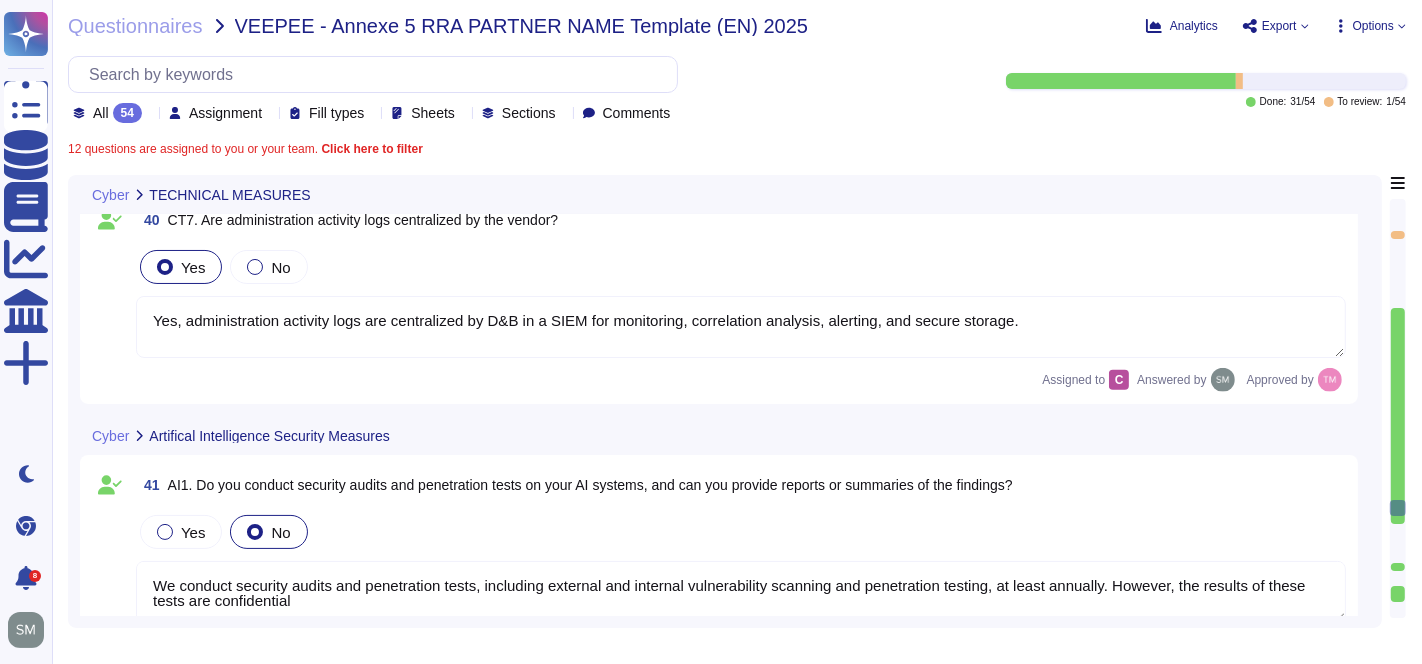 type on "Yes, the provider has designated a Data Protection Officer (DPO) in accordance with Article 37 of GDPR. The DPO can be contacted at the following address: dpo@[REDACTED].com." 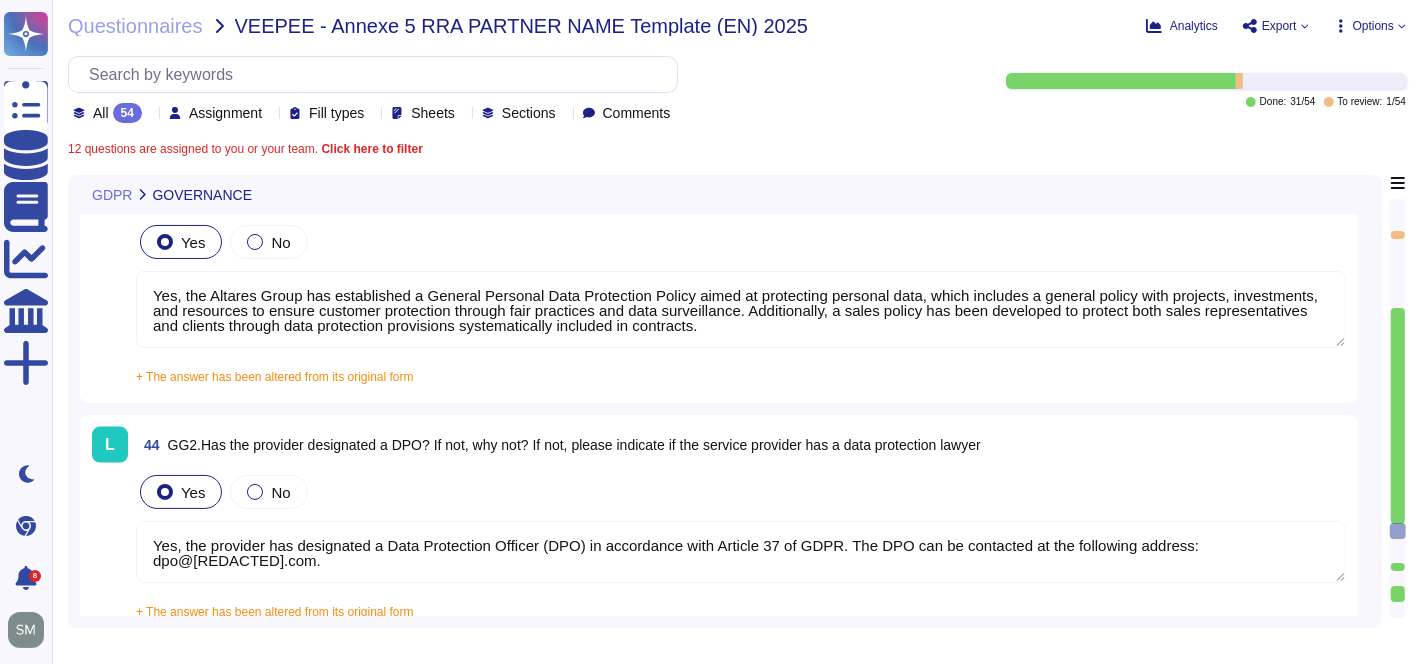 type on "The Data Protection Officer appointed by Altares - D&B can be contacted at the following email address: dpo@[REDACTED].com." 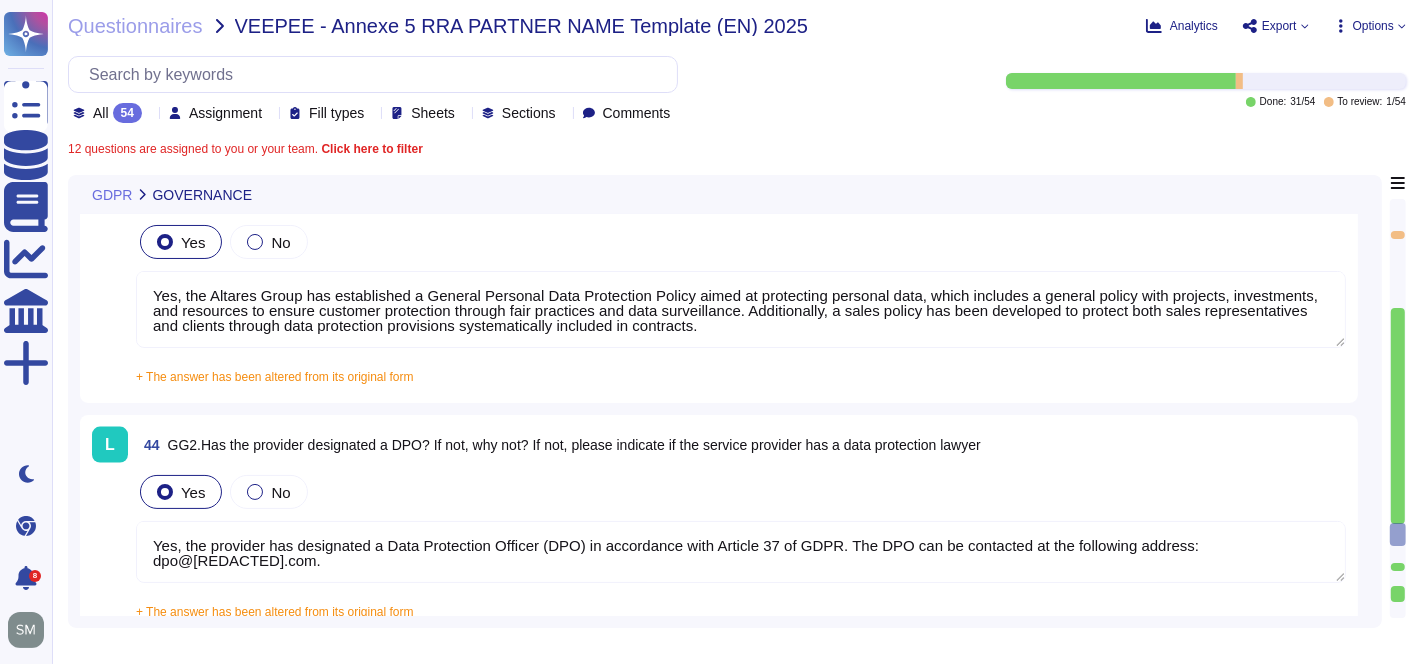 type on "The new D&B EU Data Processing Agreement (DPA) – Customer FAQ
The introduction of the General Data Protection Regulation (GDPR) in the European Union has led to us introducing a new Data Processing Agreement. These frequently asked questions will help customers understand the new agreement that is being introduced.
What is happening?
A new agreement, the D&B EU Data Processing Agreement, which can be found at www.dnb.co.uk/dpa is being introduced when customers provide us with their data.
Why is this happening?
When customers give us their data to perform a service on, the GDPR states that we are acting as a “processor”. What we can and cannot do with their data is strictly regulated. This relationship requires a specific written agreement. Rather than renegotiate customer agreements with additional clauses that may not be relevant to all customers, we have taken the decision to separate out these clauses and put them in the new D&B EU Data Processing Agreemen" 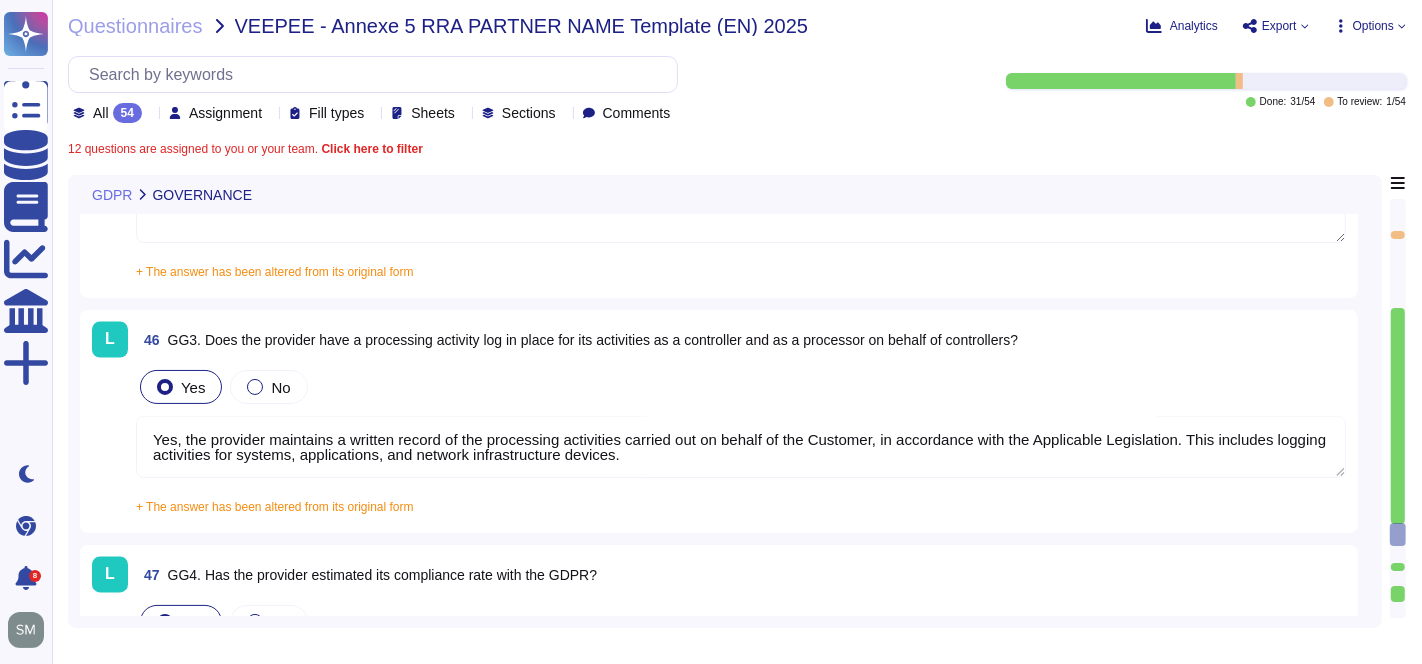 scroll, scrollTop: 9555, scrollLeft: 0, axis: vertical 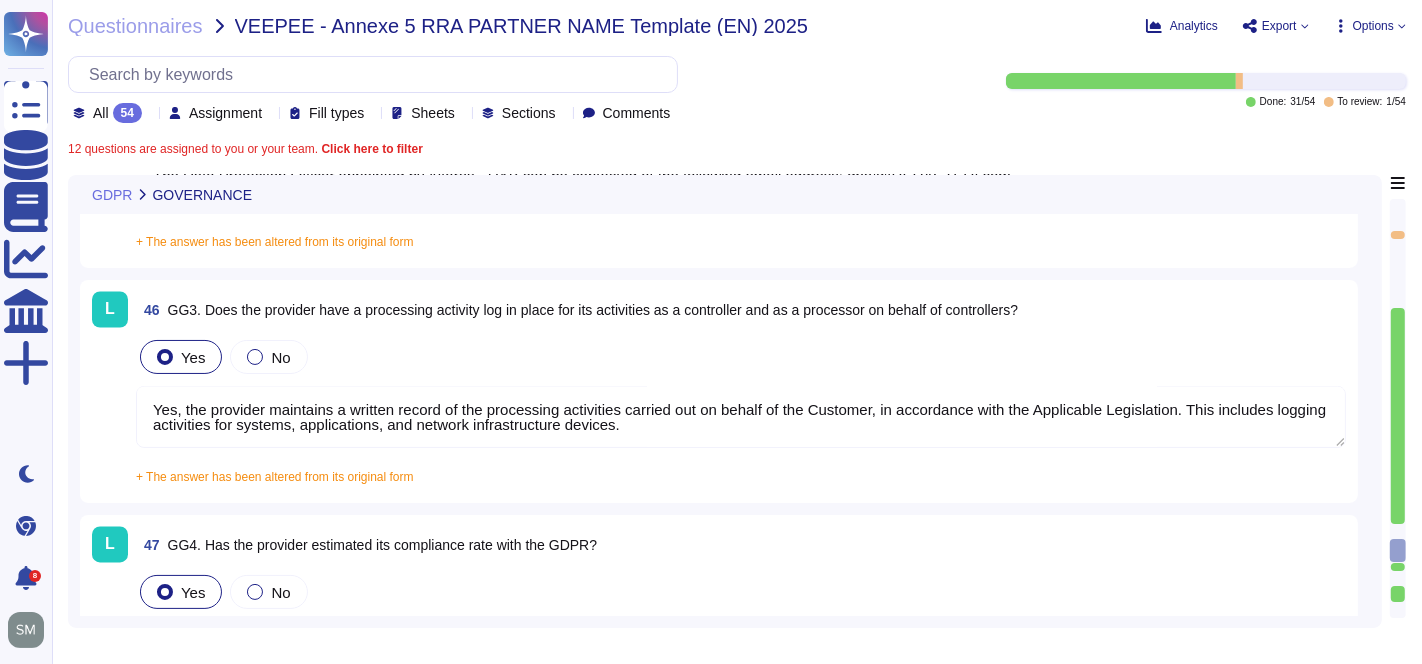 type on "Yes, we have a process in place to meet GDPR requests within 30 days. Additionally, we assist the Customer in managing requests for the exercise of rights granted to data subjects under the Applicable Legislation." 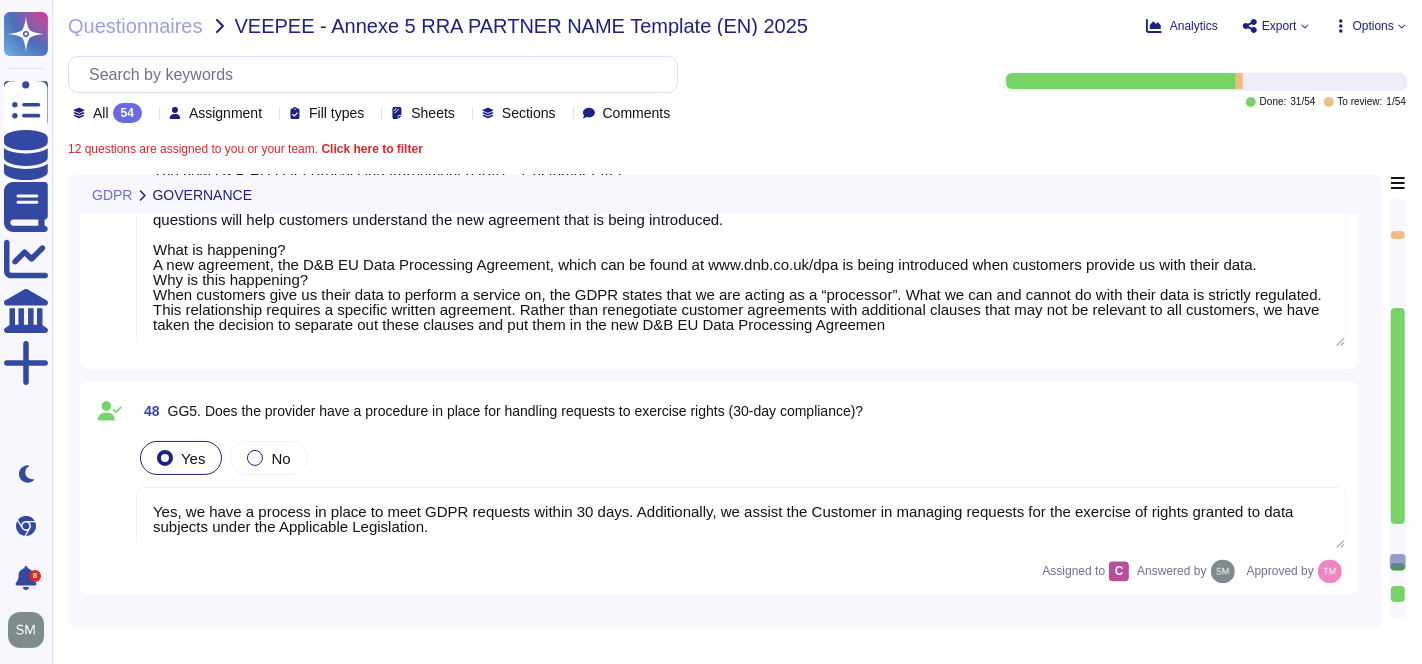 type on "Maximum 15  days" 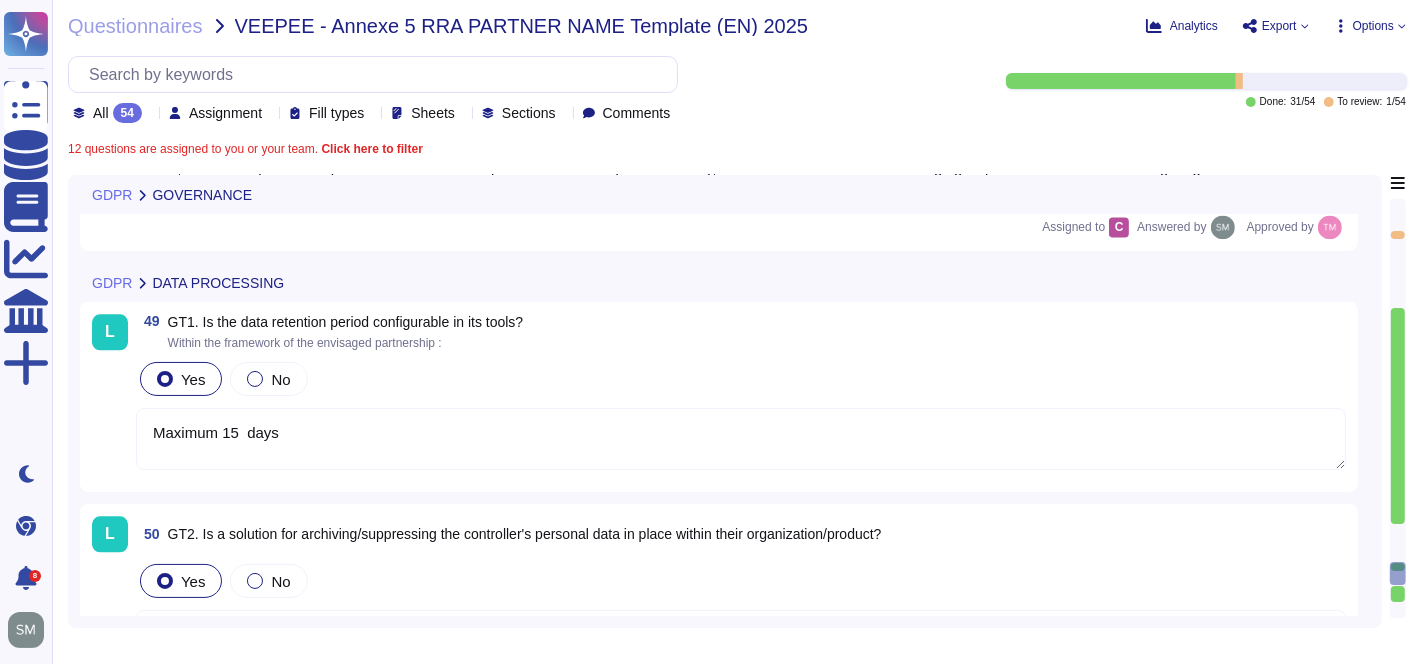 type on "Some personal data is stored in the EU, specifically in AWS EU West, as well as in other locations outside the EU, including the United States. Additionally, personal data may be communicated to third parties outside of the European Union." 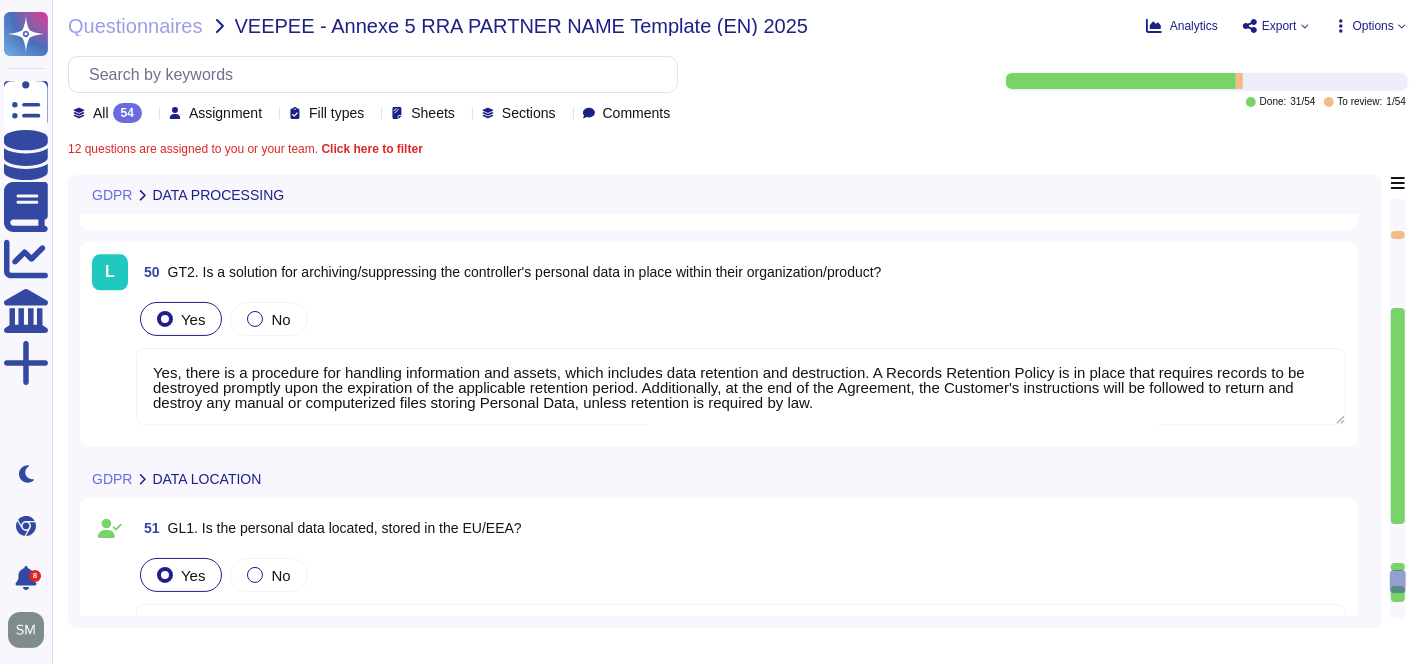 type on "Yes, the provider uses subcontractors to carry out specific processing activities. The list of subcontractors may be shared on demand to the Customer, and subcontracting is not subject to prior approval. The company also outsources software development and enforces controls with its vendors." 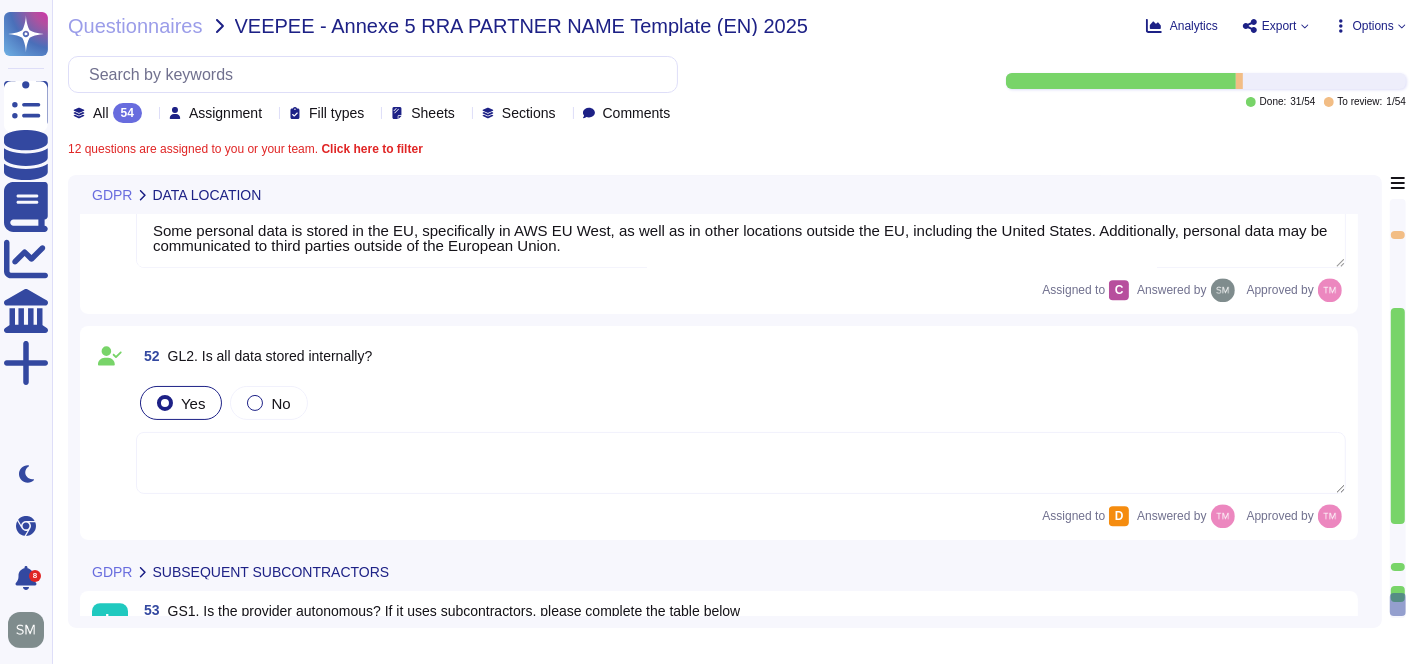 type on "Personal data may be transferred to subcontractors located outside the EU/EEA. These transfers are conducted in compliance with data protection agreements, including the use of standard contractual clauses to ensure adequate protection for the data subjects. Subcontracting is not subject to prior approval, and the list of subcontractors may be shared on demand to the Customer." 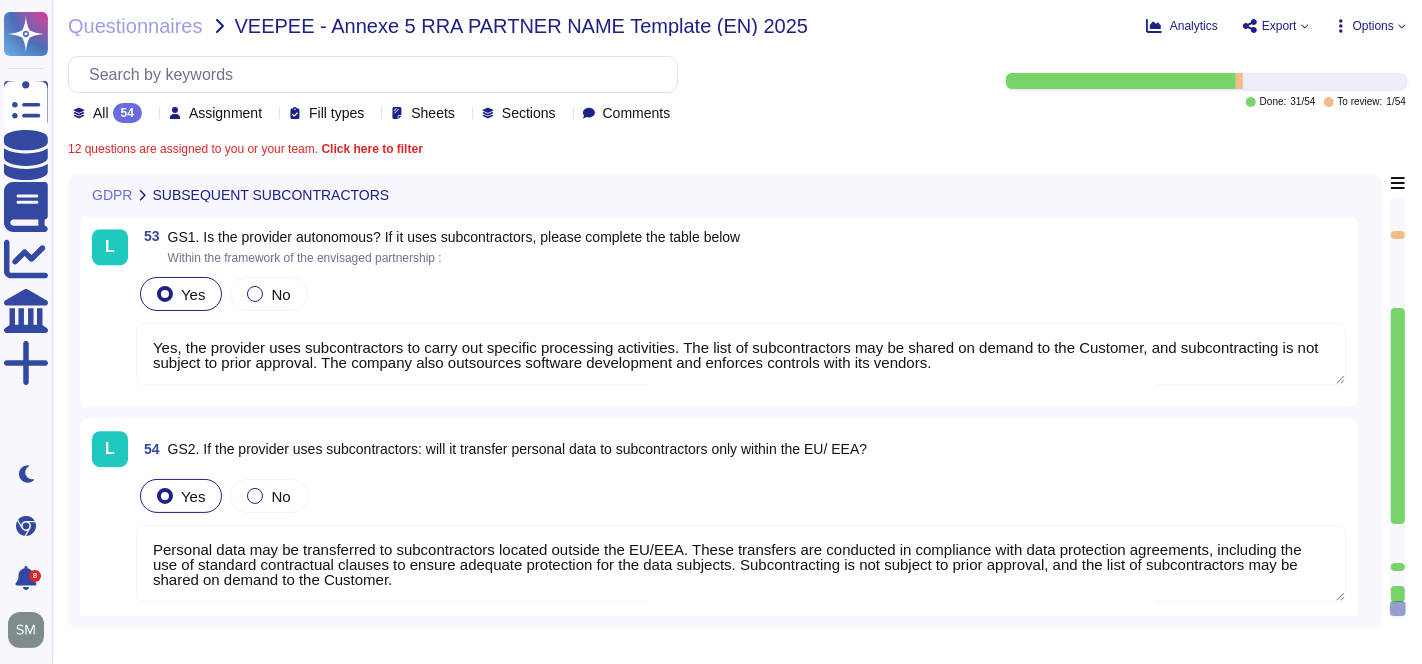 scroll, scrollTop: 11280, scrollLeft: 0, axis: vertical 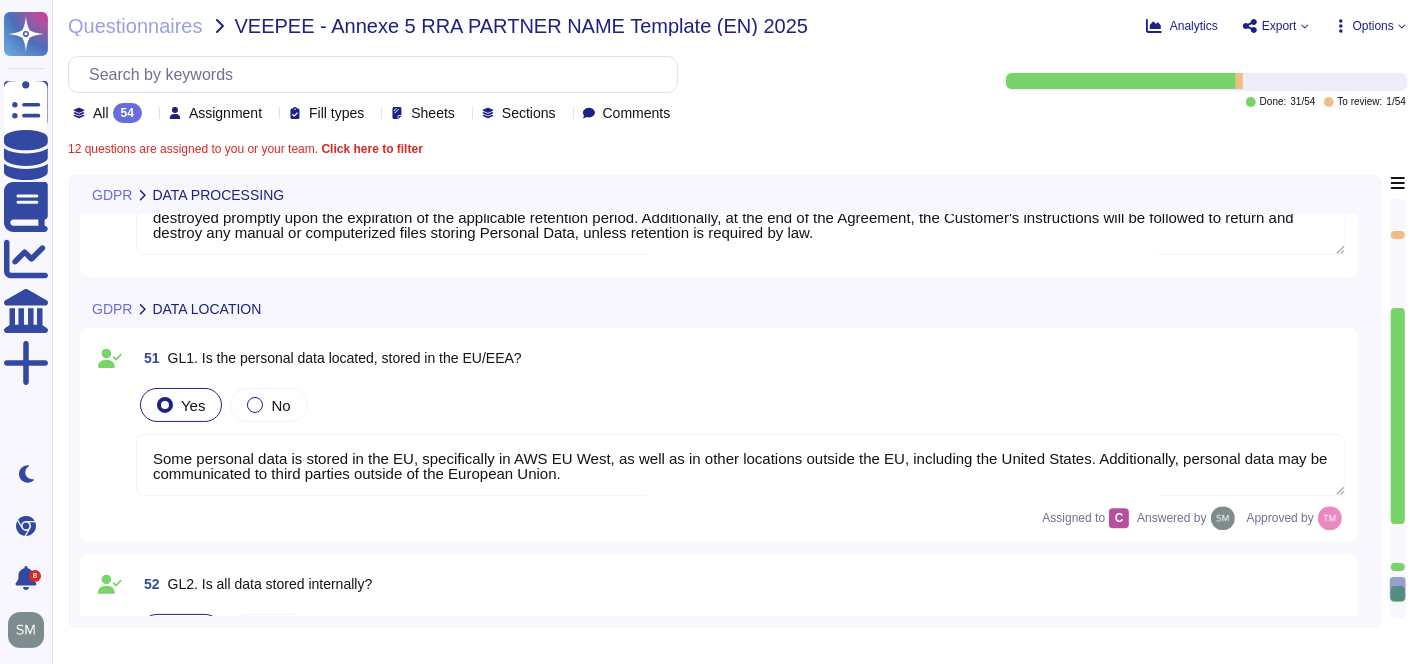 type on "Maximum 15  days" 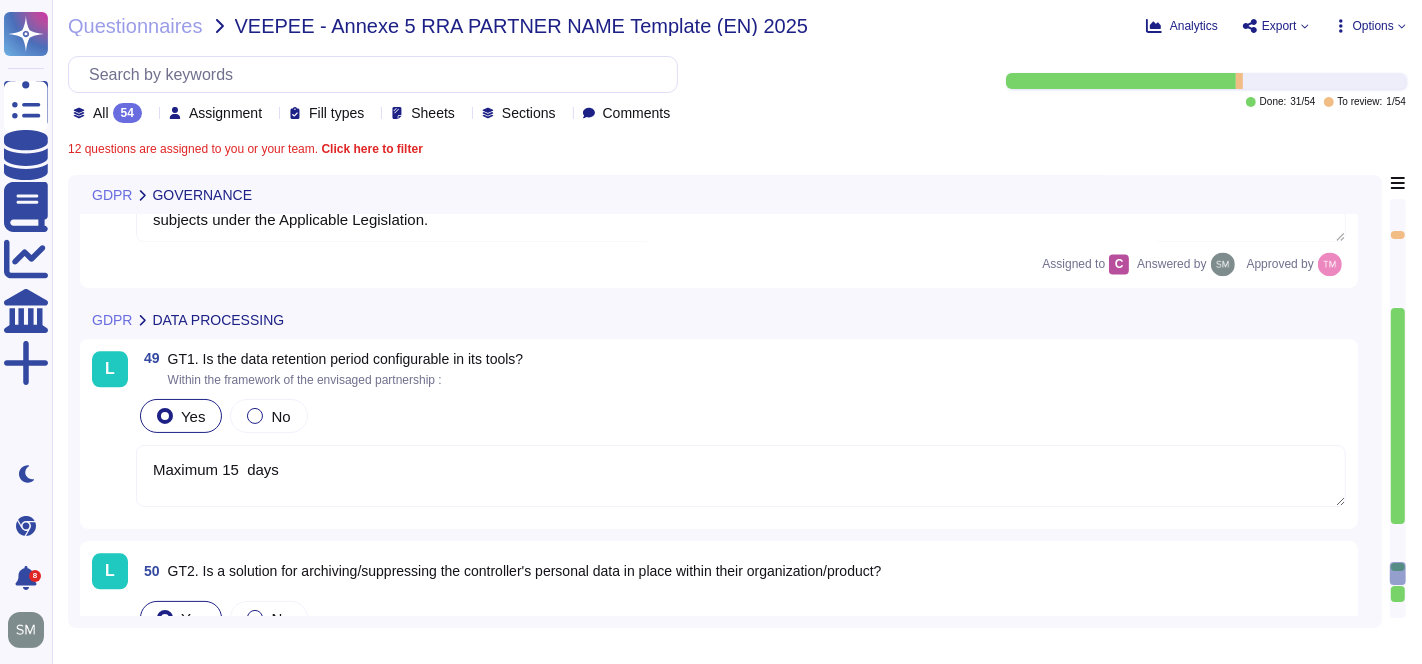 scroll, scrollTop: 10280, scrollLeft: 0, axis: vertical 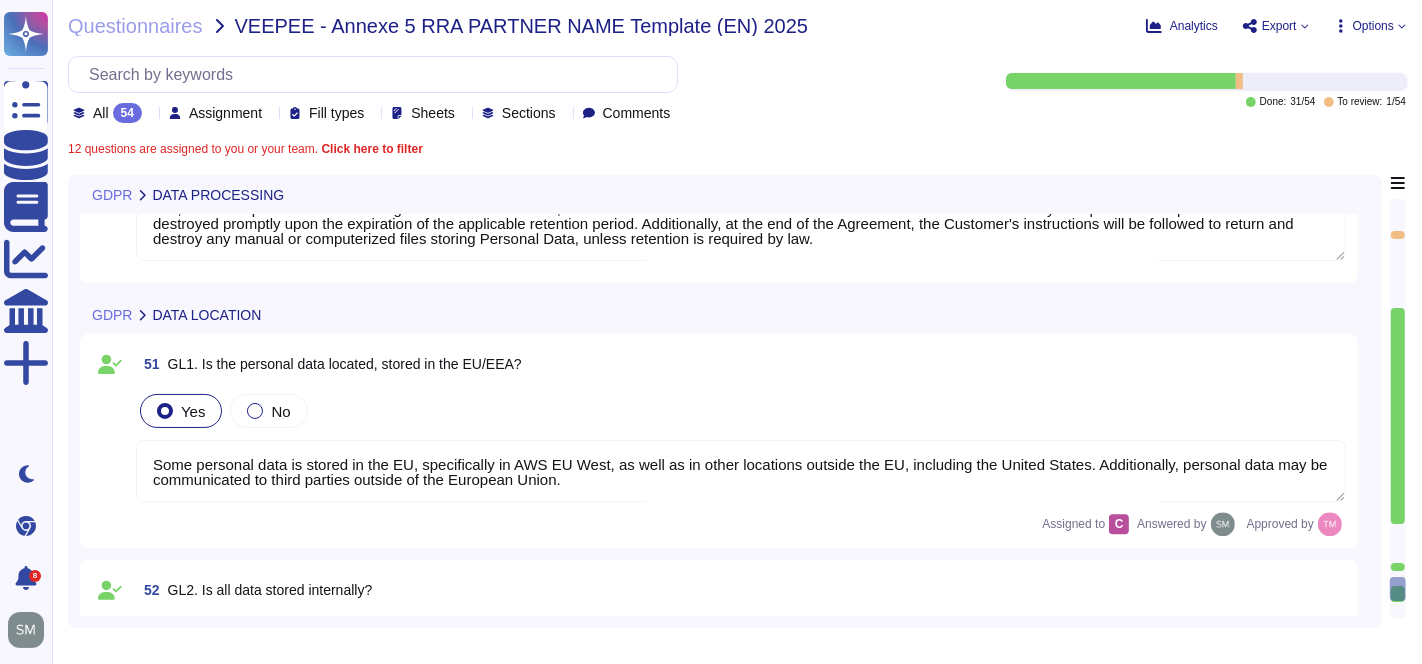 type on "Yes, the provider uses subcontractors to carry out specific processing activities. The list of subcontractors may be shared on demand to the Customer, and subcontracting is not subject to prior approval. The company also outsources software development and enforces controls with its vendors." 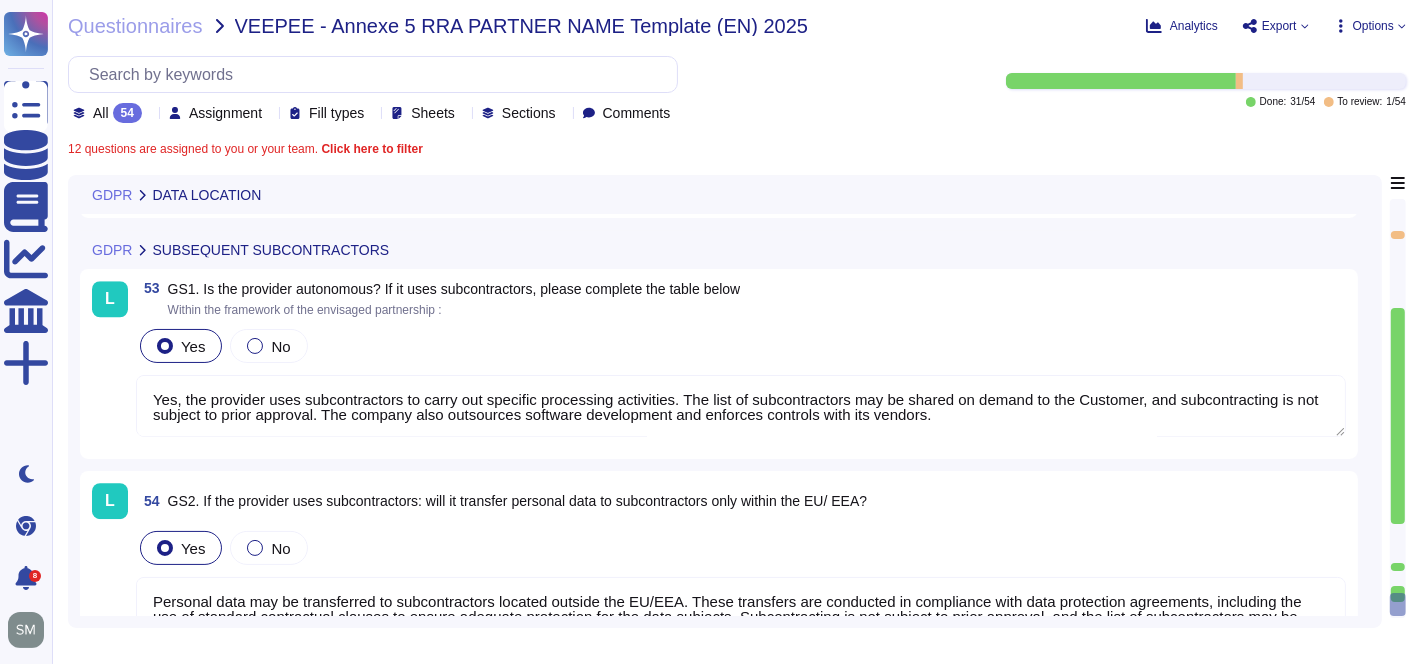 scroll, scrollTop: 11280, scrollLeft: 0, axis: vertical 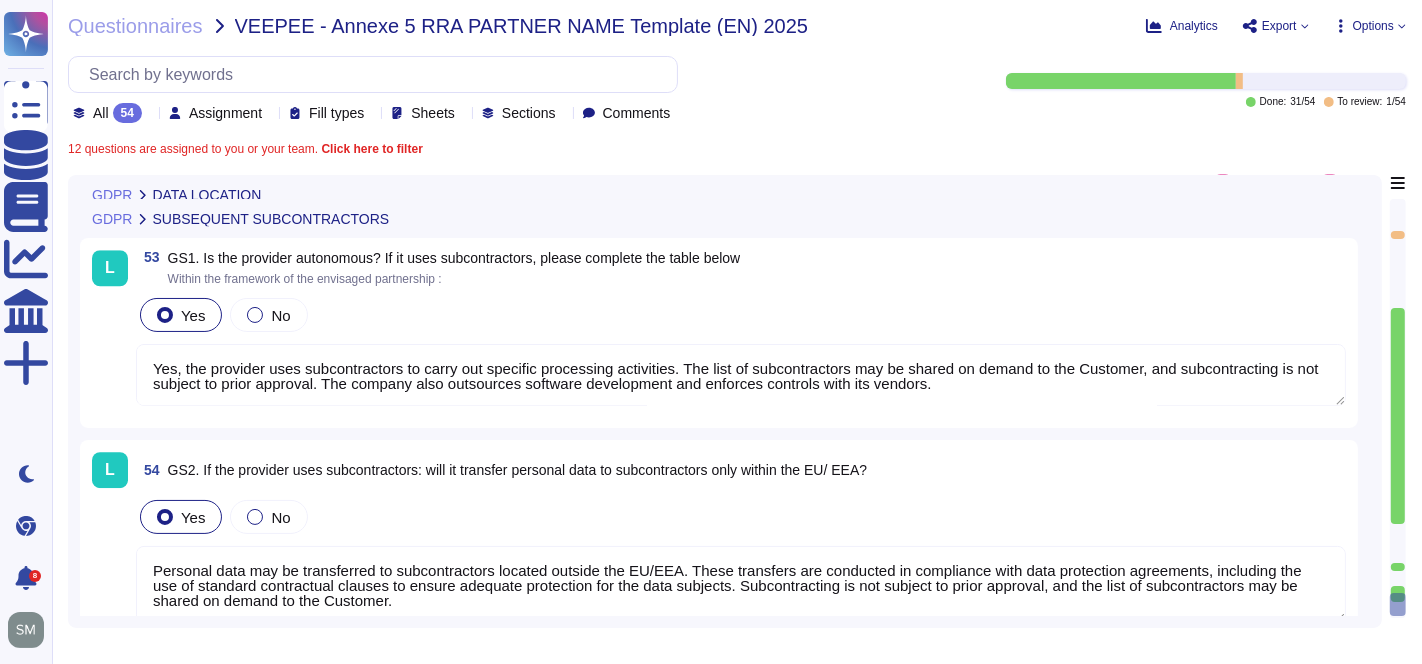 type on "Some personal data is stored in the EU, specifically in AWS EU West, as well as in other locations outside the EU, including the United States. Additionally, personal data may be communicated to third parties outside of the European Union." 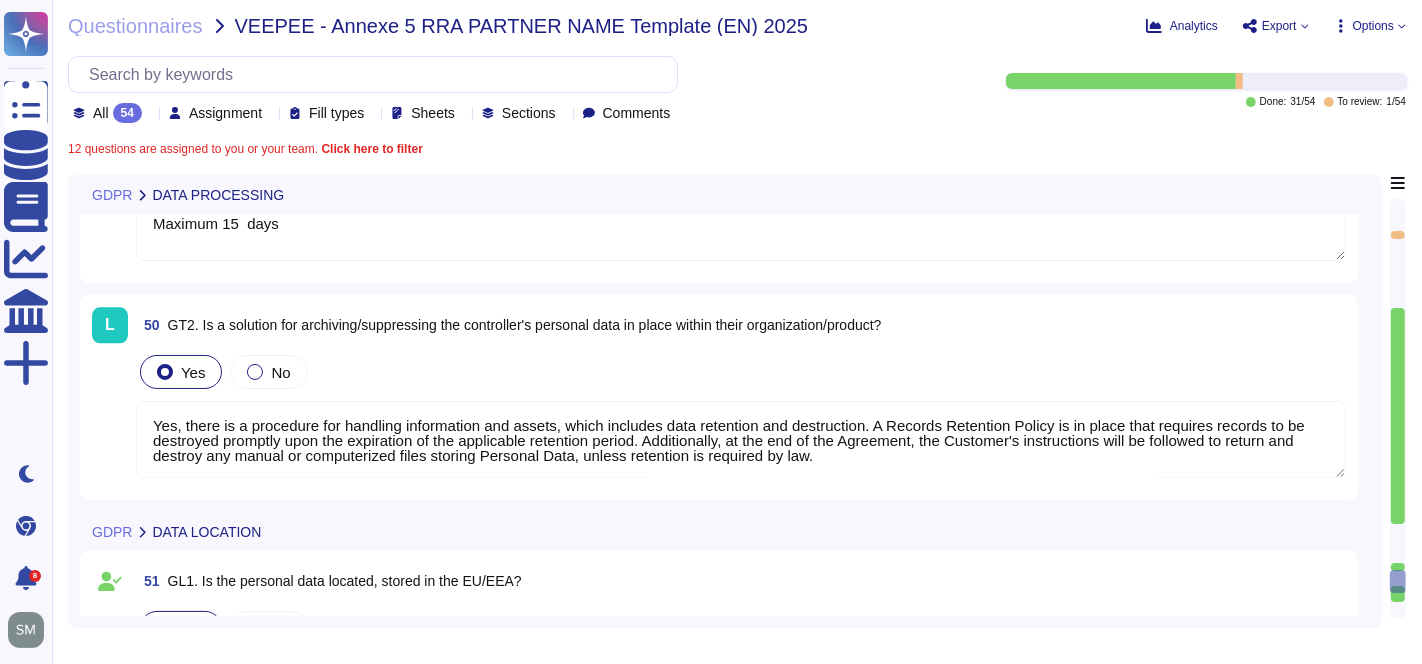 type on "Maximum 15  days" 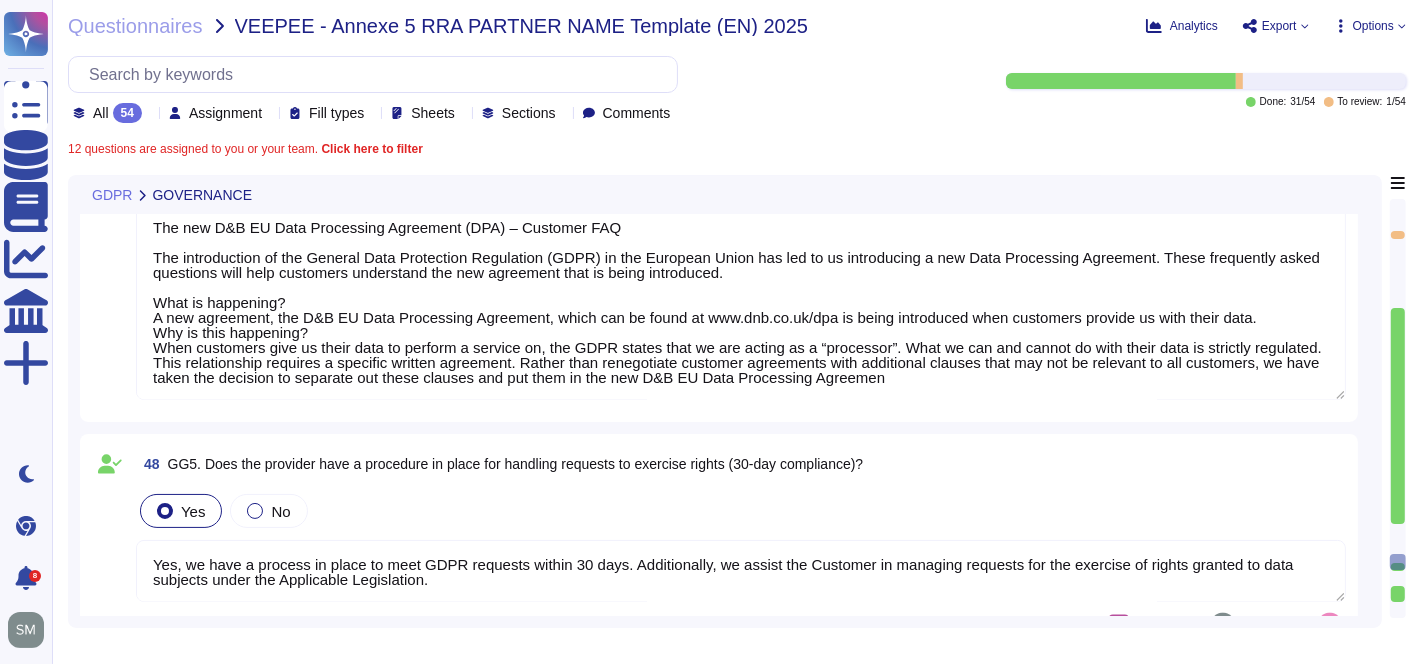 type on "The Data Protection Officer appointed by Altares - D&B can be contacted at the following email address: dpo@[REDACTED].com." 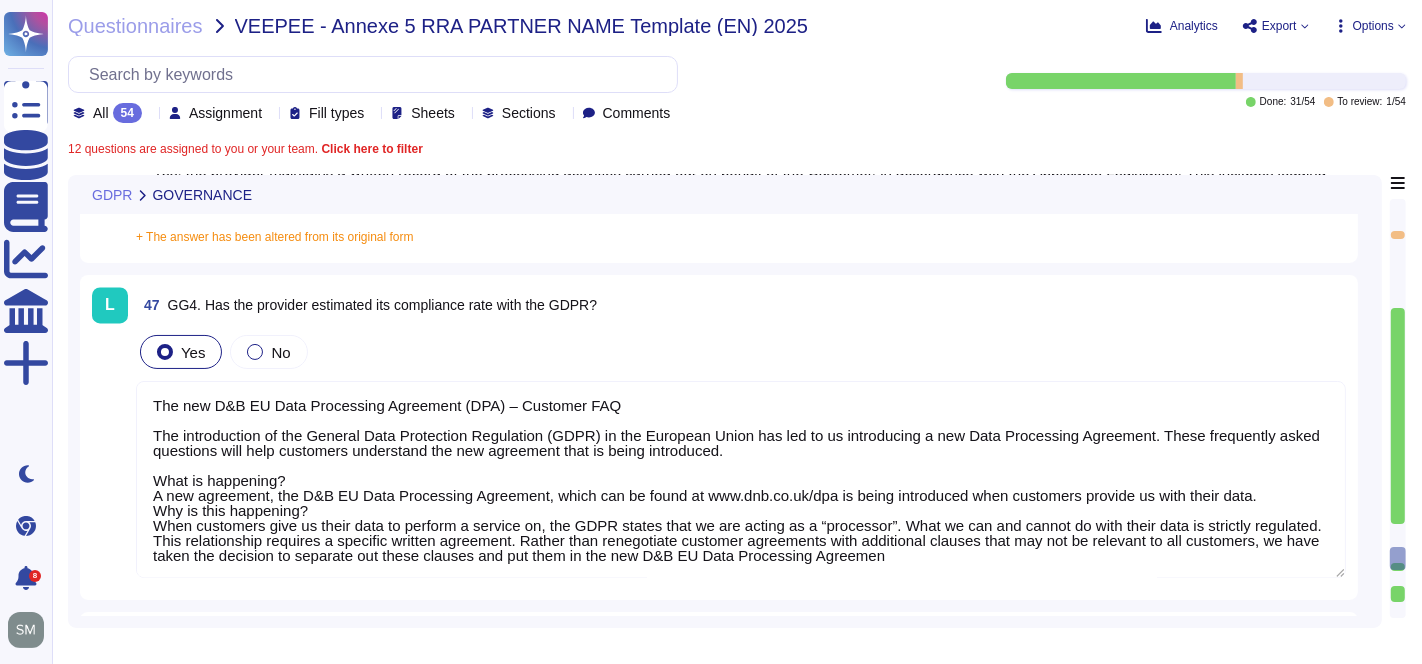 type on "Yes, the provider has designated a Data Protection Officer (DPO) in accordance with Article 37 of GDPR. The DPO can be contacted at the following address: dpo@[REDACTED].com." 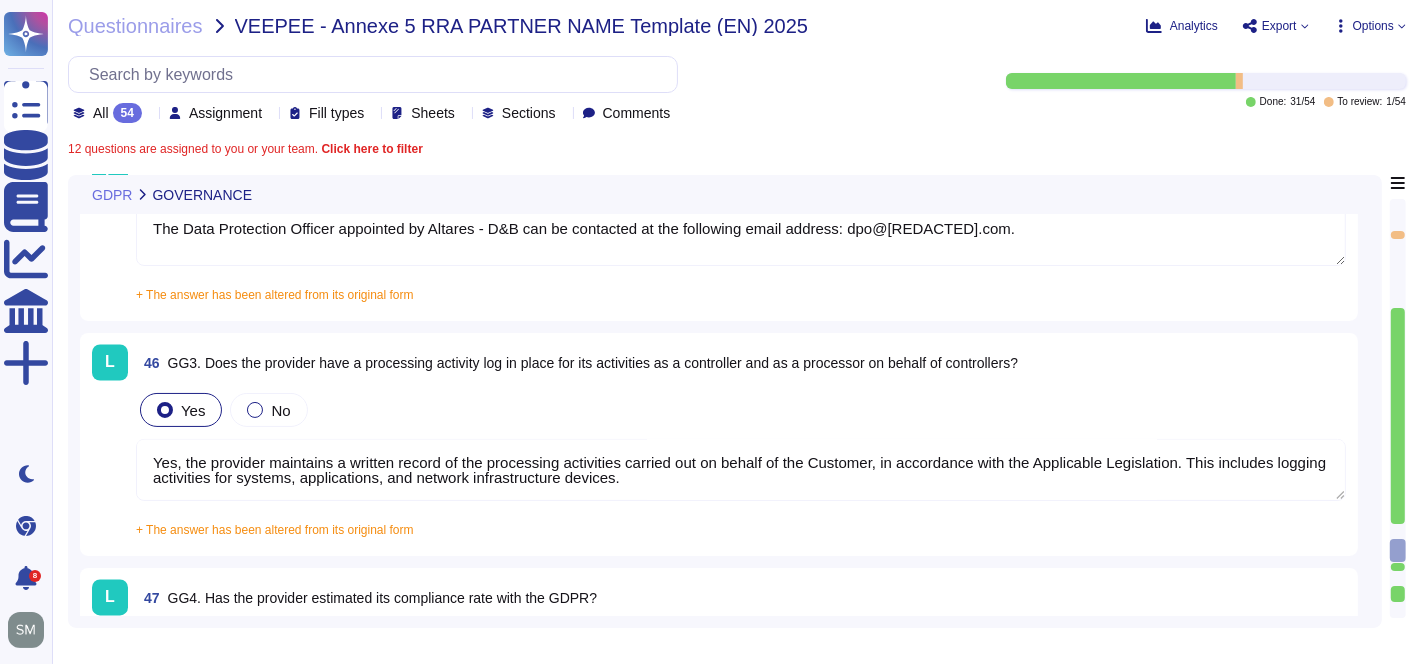 type on "Yes, the Altares Group has established a General Personal Data Protection Policy aimed at protecting personal data, which includes a general policy with projects, investments, and resources to ensure customer protection through fair practices and data surveillance. Additionally, a sales policy has been developed to protect both sales representatives and clients through data protection provisions systematically included in contracts." 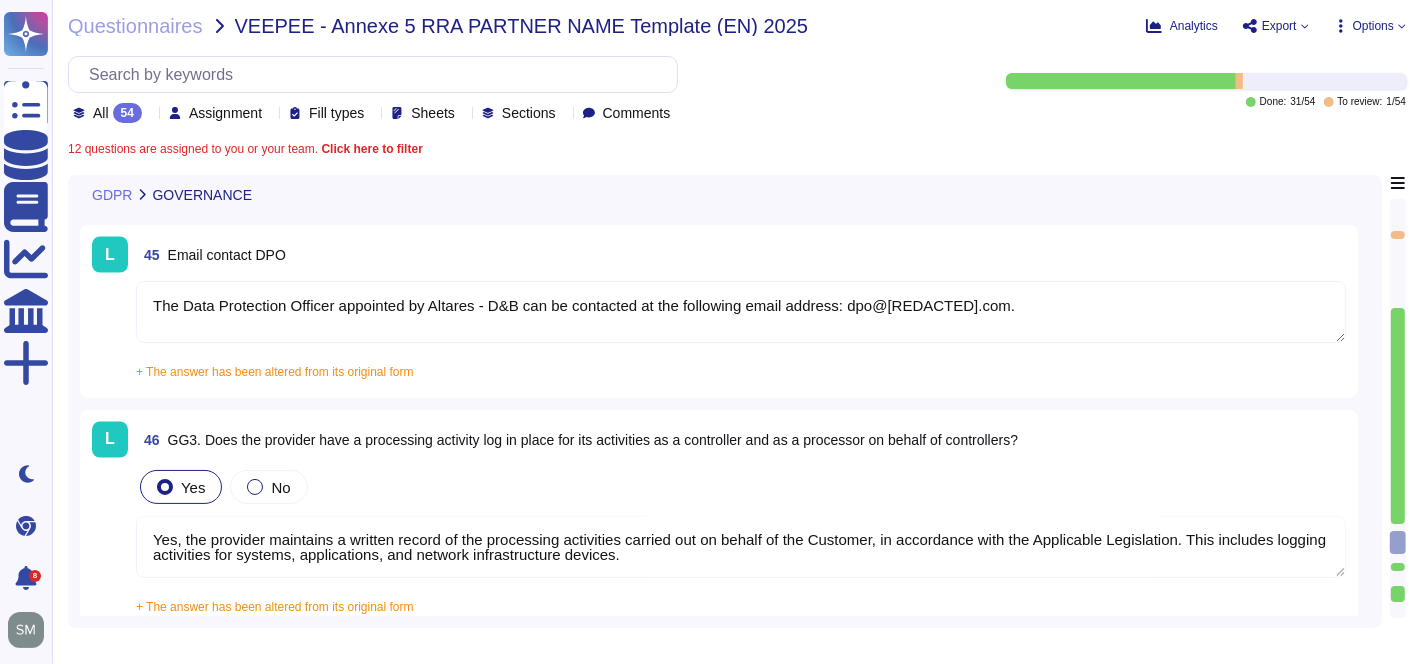scroll, scrollTop: 9391, scrollLeft: 0, axis: vertical 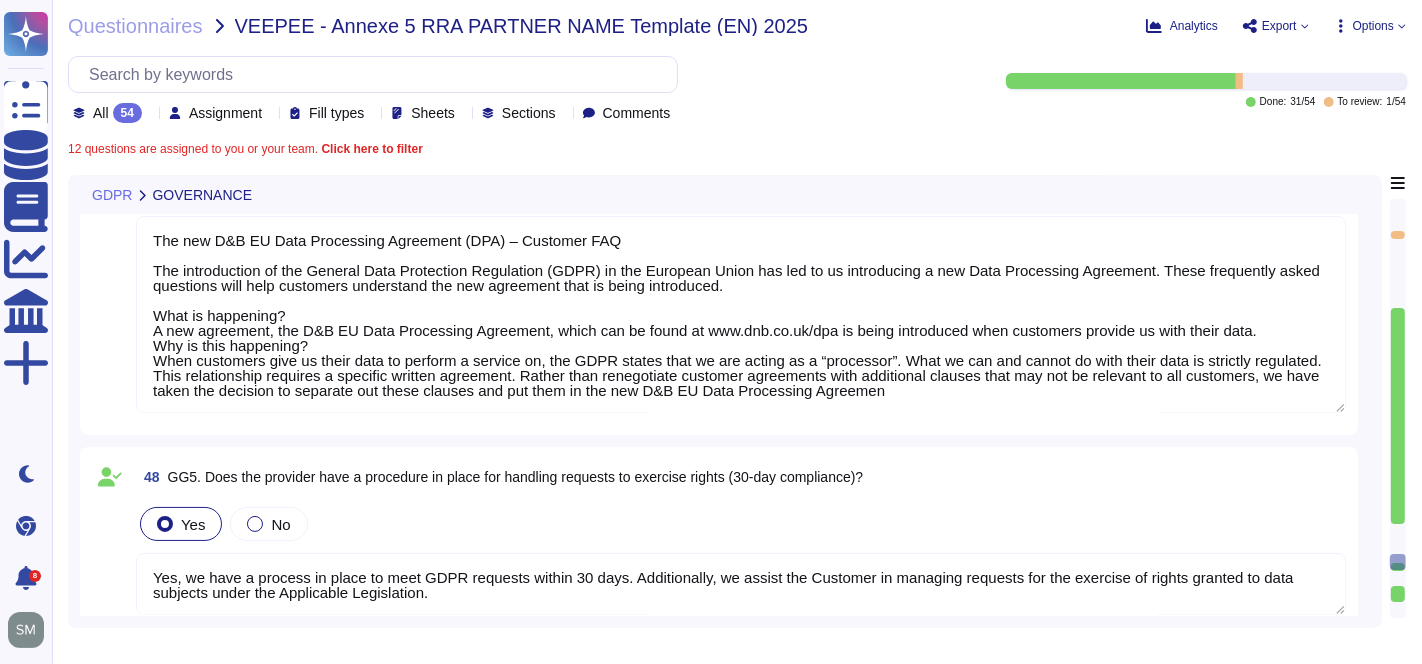 type on "Yes, there is a procedure for handling information and assets, which includes data retention and destruction. A Records Retention Policy is in place that requires records to be destroyed promptly upon the expiration of the applicable retention period. Additionally, at the end of the Agreement, the Customer's instructions will be followed to return and destroy any manual or computerized files storing Personal Data, unless retention is required by law." 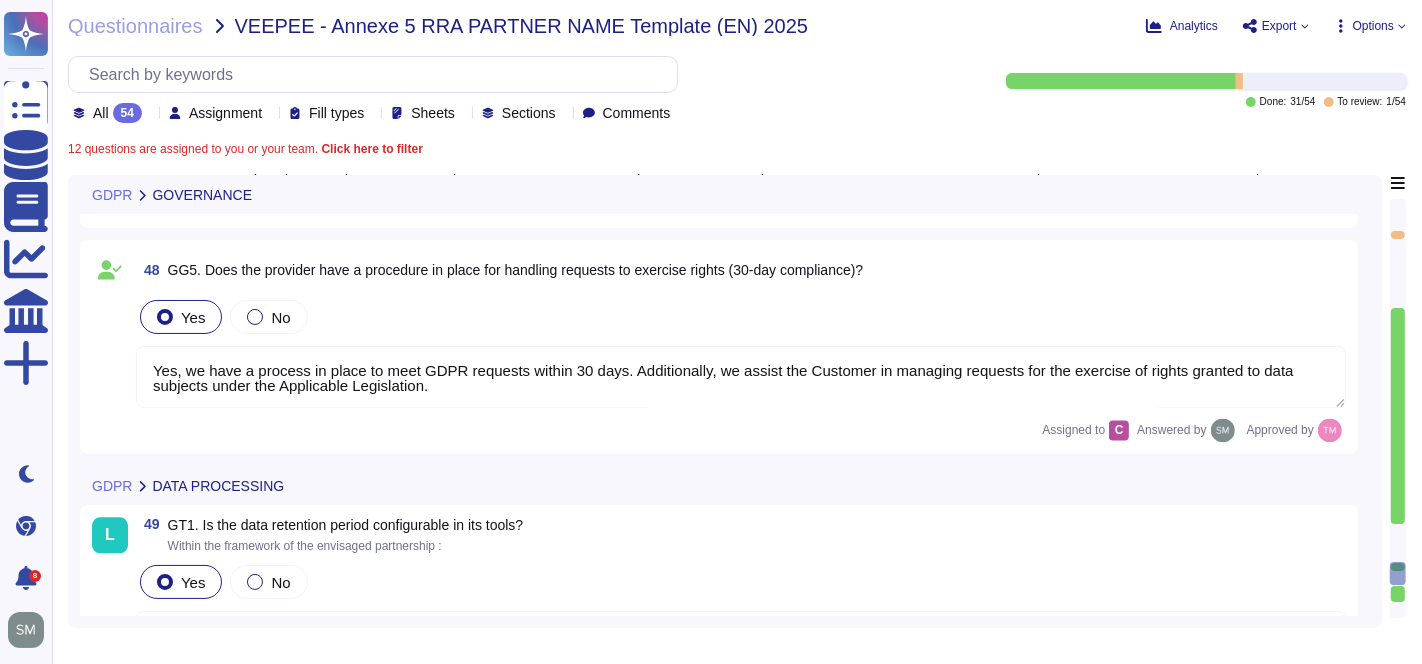 type on "Some personal data is stored in the EU, specifically in AWS EU West, as well as in other locations outside the EU, including the United States. Additionally, personal data may be communicated to third parties outside of the European Union." 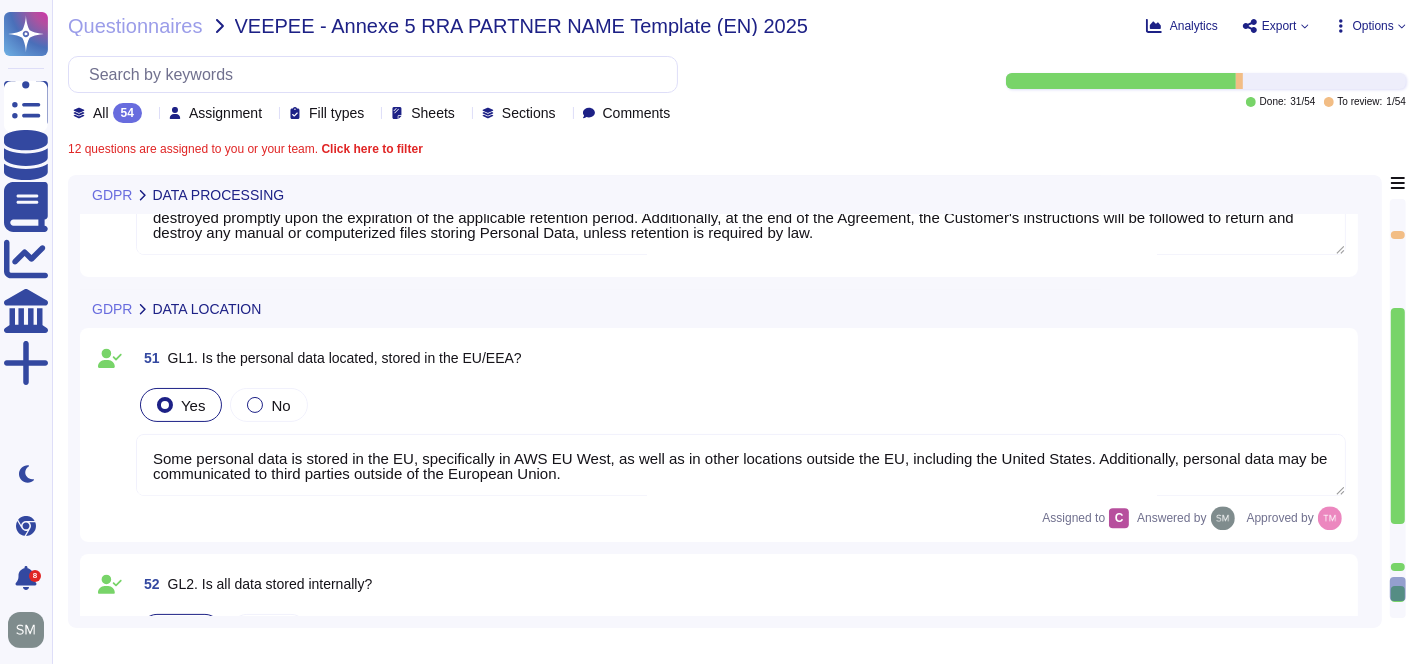 type on "Yes, the provider uses subcontractors to carry out specific processing activities. The list of subcontractors may be shared on demand to the Customer, and subcontracting is not subject to prior approval. The company also outsources software development and enforces controls with its vendors." 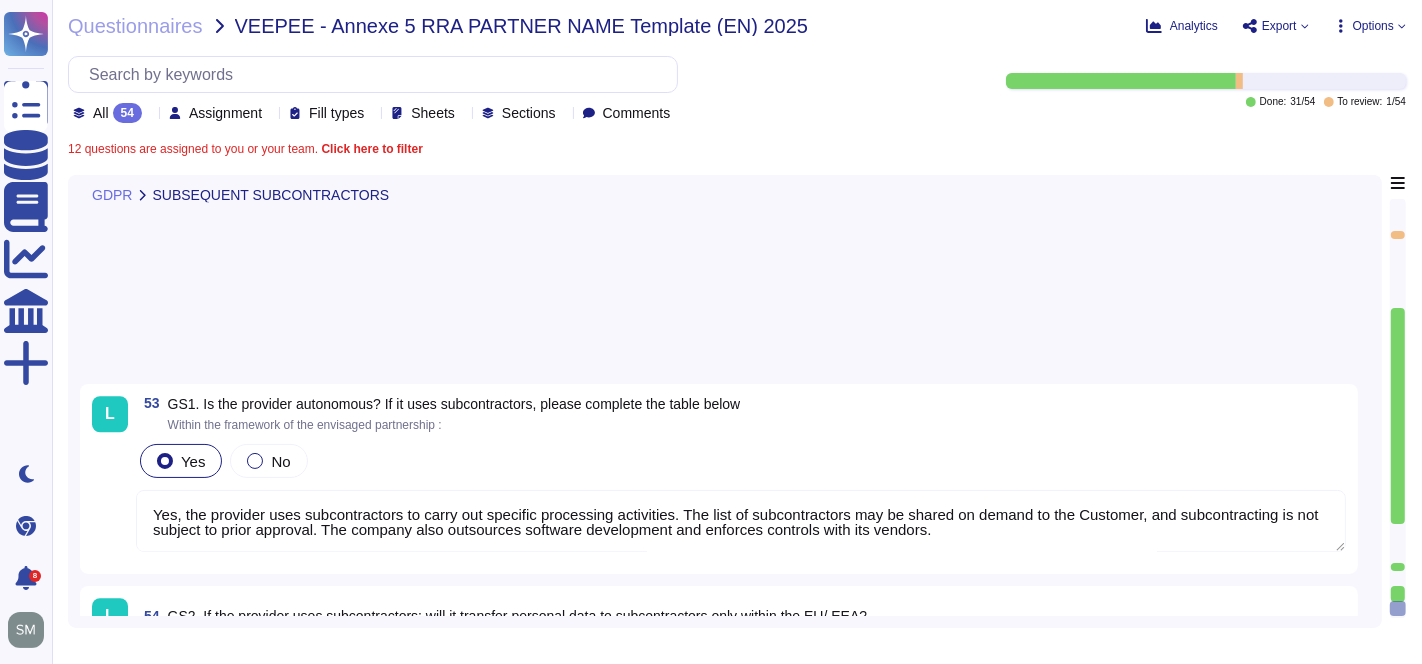 scroll, scrollTop: 11280, scrollLeft: 0, axis: vertical 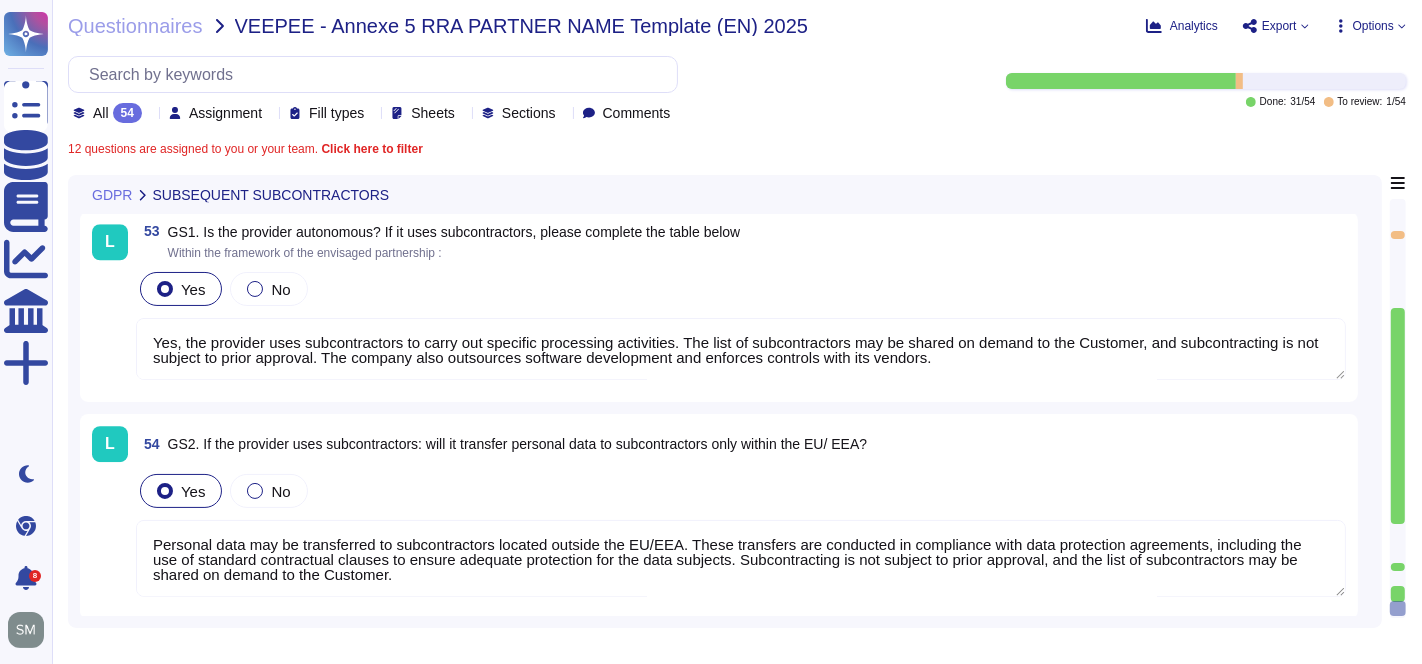 drag, startPoint x: 368, startPoint y: 178, endPoint x: 368, endPoint y: 198, distance: 20 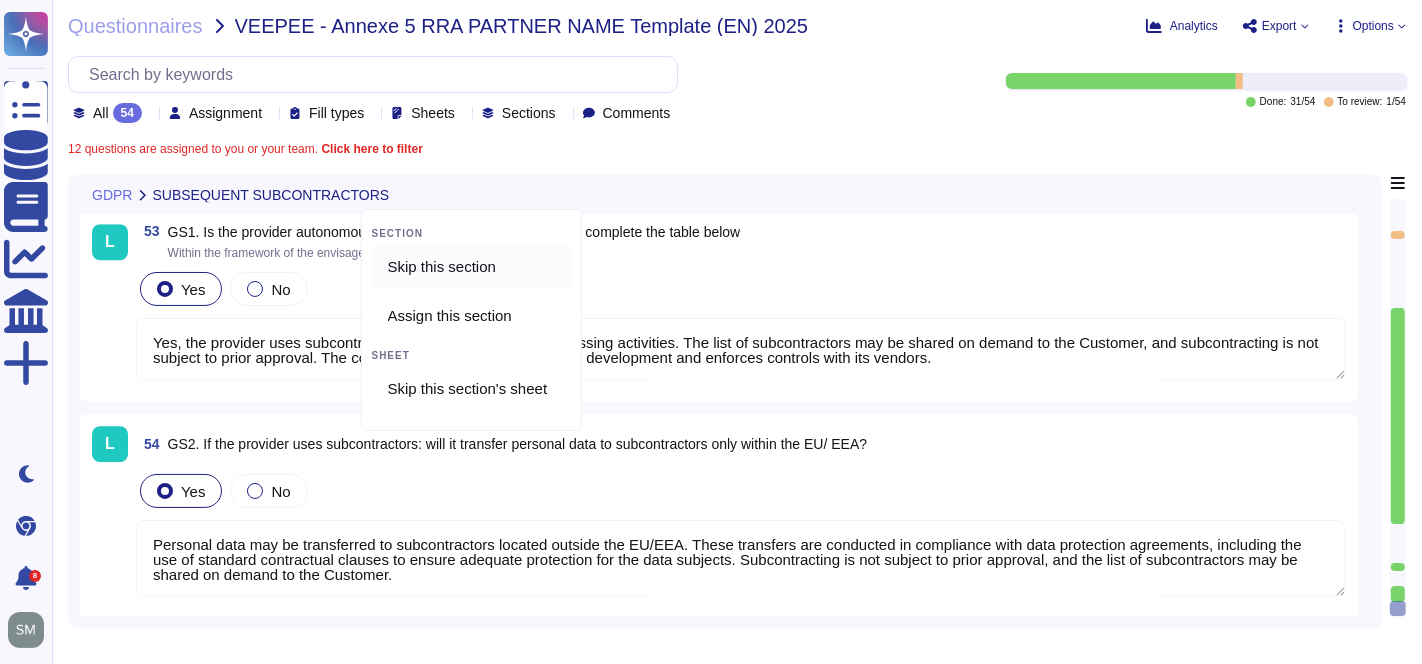 click on "Skip this section" at bounding box center [442, 267] 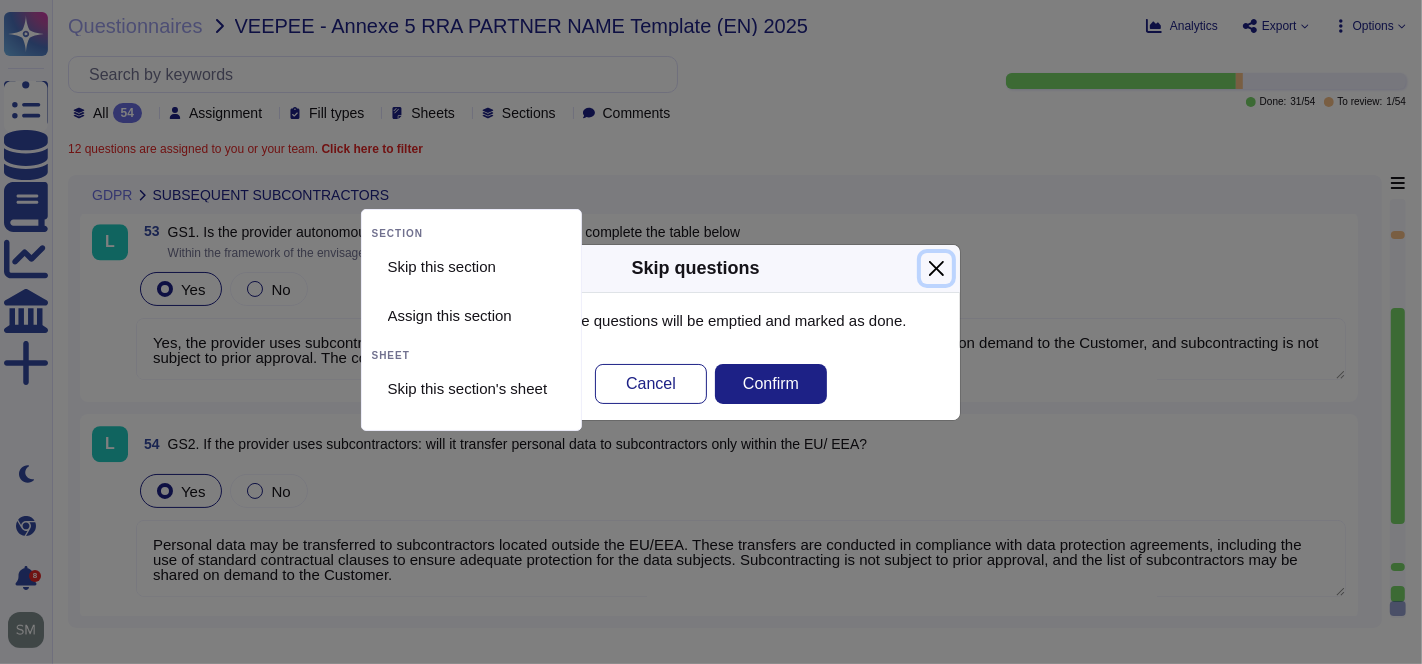 click at bounding box center [936, 268] 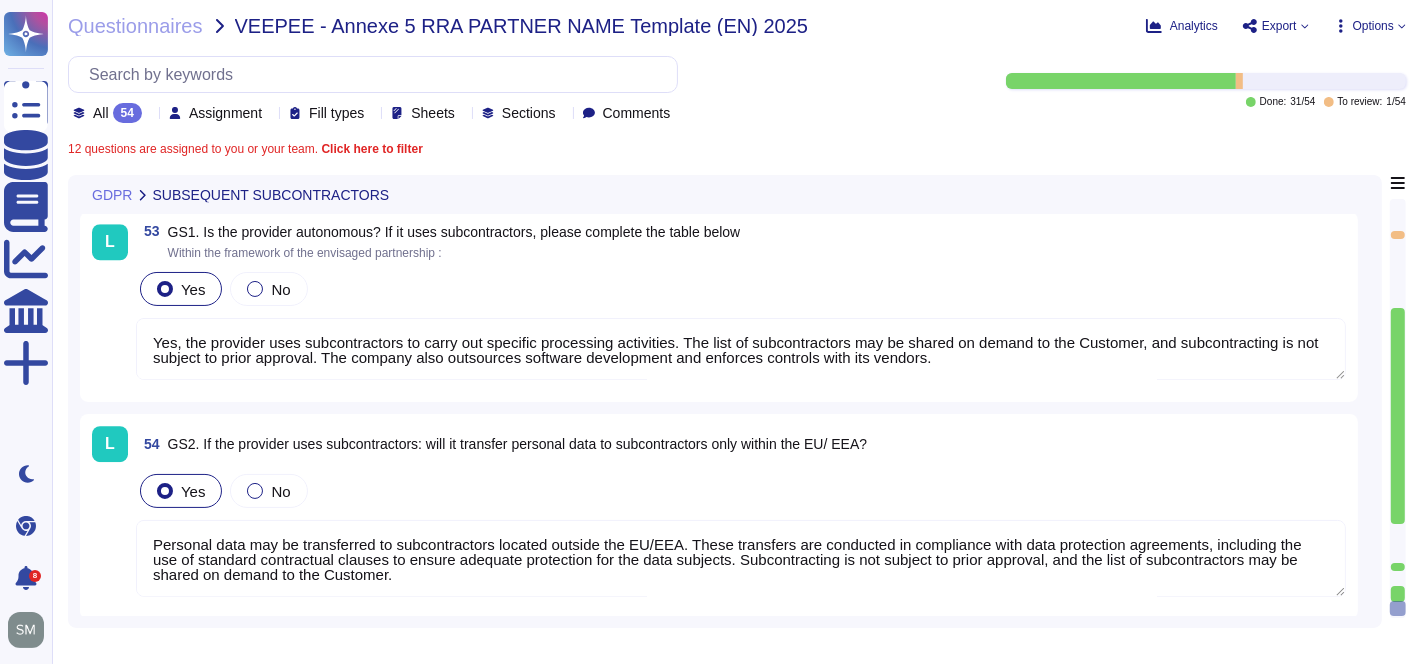 click on "GDPR" at bounding box center (112, 195) 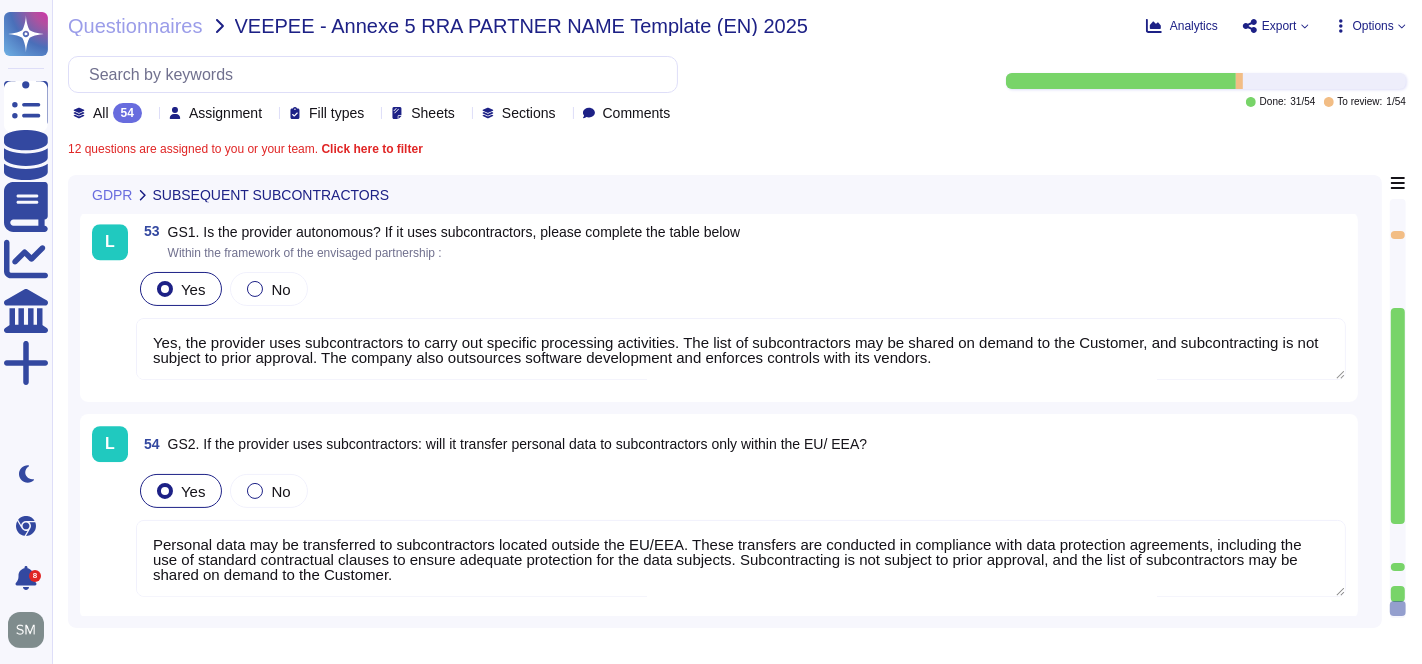 click on "Assignment" at bounding box center (225, 113) 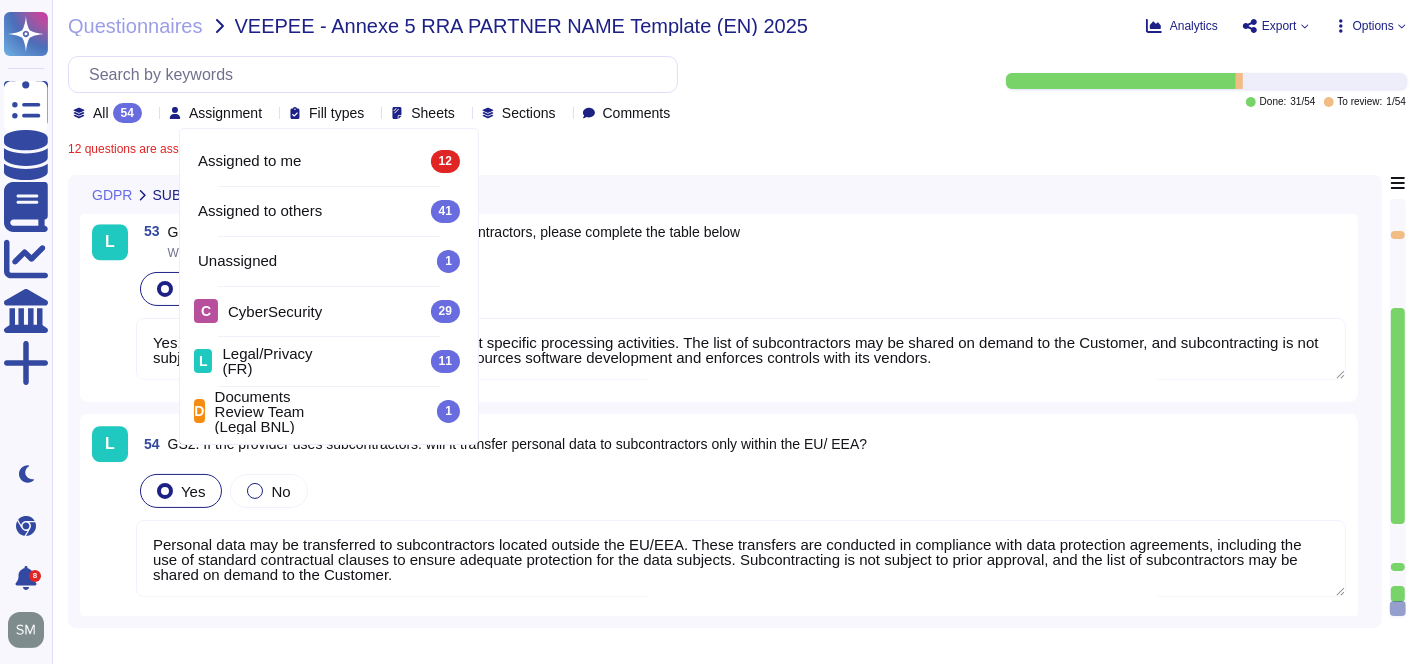 click on "All 54" at bounding box center (111, 113) 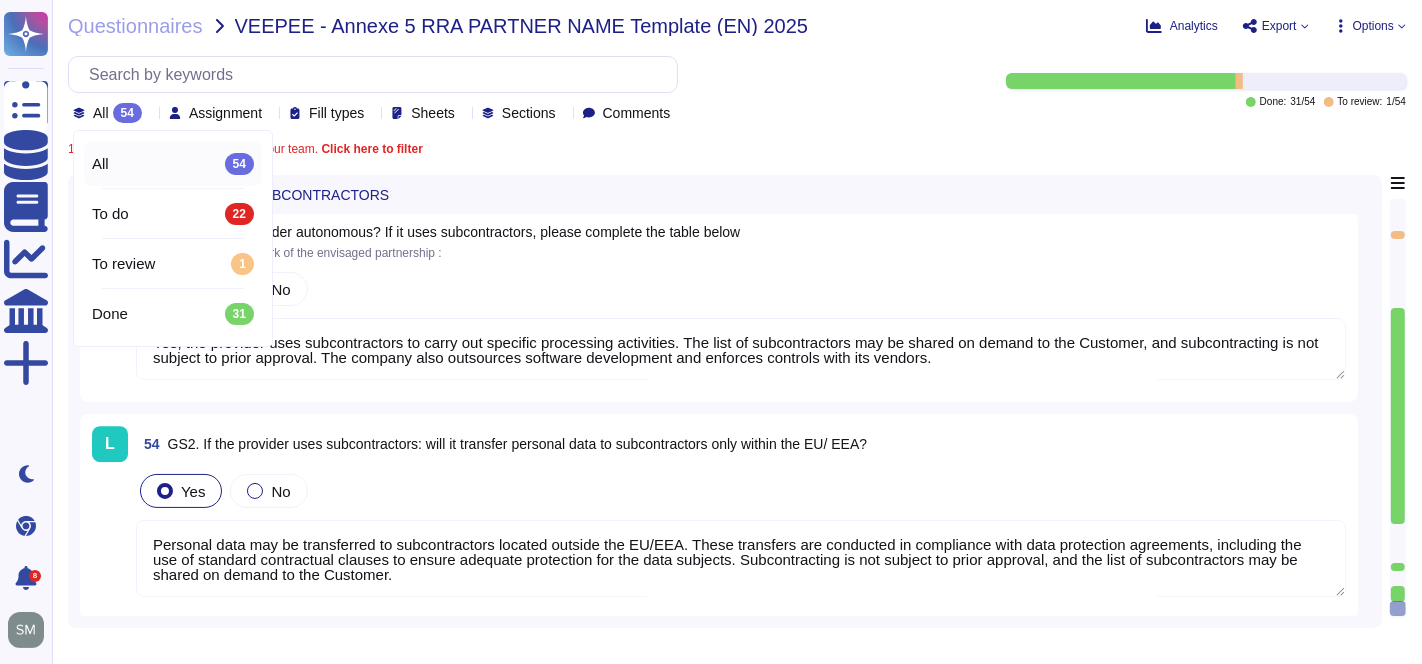 click on "Sections" at bounding box center [523, 113] 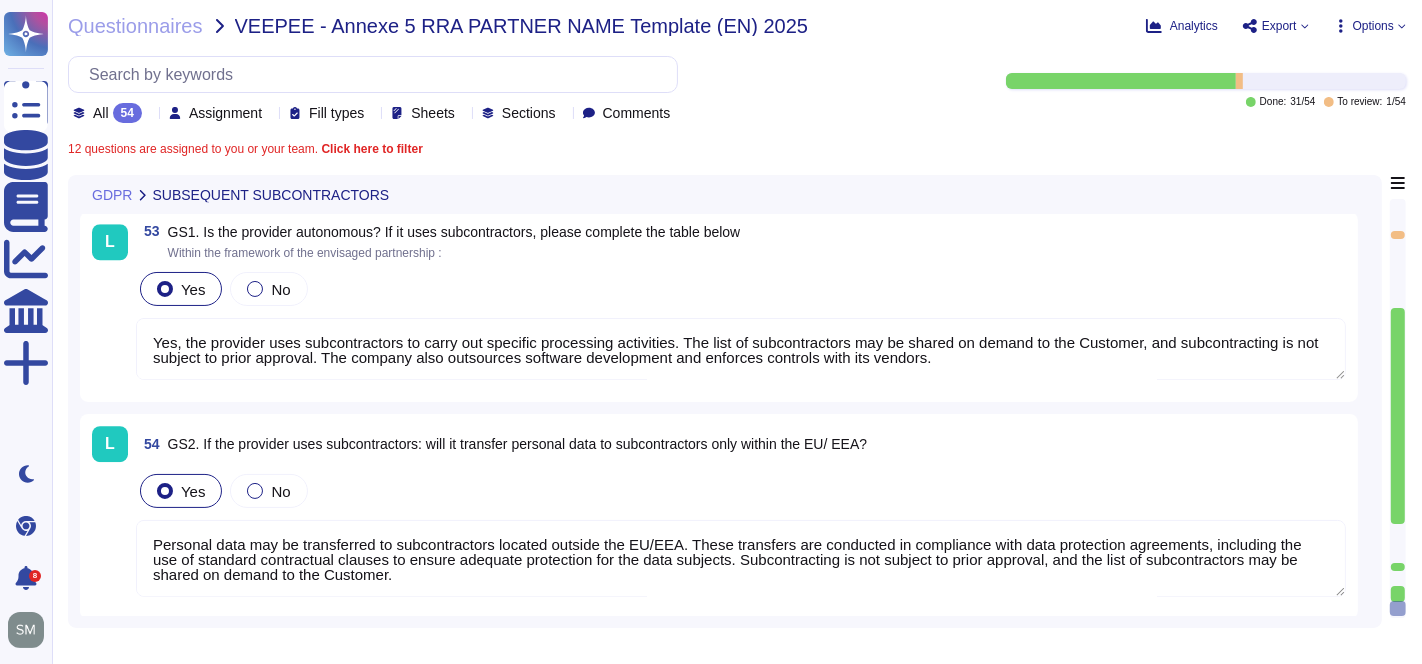 click 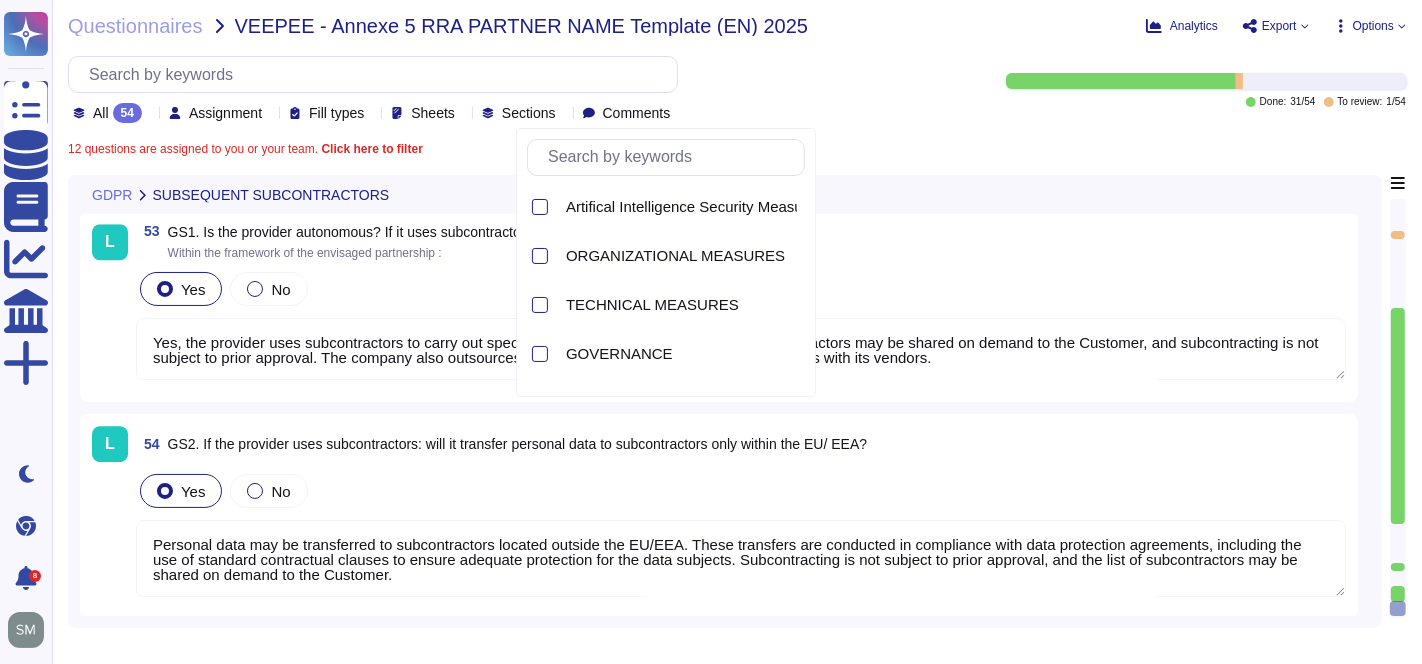 scroll, scrollTop: 0, scrollLeft: 0, axis: both 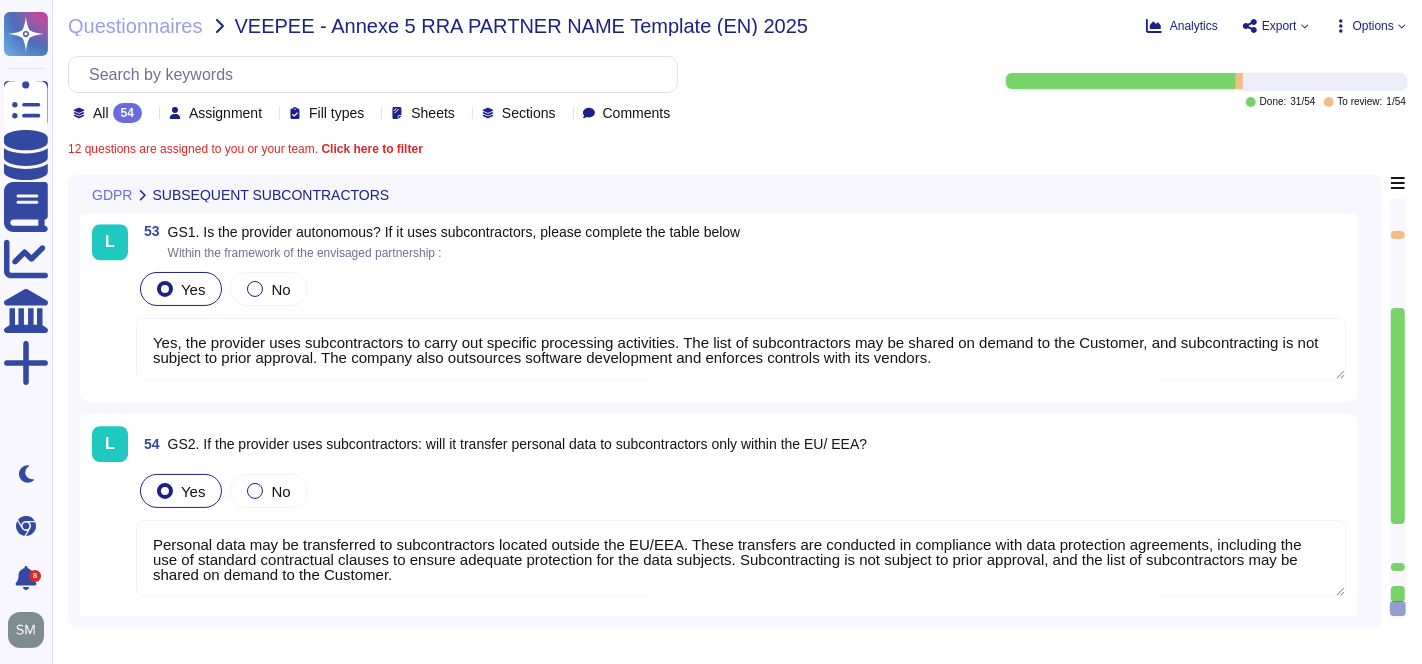 click on "Sheets" at bounding box center (427, 113) 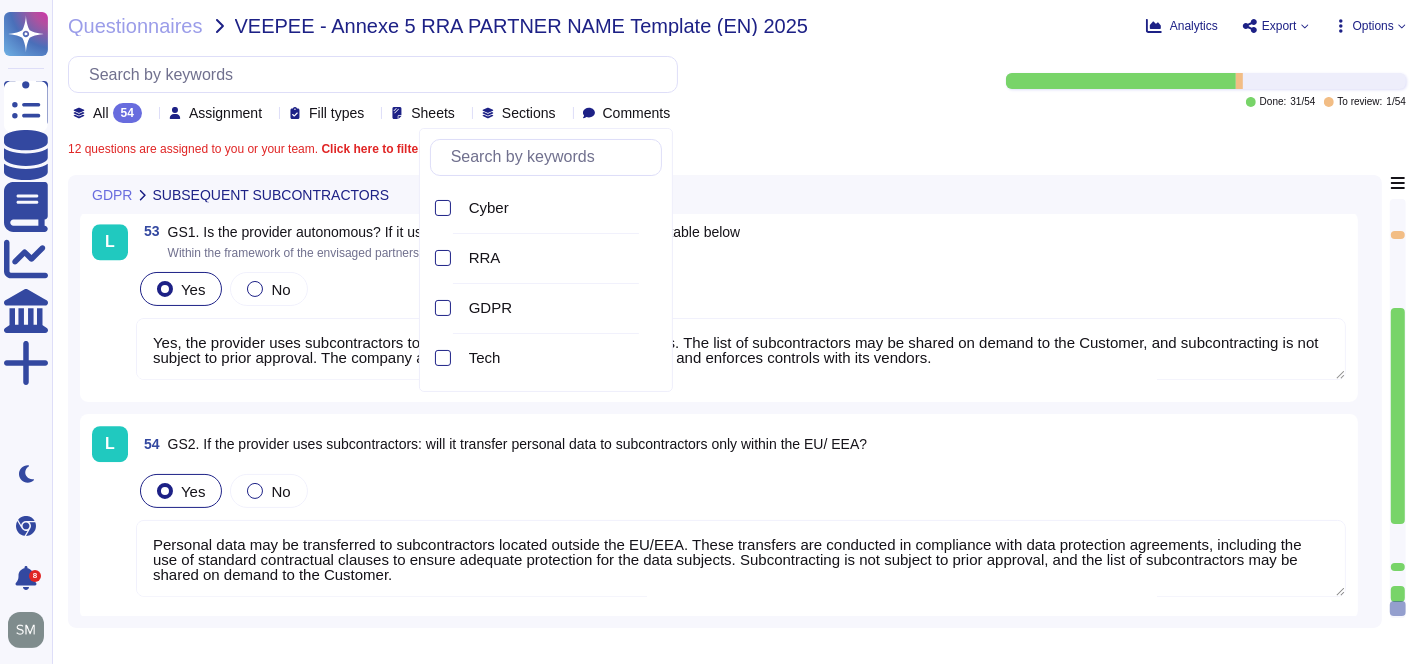 click on "Yes No" at bounding box center (741, 289) 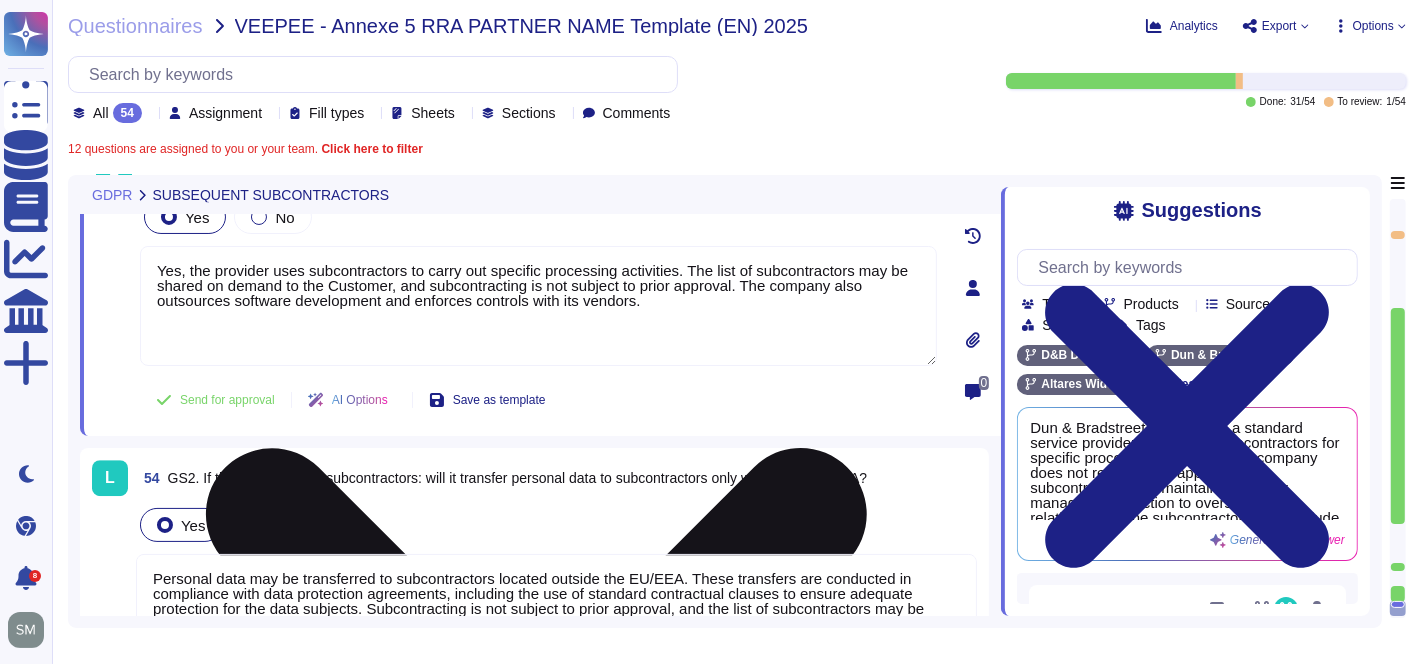 scroll, scrollTop: 11386, scrollLeft: 0, axis: vertical 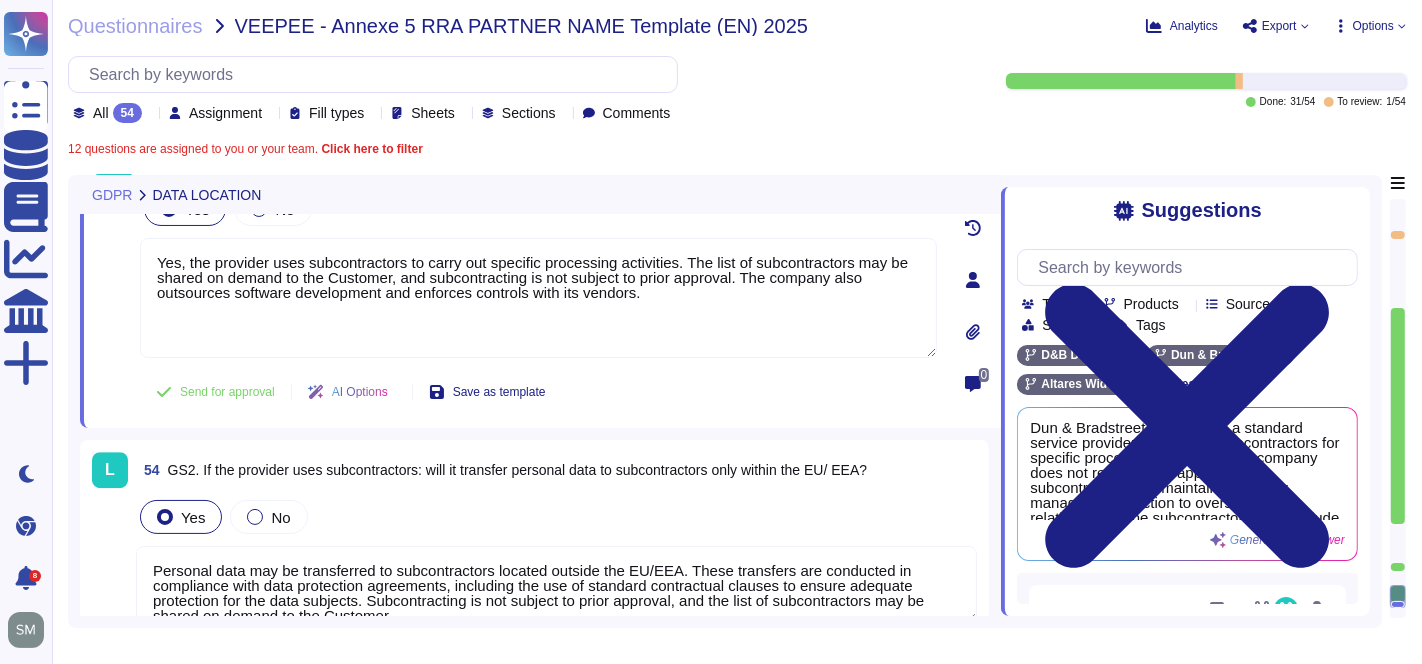 type on "Some personal data is stored in the EU, specifically in AWS EU West, as well as in other locations outside the EU, including the United States. Additionally, personal data may be communicated to third parties outside of the European Union." 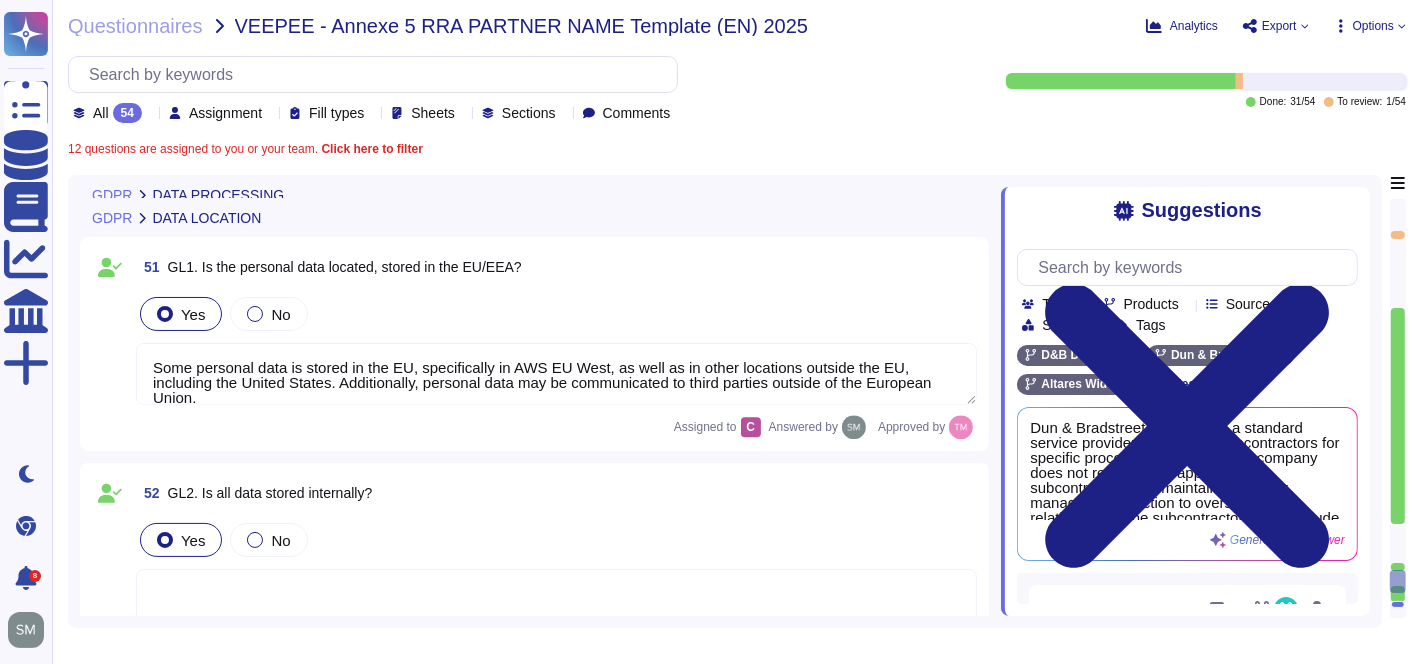 type on "Maximum 15  days" 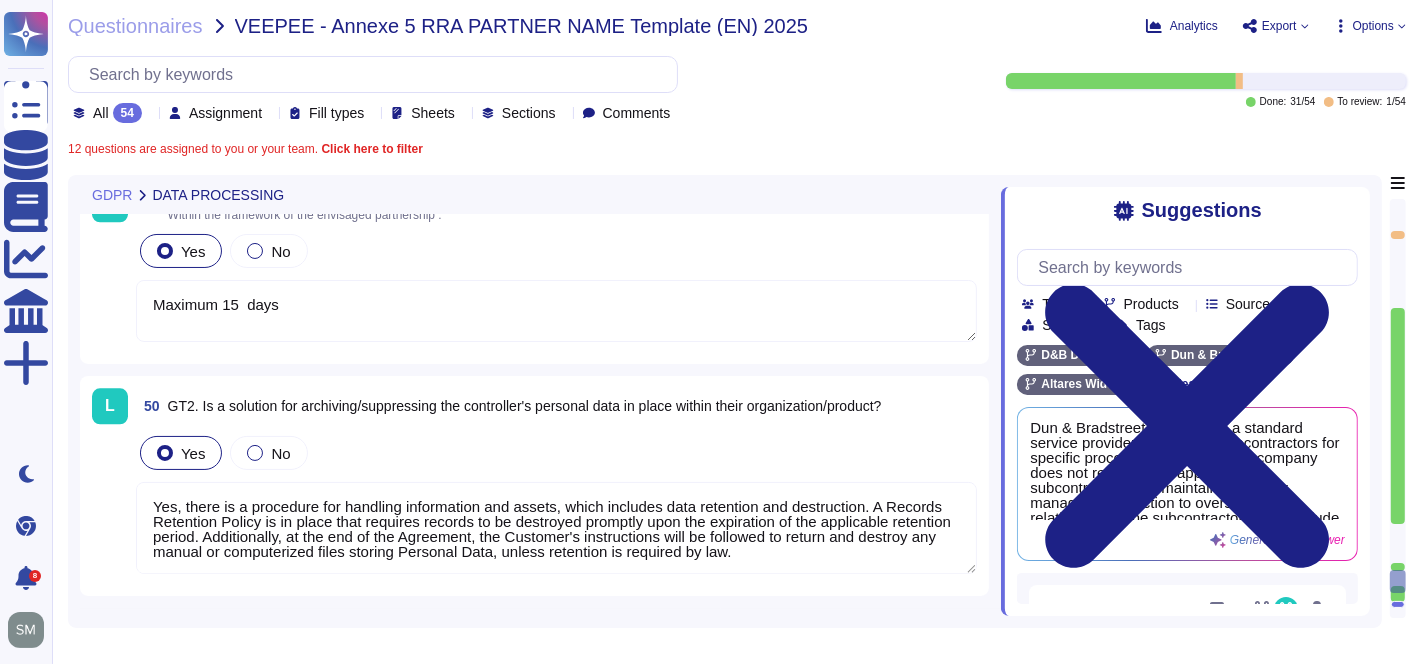 scroll, scrollTop: 10401, scrollLeft: 0, axis: vertical 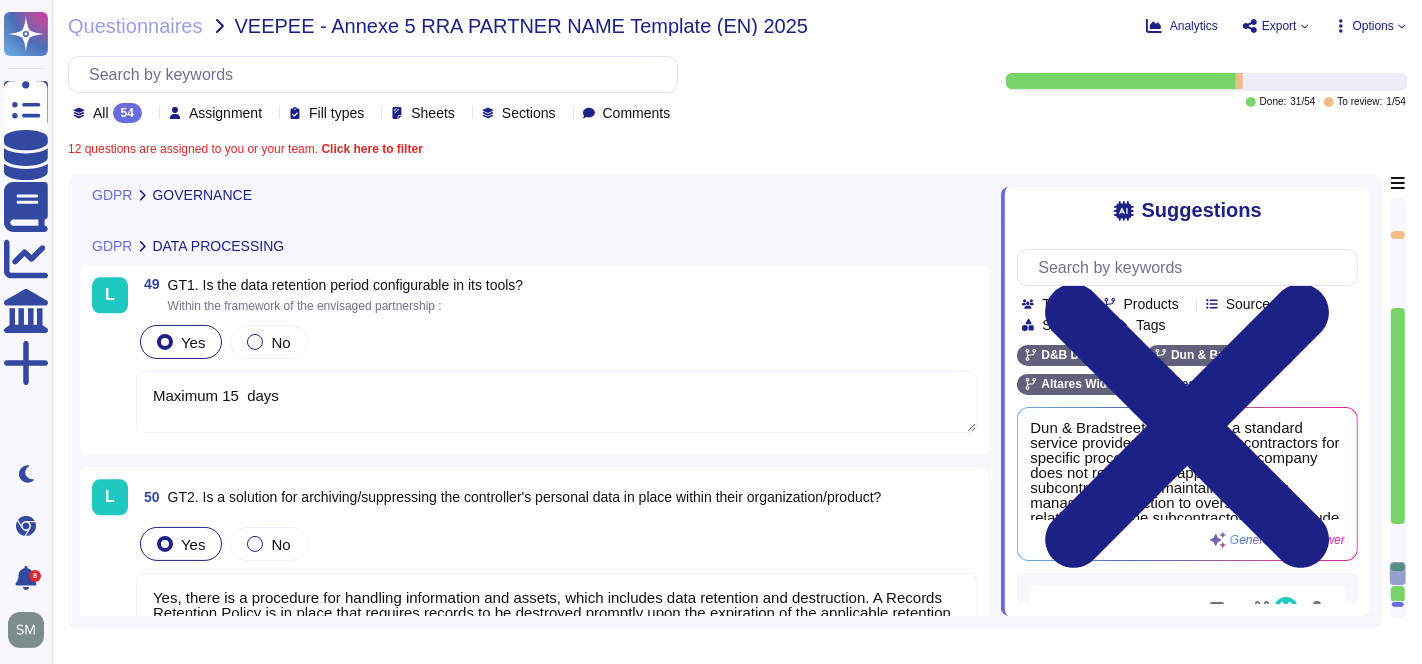 type on "The new D&B EU Data Processing Agreement (DPA) – Customer FAQ
The introduction of the General Data Protection Regulation (GDPR) in the European Union has led to us introducing a new Data Processing Agreement. These frequently asked questions will help customers understand the new agreement that is being introduced.
What is happening?
A new agreement, the D&B EU Data Processing Agreement, which can be found at www.dnb.co.uk/dpa is being introduced when customers provide us with their data.
Why is this happening?
When customers give us their data to perform a service on, the GDPR states that we are acting as a “processor”. What we can and cannot do with their data is strictly regulated. This relationship requires a specific written agreement. Rather than renegotiate customer agreements with additional clauses that may not be relevant to all customers, we have taken the decision to separate out these clauses and put them in the new D&B EU Data Processing Agreemen" 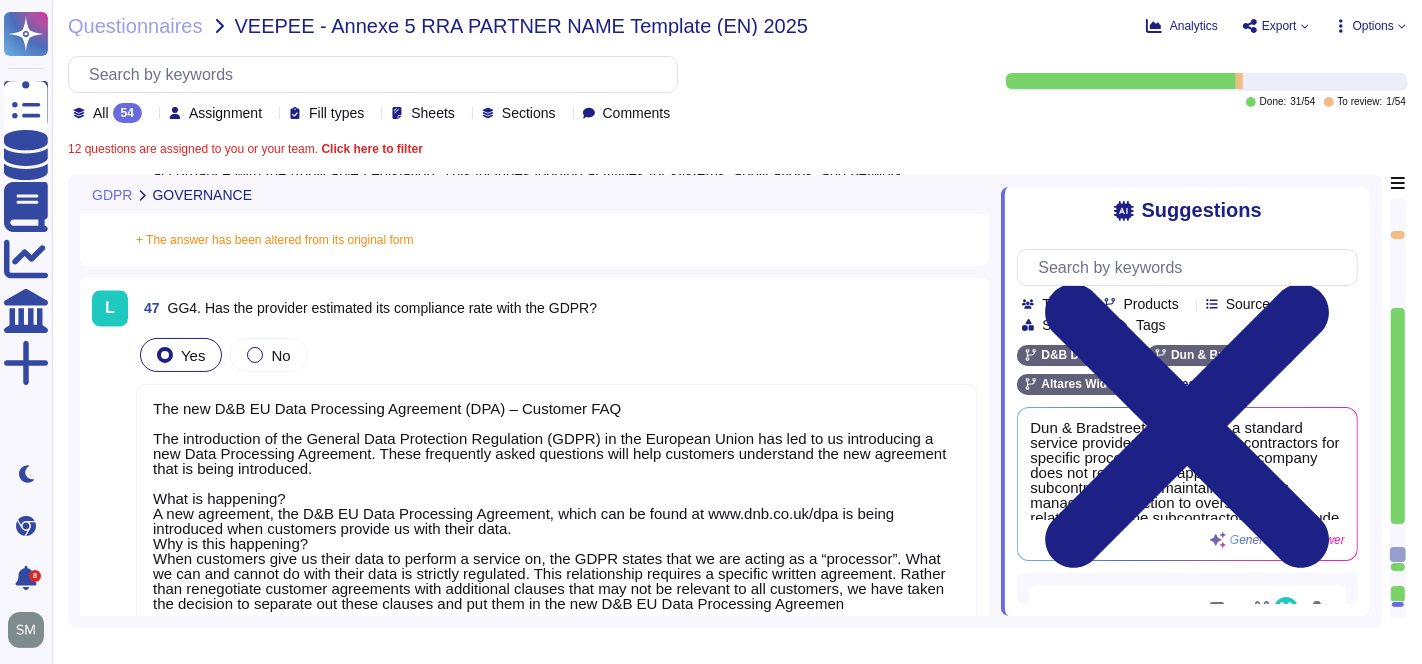 type on "Yes, the provider has designated a Data Protection Officer (DPO) in accordance with Article 37 of GDPR. The DPO can be contacted at the following address: dpo@[REDACTED].com." 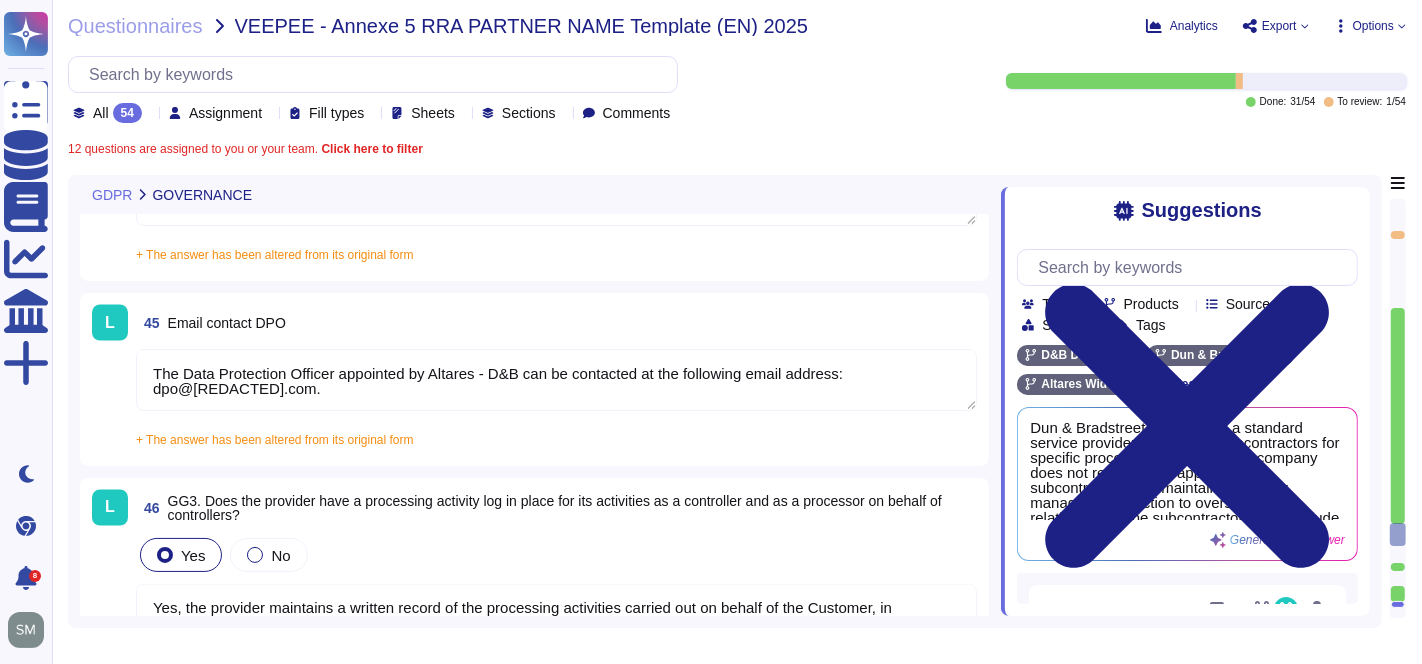 type on "Yes, the Altares Group has established a General Personal Data Protection Policy aimed at protecting personal data, which includes a general policy with projects, investments, and resources to ensure customer protection through fair practices and data surveillance. Additionally, a sales policy has been developed to protect both sales representatives and clients through data protection provisions systematically included in contracts." 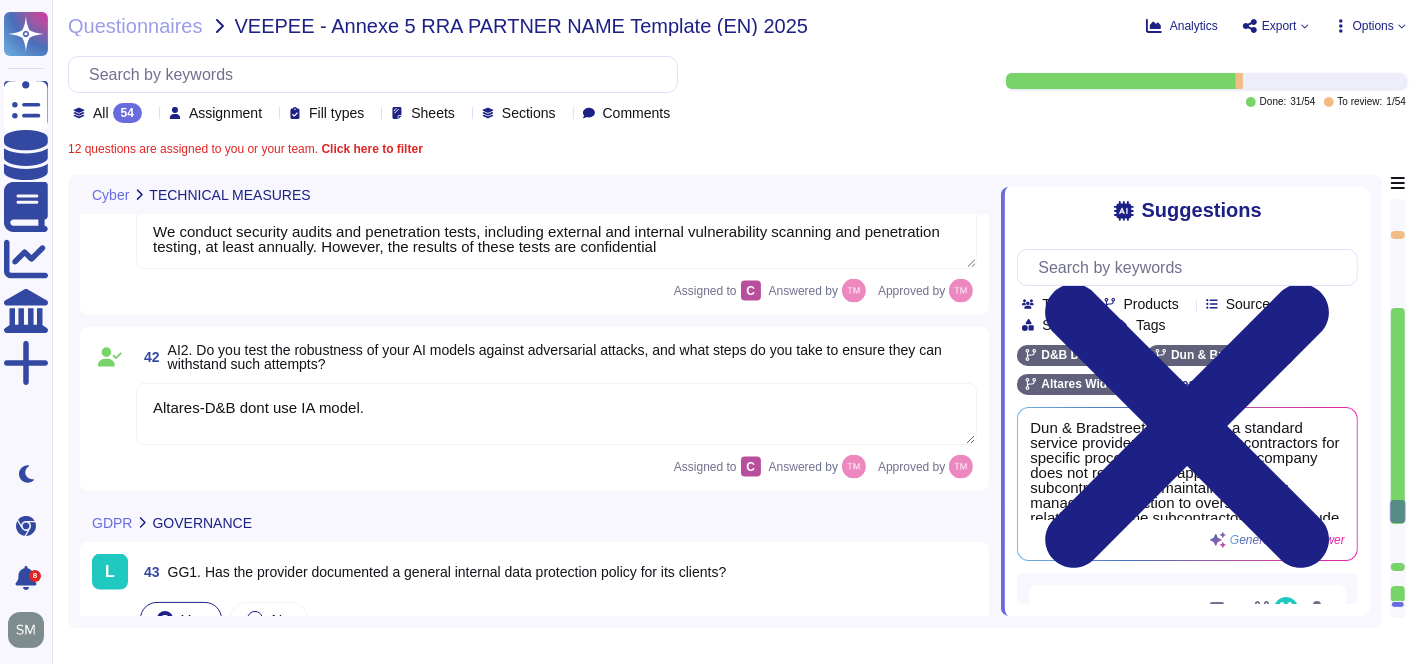 type on "Yes, the development, QA, and production environments are logically segmented on the LAN, and production, test, and support networks are physically and logically isolated." 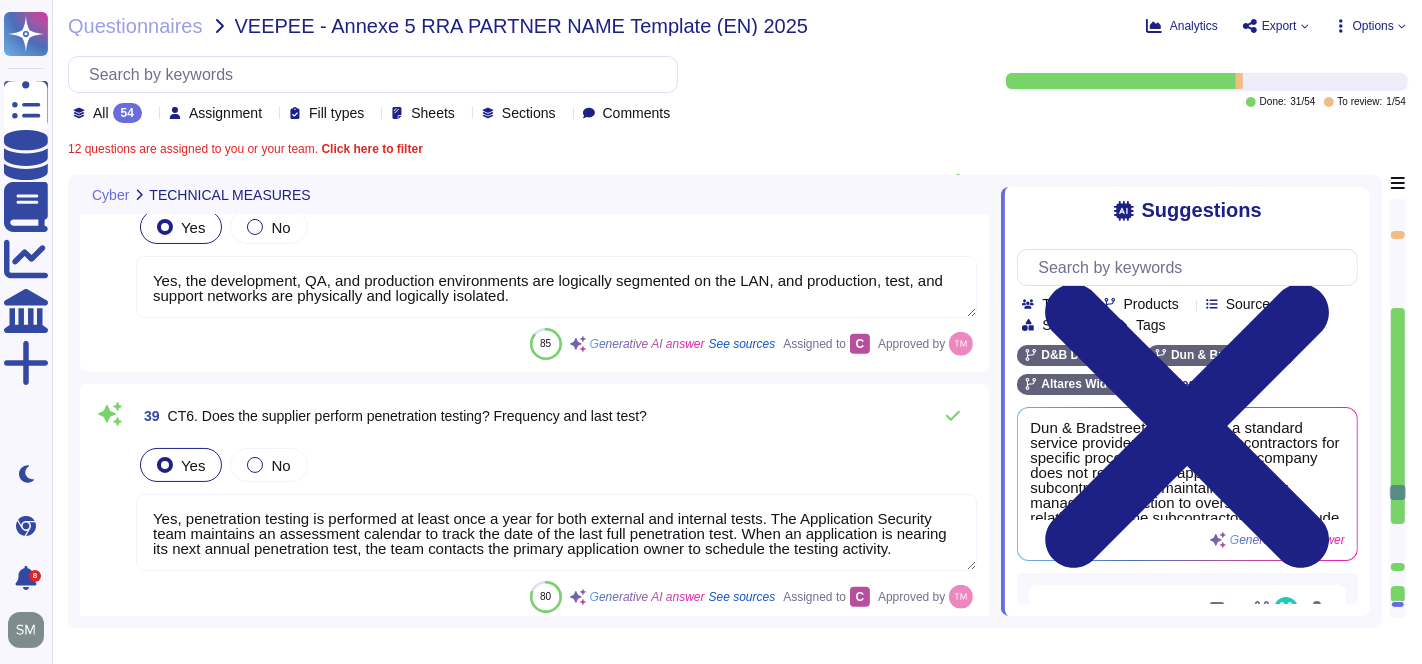 type on "Yes, we have a comprehensive backup strategy in place to protect and secure data, including a Business Continuity/Disaster Recovery Plan (BCP/BRP) that includes procedures for data backup and recovery. Our backup process utilizes NetBackup software, and backups are retained based on application requirements, typically for 30 days. Backup copies are stored offsite, and backup data is encrypted using 256-bit or higher encryption at all times. We also conduct annual backup restoration testing to ensure the integrity and completeness of backups." 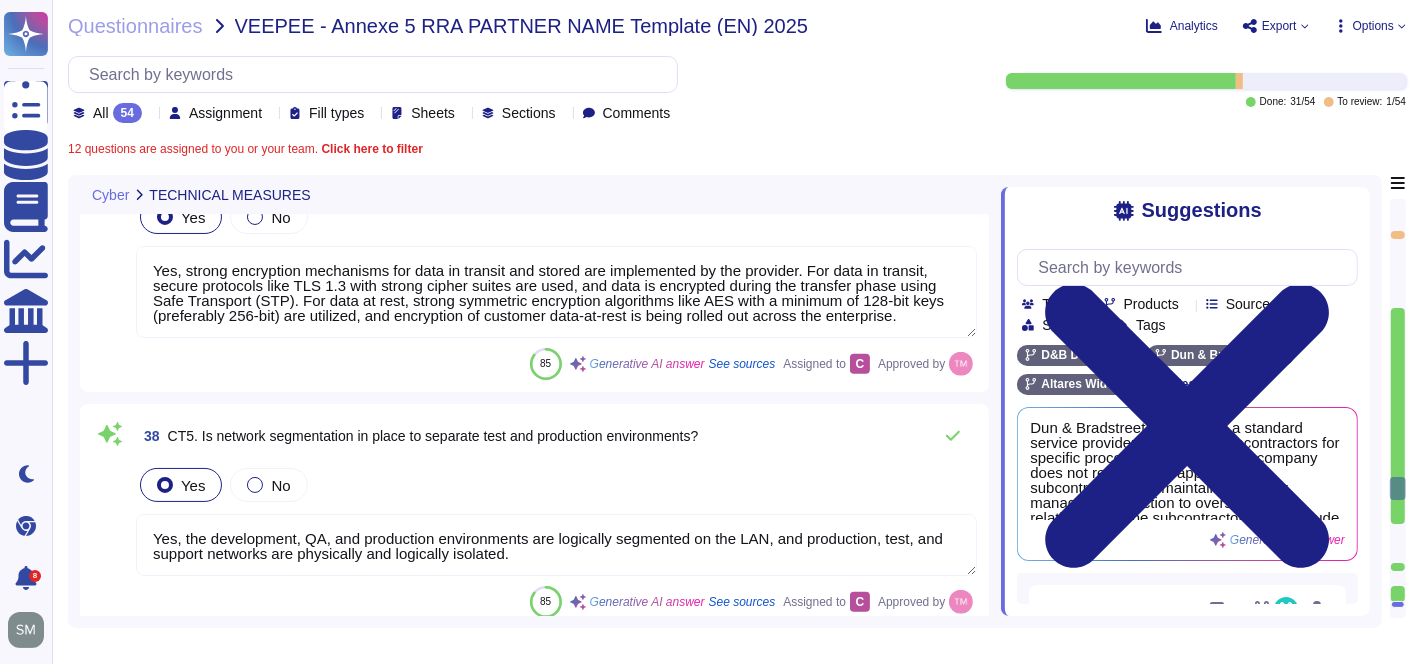 type on "Yes, we are committed to protecting our systems by regularly updating them and installing virus protection on commonly affected systems. Our antivirus and host intrusion prevention systems are deployed across all Windows platforms, with ongoing deployment to Linux servers. We ensure that patches, hot fixes, and other technical or security updates are applied to all systems in accordance with our vulnerability management process. Additionally, our antivirus software is implemented and maintained across platforms susceptible to compromise, and we continuously monitor systems and files to safeguard against malware threats." 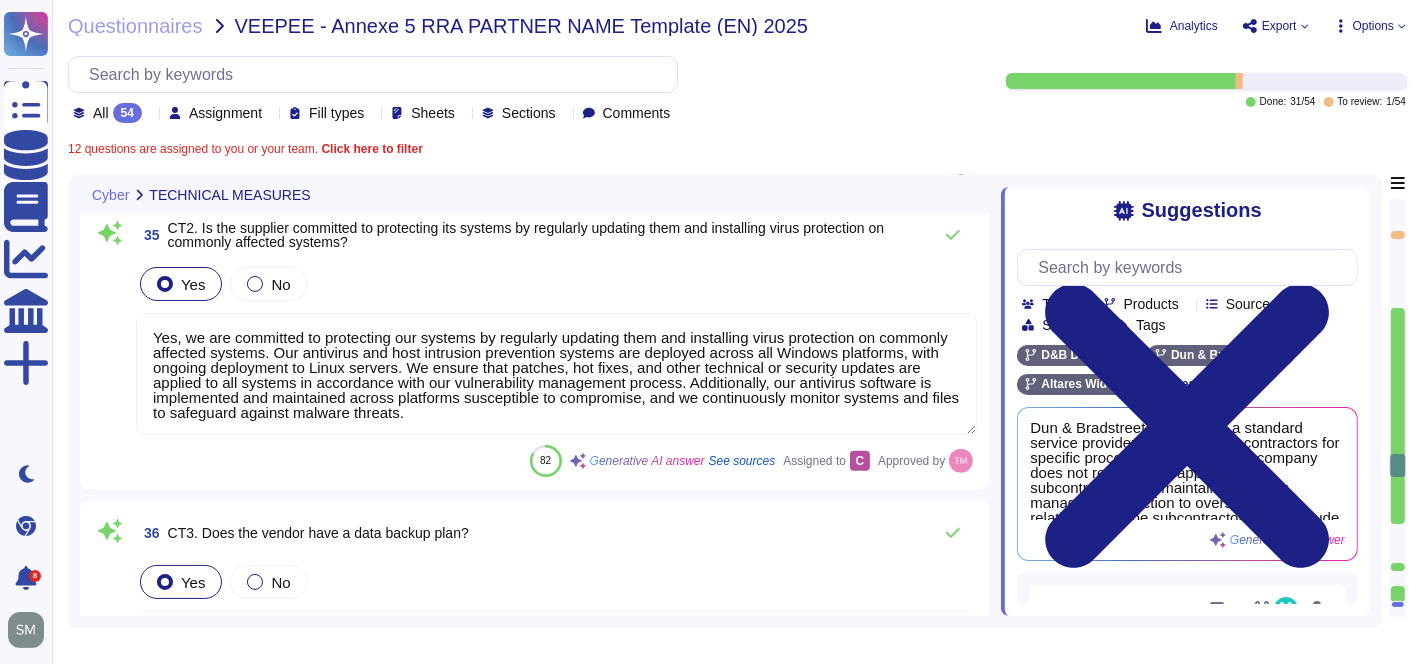 type on "Yes, the supplier commits to protecting access to its services via strong passwords that meet D&B's password complexity requirements and requires multi-factor authentication (MFA) for remote sessions and access to environments that host production systems. MFA is mandatory for all internal users and is utilized for authentication to specific services, VPN, and desktops and laptops." 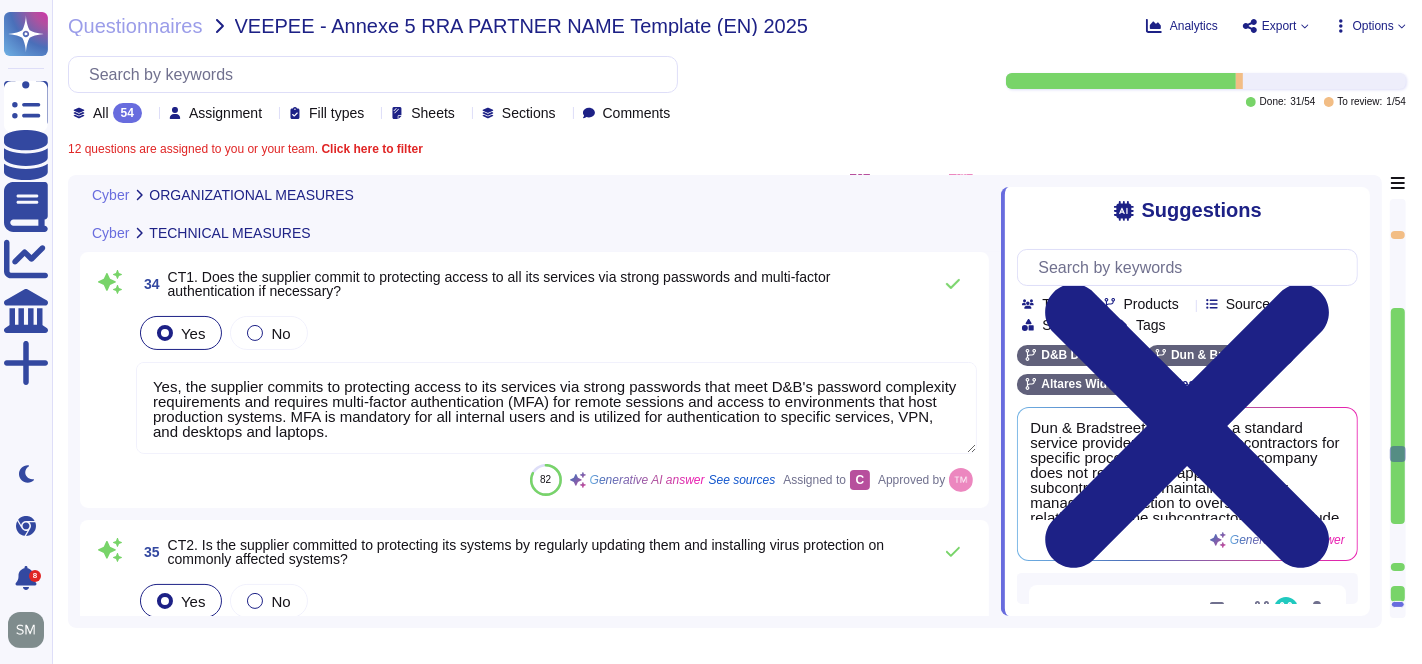 type on "Yes, we have a Business Continuity/Disaster Recovery Plan (BCP/BRP) that is reviewed and tested at least annually. The plan includes procedures for data backup and recovery, and in the event of a location disaster, production is switched to the passive co-location. Our business continuity strategies address various potential threats, and we utilize guidelines from the Disaster Recovery Institute International (DRII) and Business Continuity Institute (BCI) based on ISO Standard 22301. Each business unit has an assigned Business Continuity Program Manager to coordinate planning and testing." 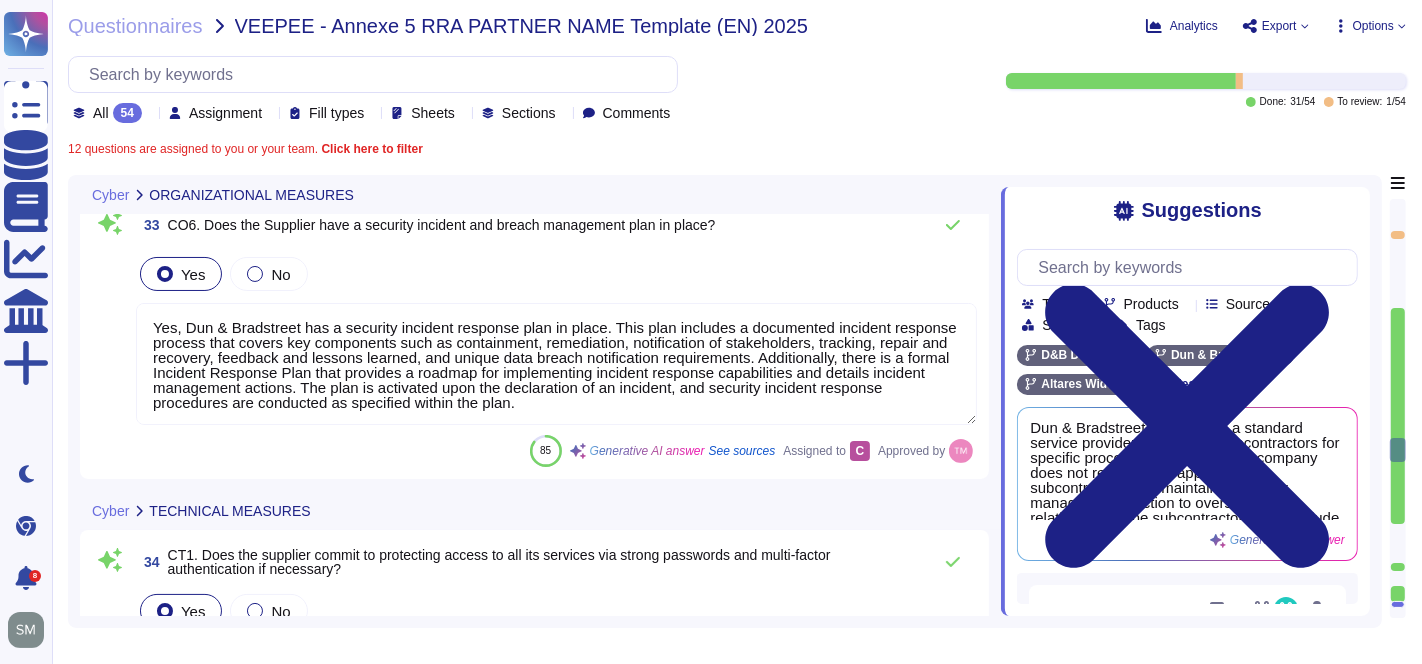 type on "Yes, a Risk Assessment has been conducted within the last 12 months by an internal assessment team." 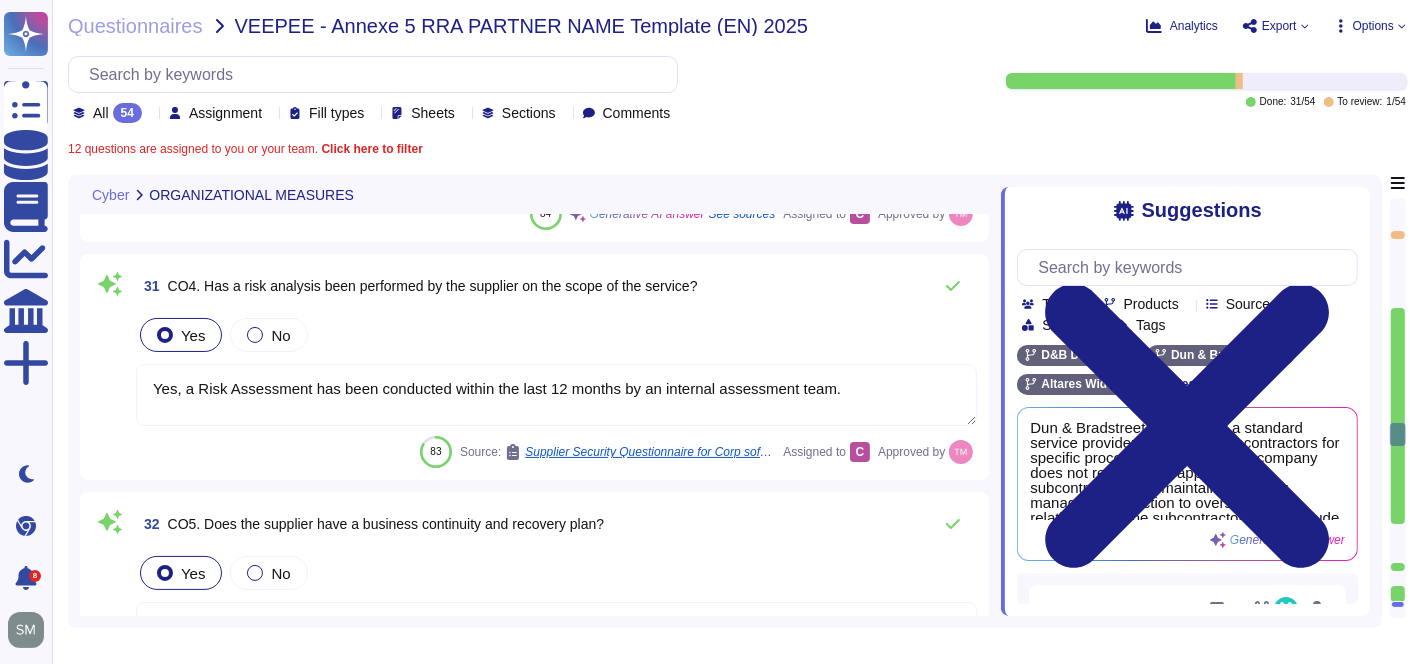 type on "**Attach Global Security and Risk Document (found in Documents à Info Sec).** This is a document depicting the structure, organization and engagement workflow of D&B's Global Information & Security program." 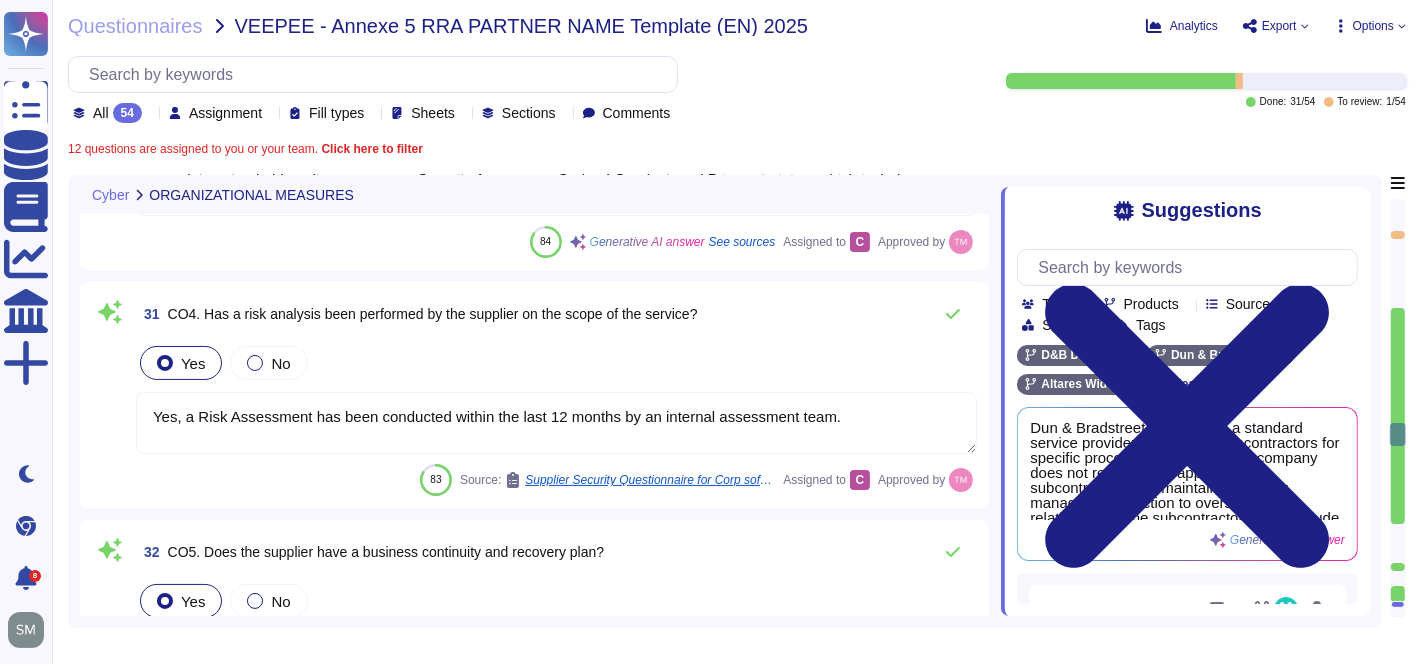 type on "Dun & Bradstreet holds certifications for compliance and information security, including ISO 27001 and SOC 2. The SOC 2 report is available upon request with a mutual NDA. Additional information on certifications and compliance can also be provided upon request for applicable environments. The ISO 27001 certification is available online. For further details, please feel free to reach out." 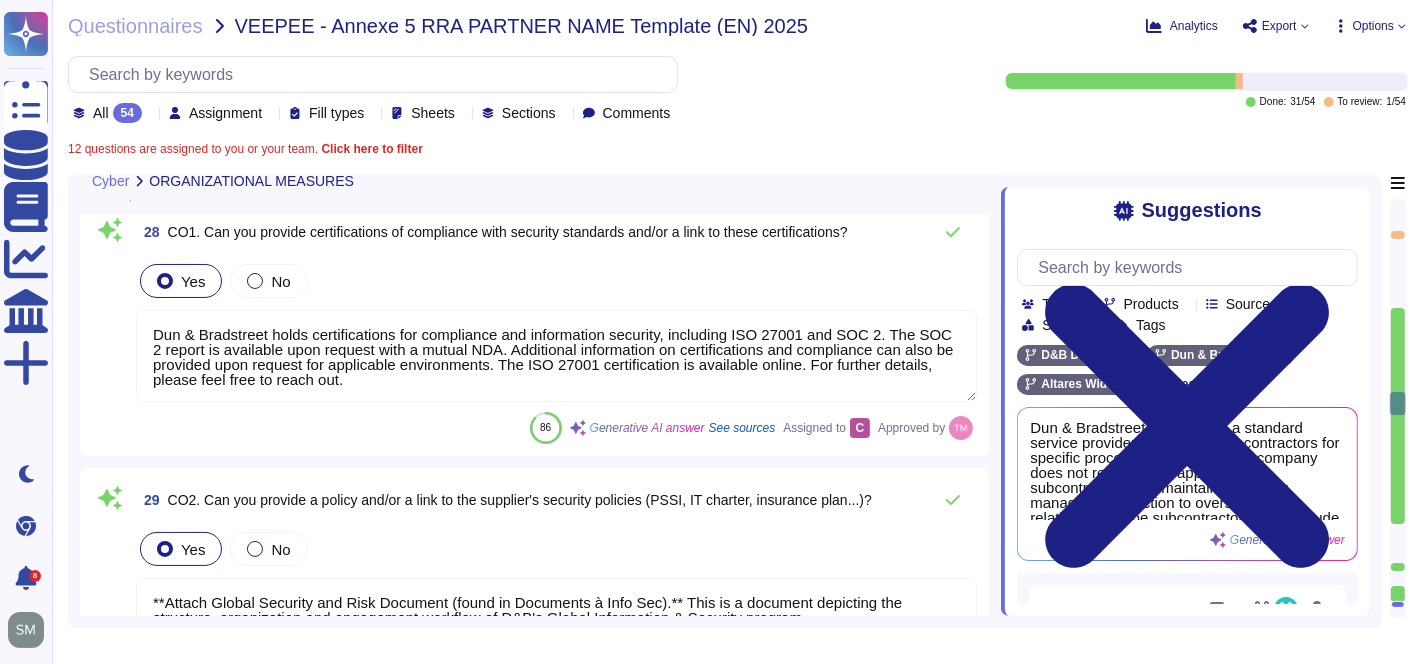 type on "Yes. Network Diagrams include: Documented network diagram for facilities processing target data, Documented network diagram for facilities storing target data, Diagrams contain date of last update, Firewall(s) protect and are inspecting traffic between defined network zones that possess different levels of trust." 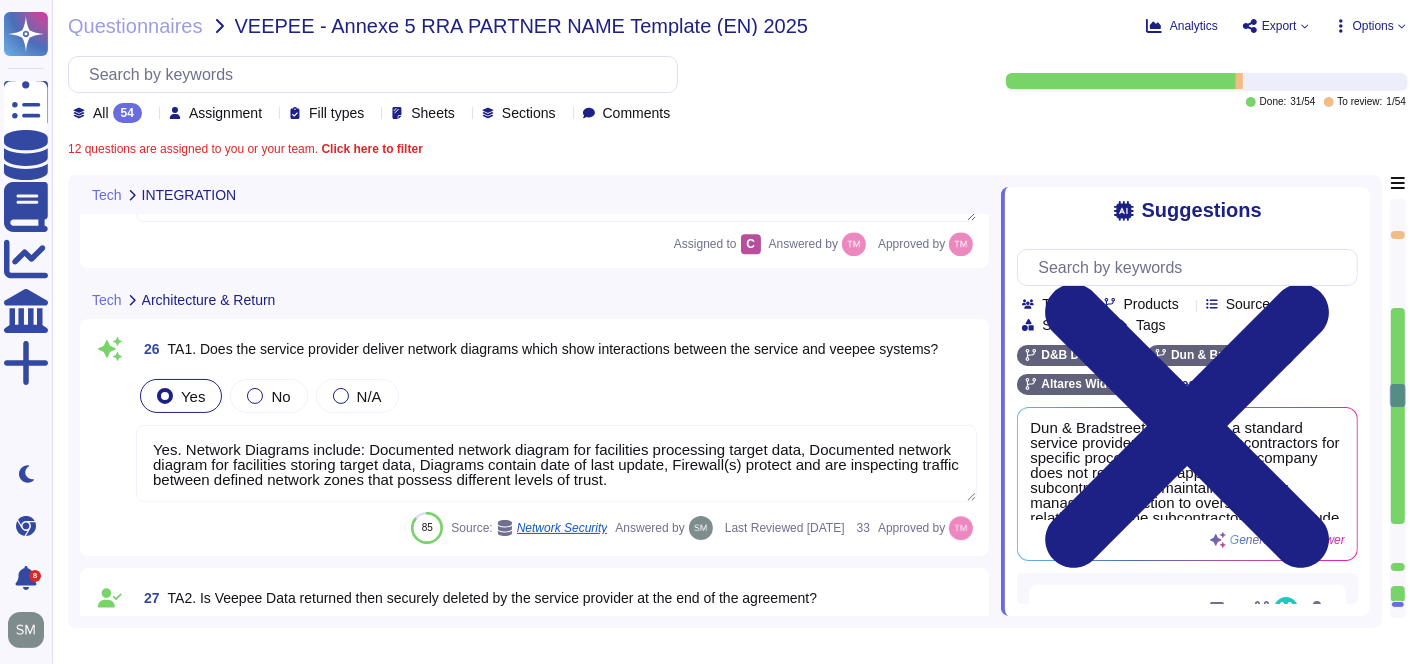 type on "No dashboard published automaticly.
Our team can send you a consumption reporting" 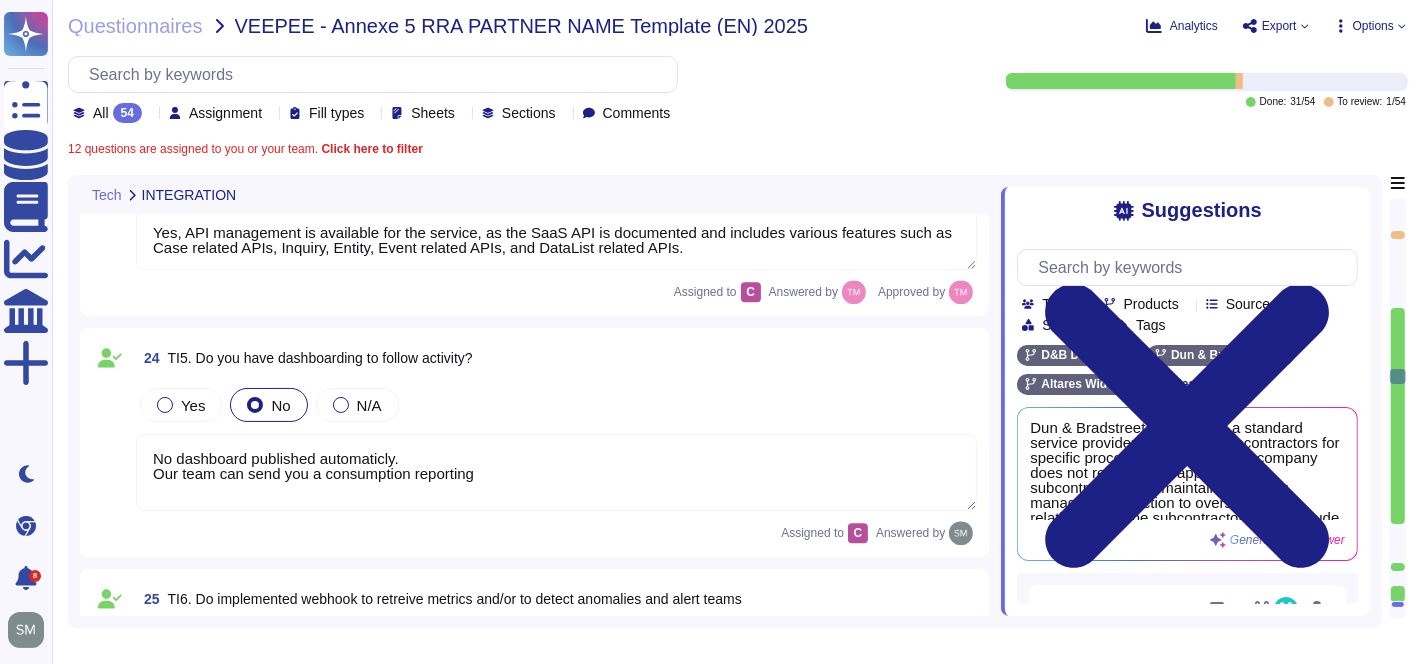 type on "Not appicable for API or Connector (in this case) - Connection by token refreshed 24h" 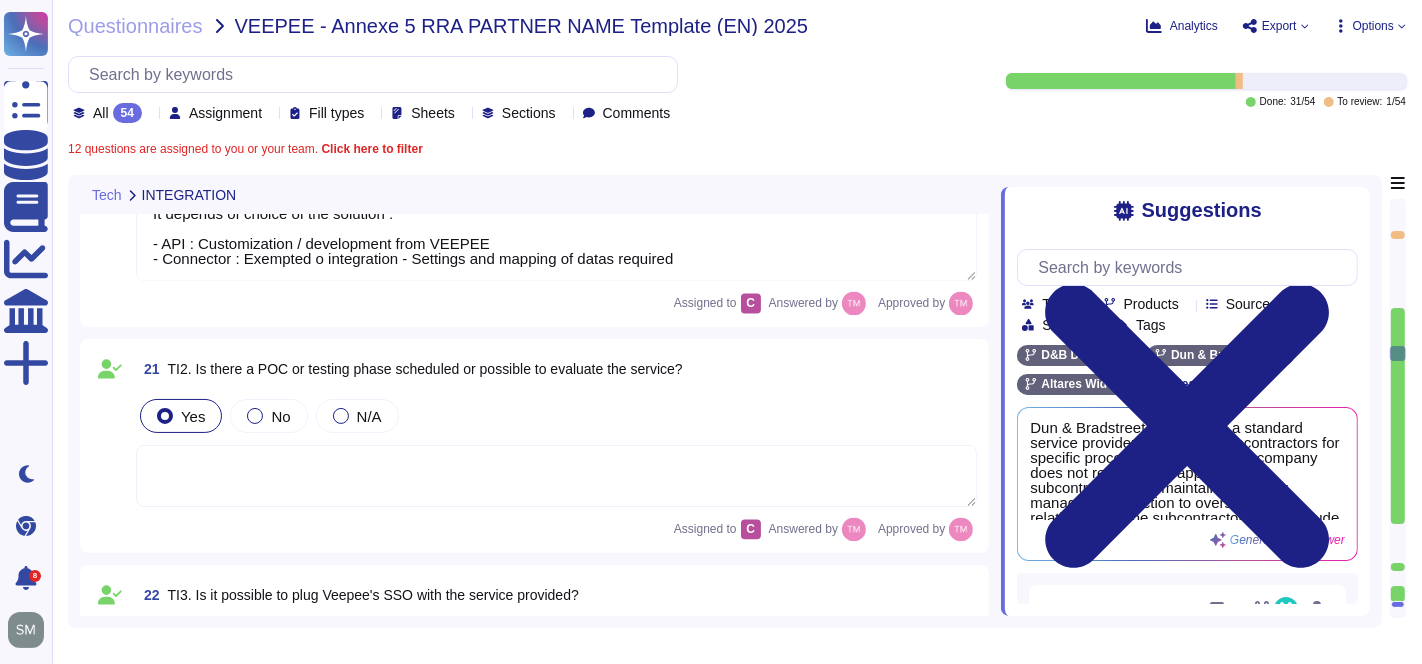 type on "It depends of choice of the solution :
- API : Customization / development from VEEPEE
- Connector : Exempted o integration - Settings and mapping of datas required" 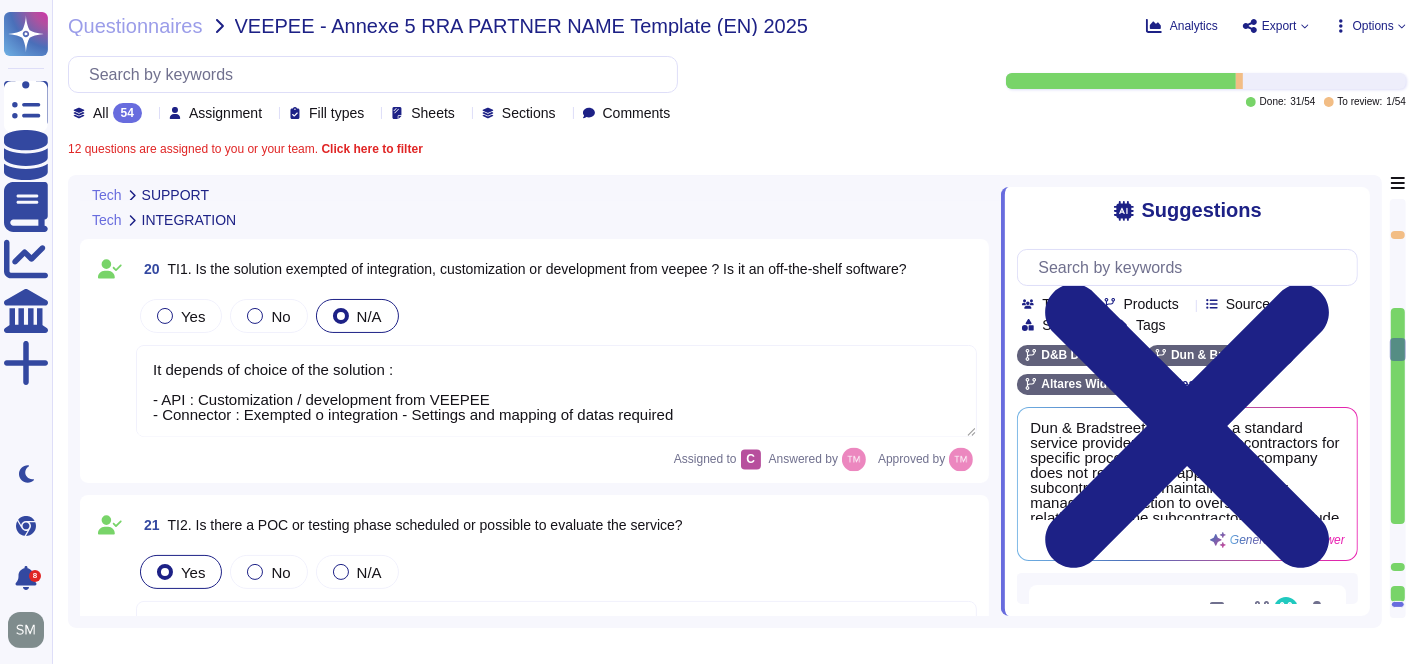 type on "Yes, the service provider has established processes to handle business and technical requests. This includes a customer service function that allows customers to submit service requests through a Self-Service Portal and access technical support via a dedicated support website or phone. Additionally, there are procedures in place for managing requests, including data ownership, access controls, and data handling based on classification. Technical support channels are monitored 24/7/365 to ensure prompt assistance." 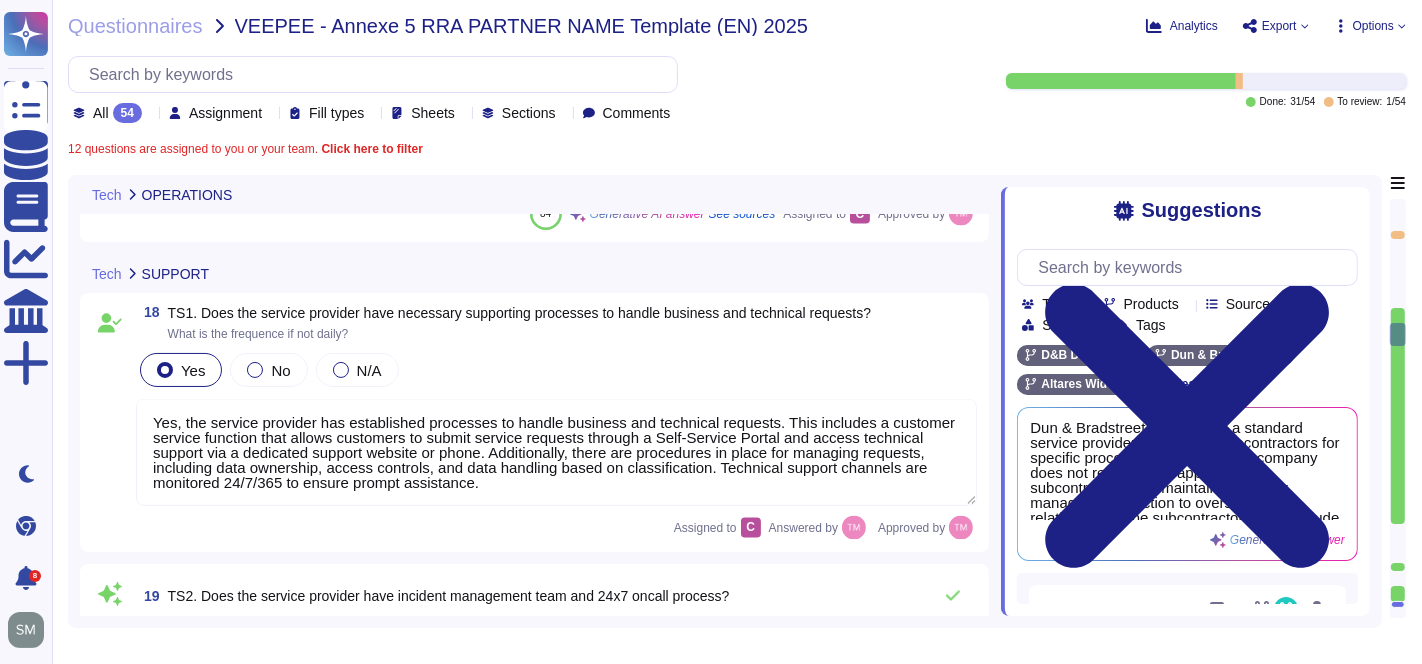 type on "Yes, the service provider will notify clients about any scheduled maintenance through electronic communication mechanisms. Clients will be informed no later than 24 hours after confirmation of the scheduled maintenance. Additionally, D&B will provide notice promptly, but no later than 24 hours after confirmation of any incident that results in unauthorized access to a customer's data." 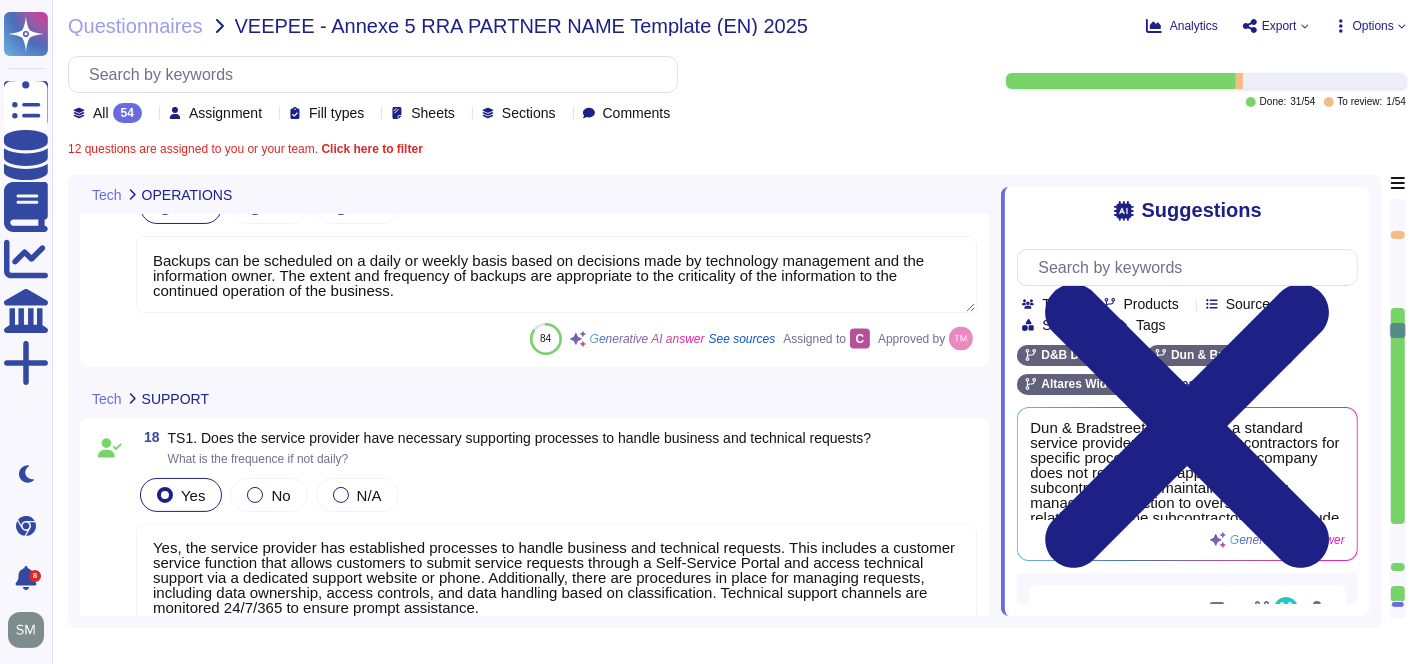 type on "Yes, the performance SLAs are defined by the service provider, Altares, as outlined in the Service Level Agreement (SLA). The SLA specifies the terms and conditions for the performance of the Altares Service(s) and includes details such as recovery time objectives (RTO) and recovery point objectives (RPO) for various services." 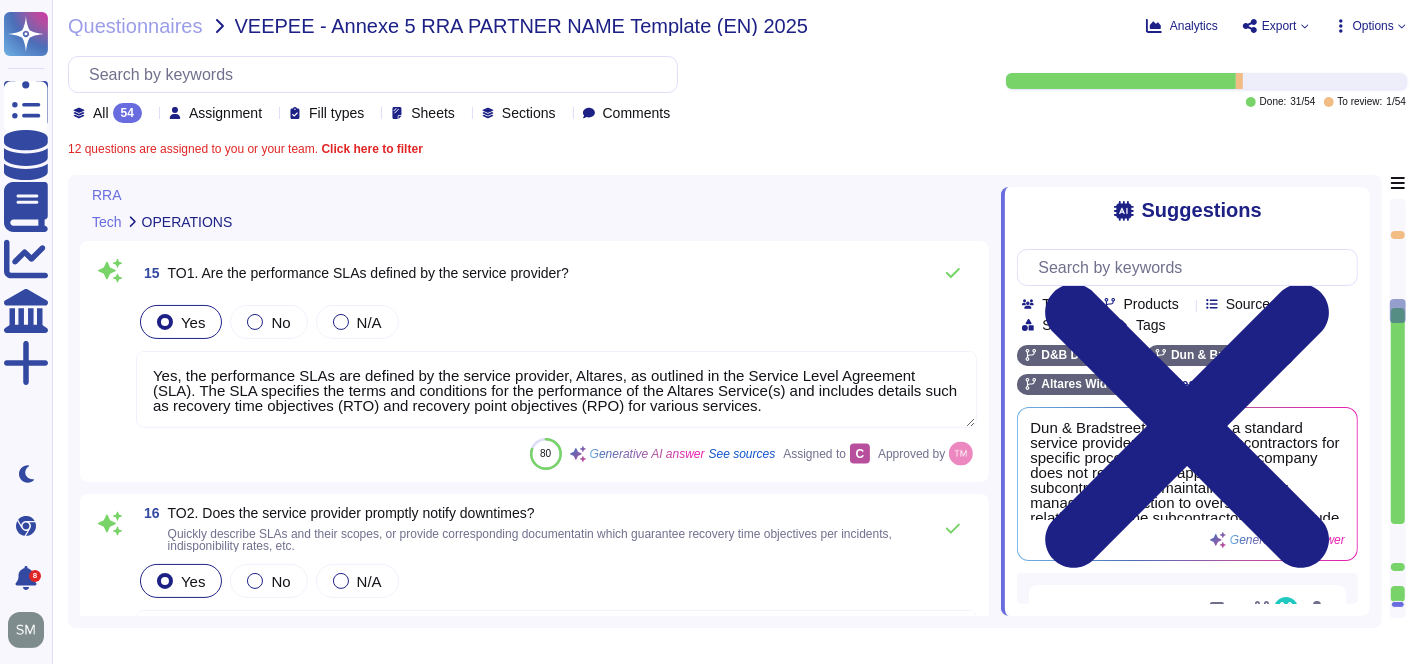 type on "No" 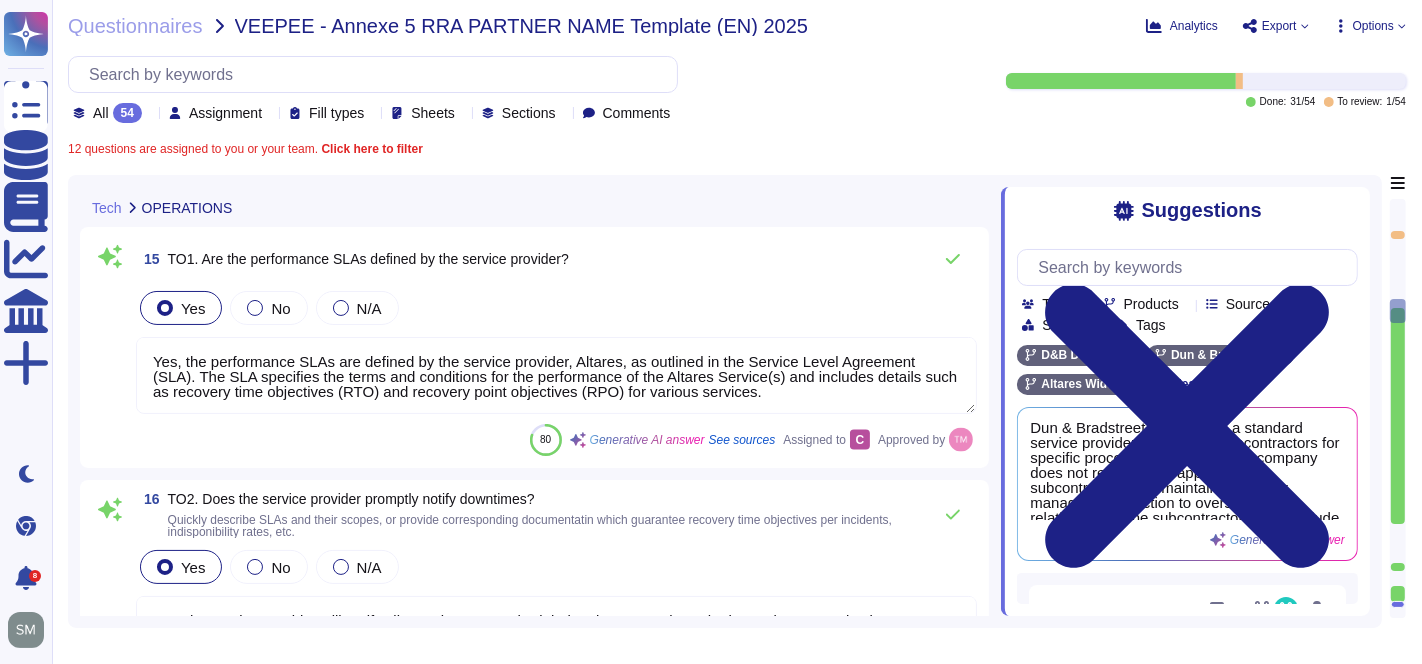 scroll, scrollTop: 2464, scrollLeft: 0, axis: vertical 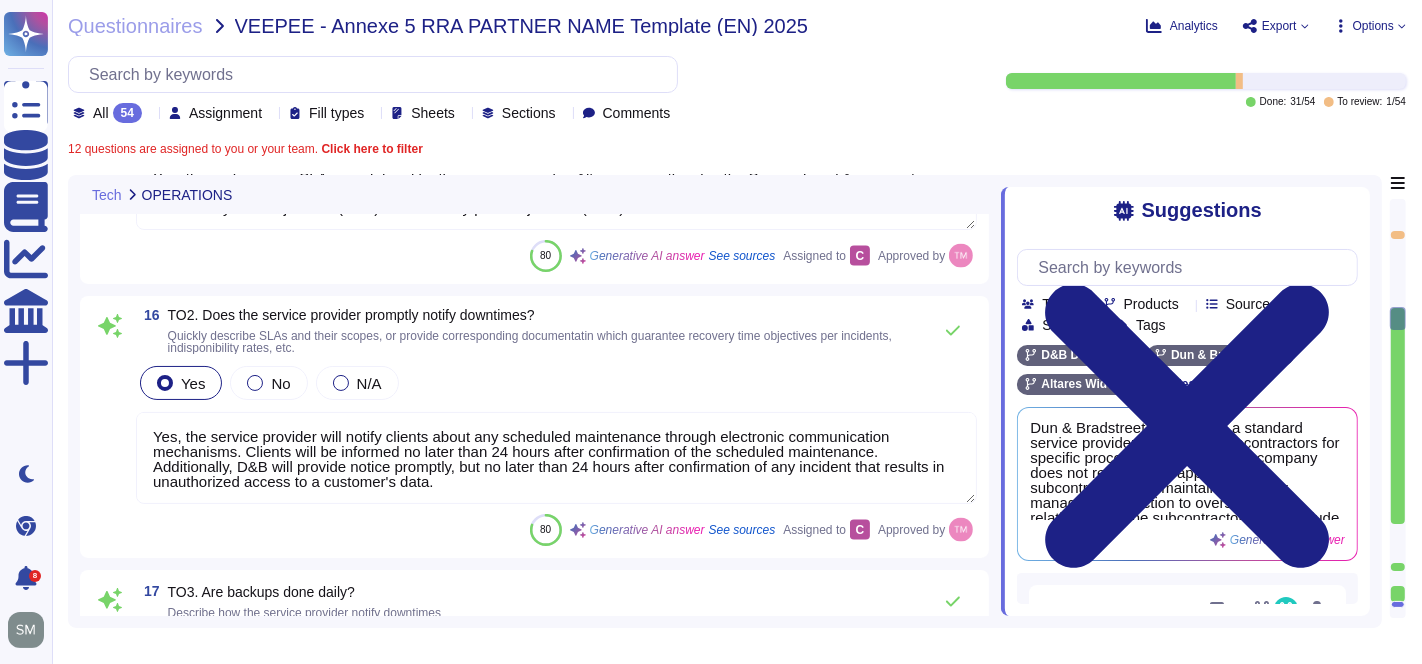 type on "Yes, the service provider has established processes to handle business and technical requests. This includes a customer service function that allows customers to submit service requests through a Self-Service Portal and access technical support via a dedicated support website or phone. Additionally, there are procedures in place for managing requests, including data ownership, access controls, and data handling based on classification. Technical support channels are monitored 24/7/365 to ensure prompt assistance." 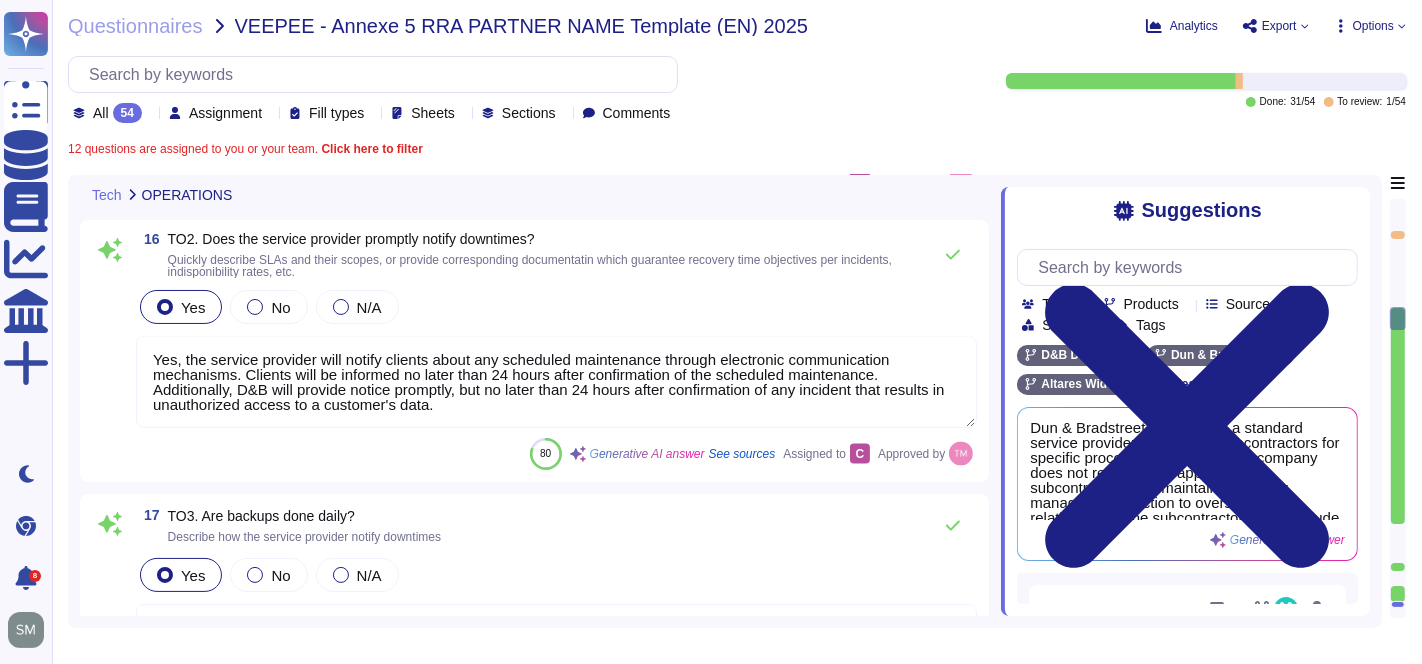 type on "Yes, Dun & Bradstreet has a security incident response team available 24x7 to respond to security incidents. Additionally, there is an overall Incident and Crisis Management Team led by a Critical Incident Response Manager, and the Information Security team has its own incident management team. Technical support channels are also monitored 24/7/365." 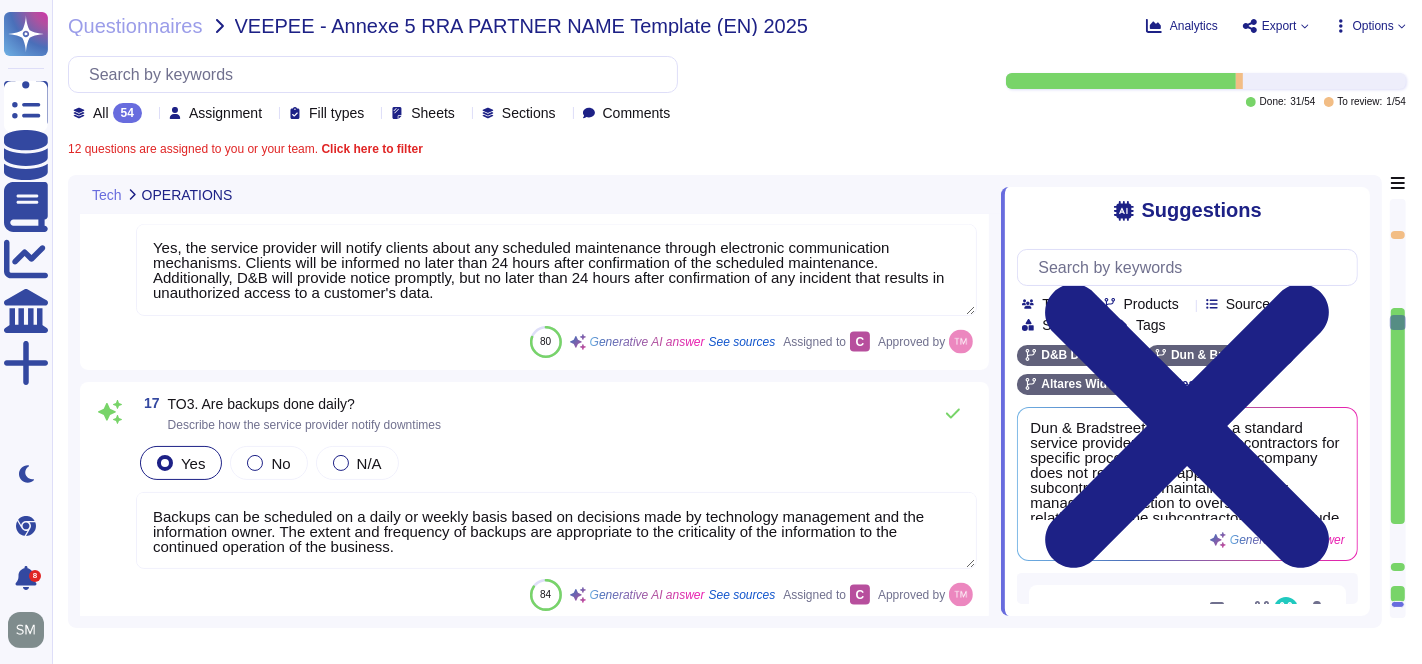 scroll, scrollTop: 2686, scrollLeft: 0, axis: vertical 